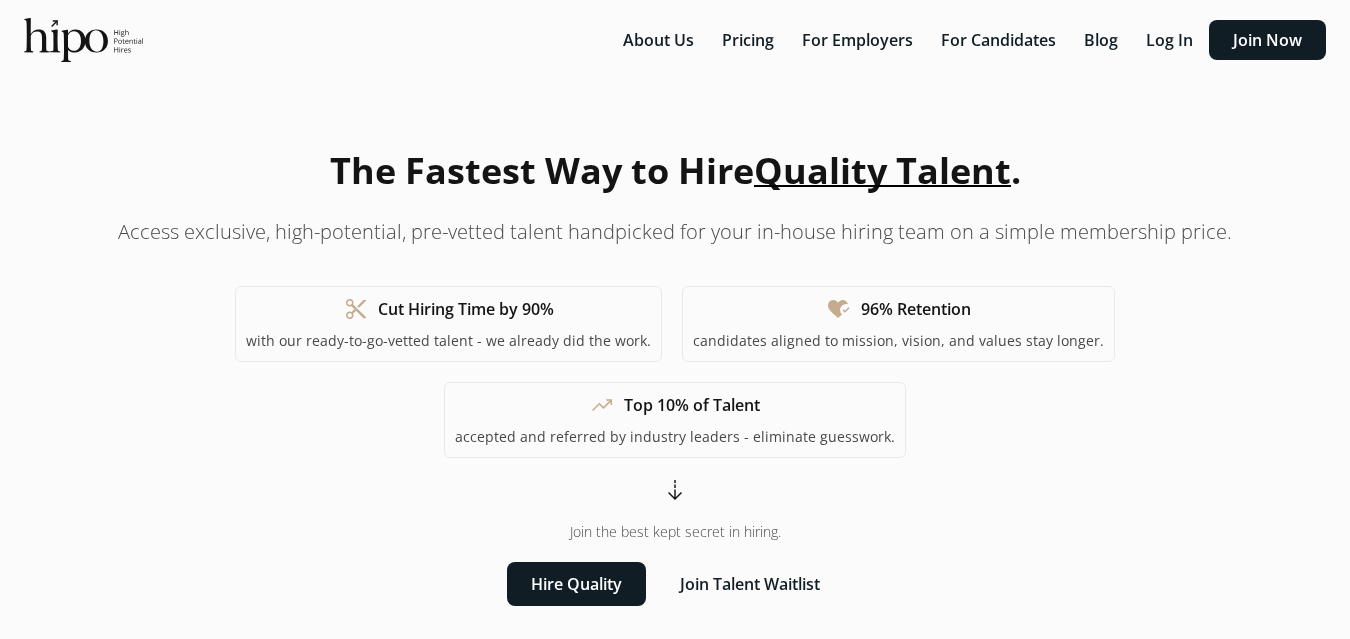 scroll, scrollTop: 0, scrollLeft: 0, axis: both 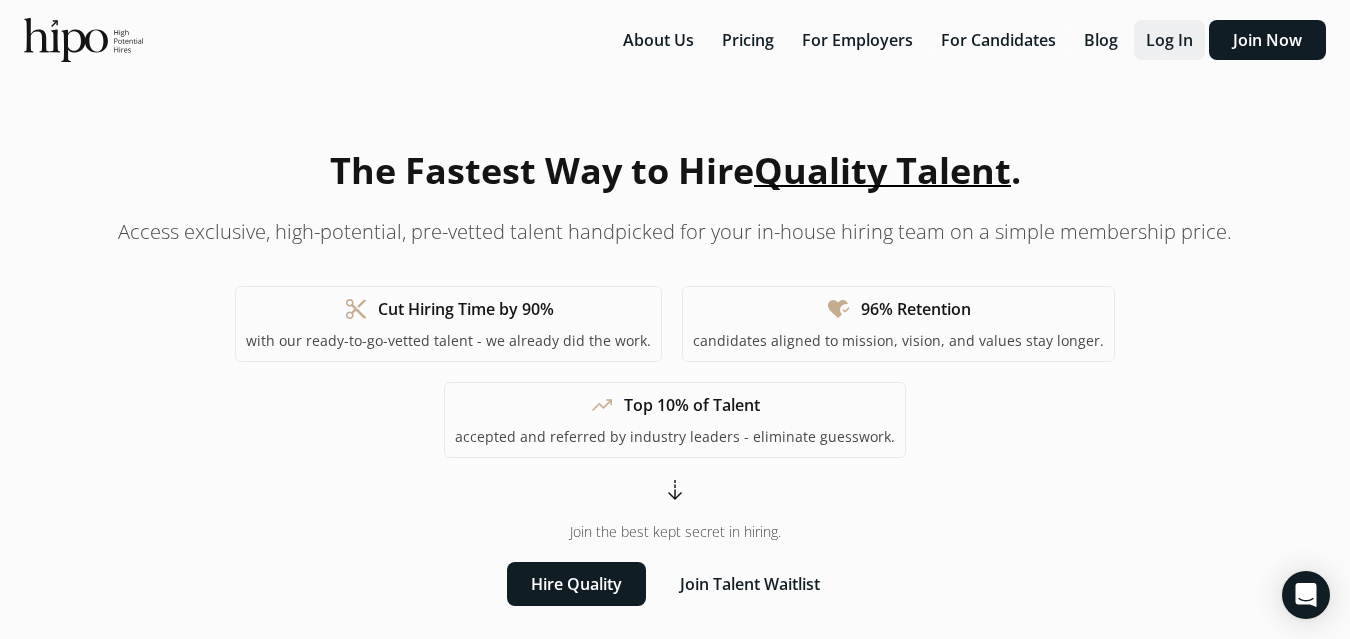 click on "Log In" at bounding box center [1169, 40] 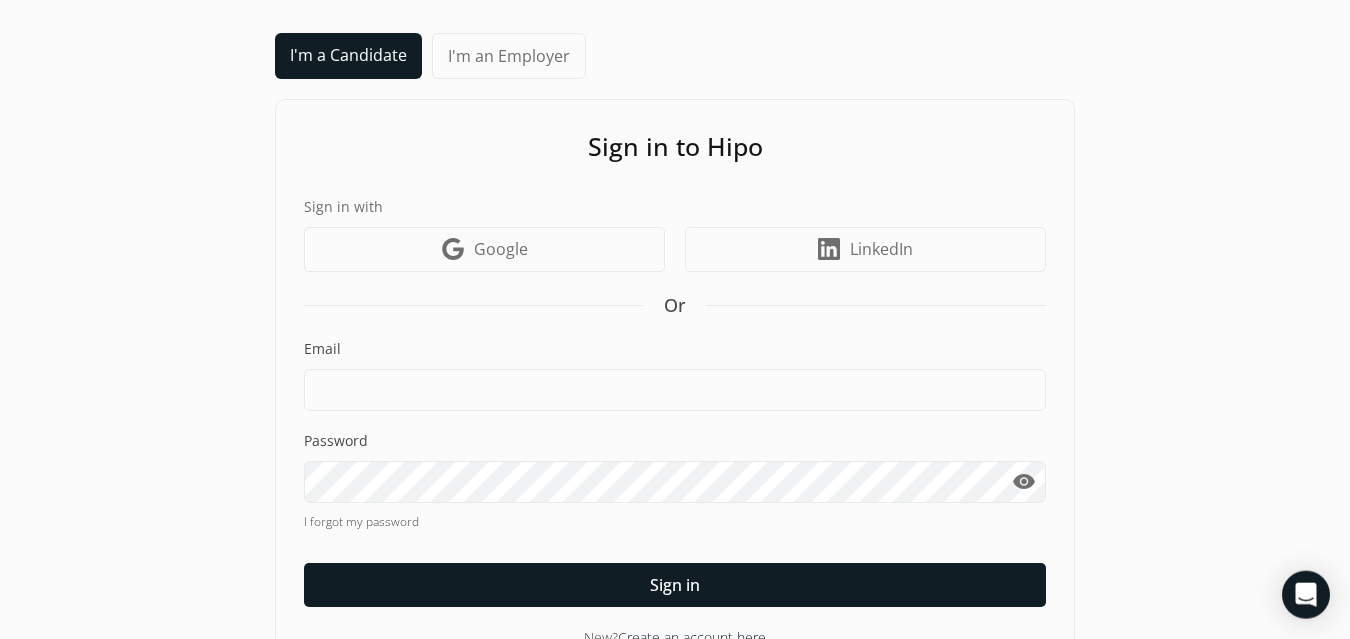 scroll, scrollTop: 129, scrollLeft: 0, axis: vertical 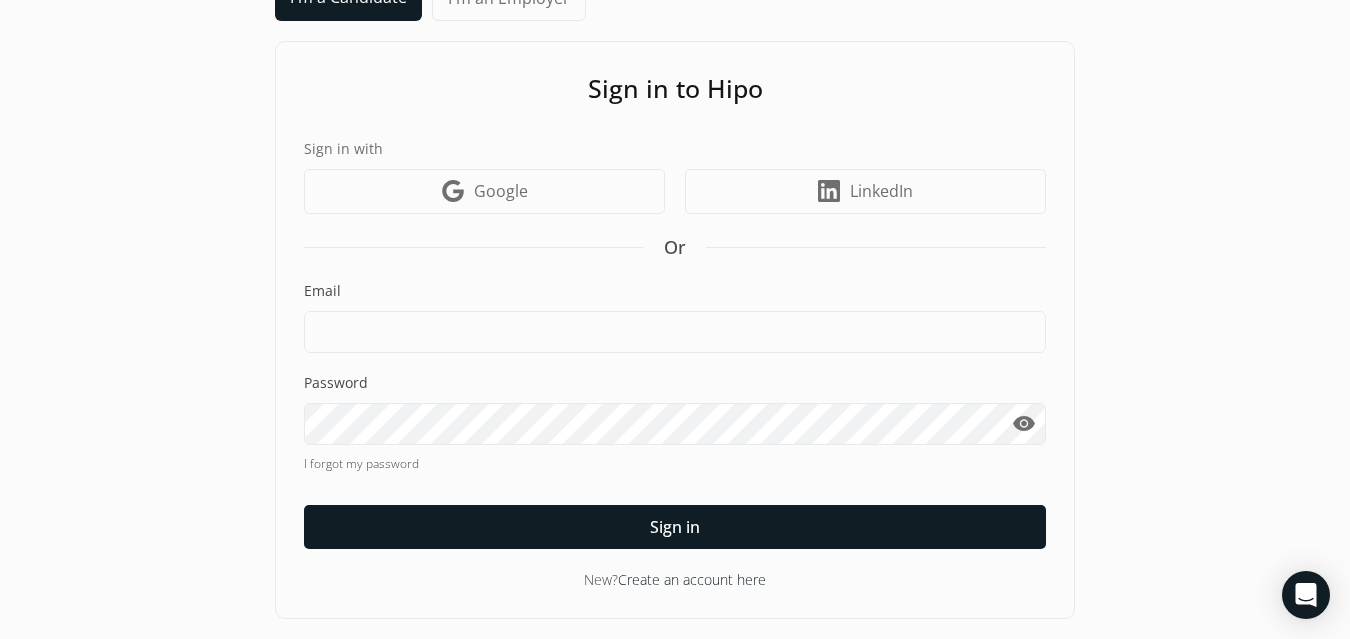 click on "I forgot my password" at bounding box center [675, 464] 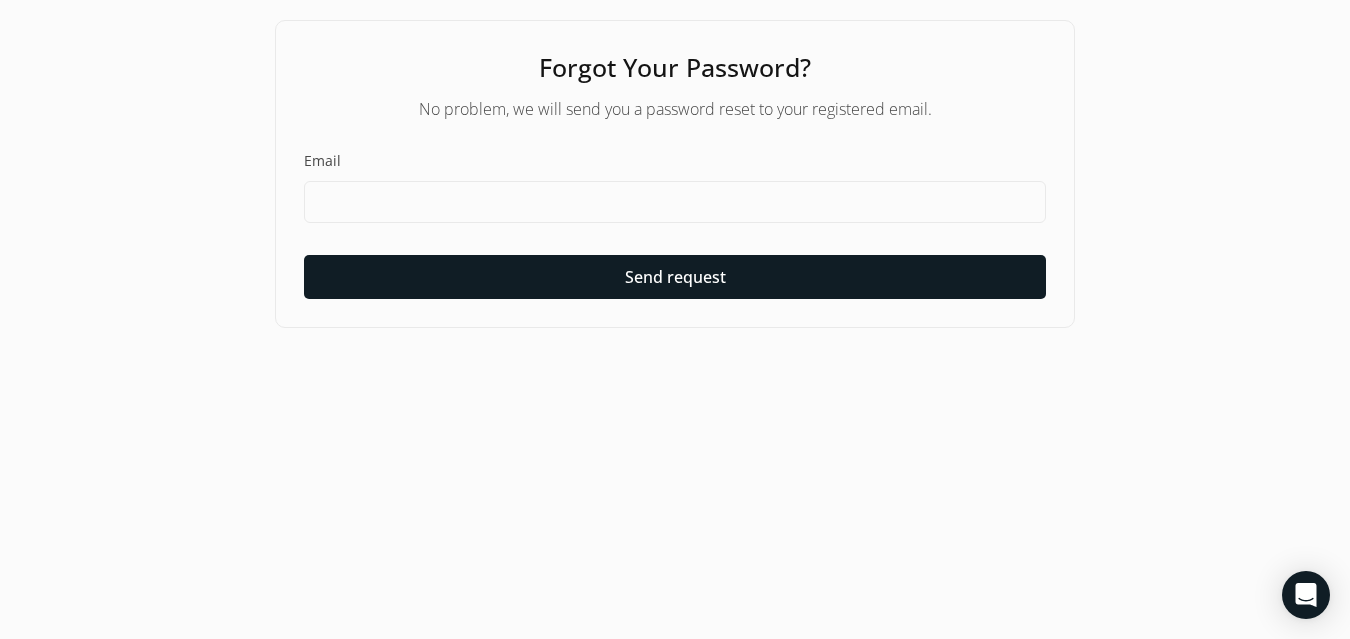 scroll, scrollTop: 0, scrollLeft: 0, axis: both 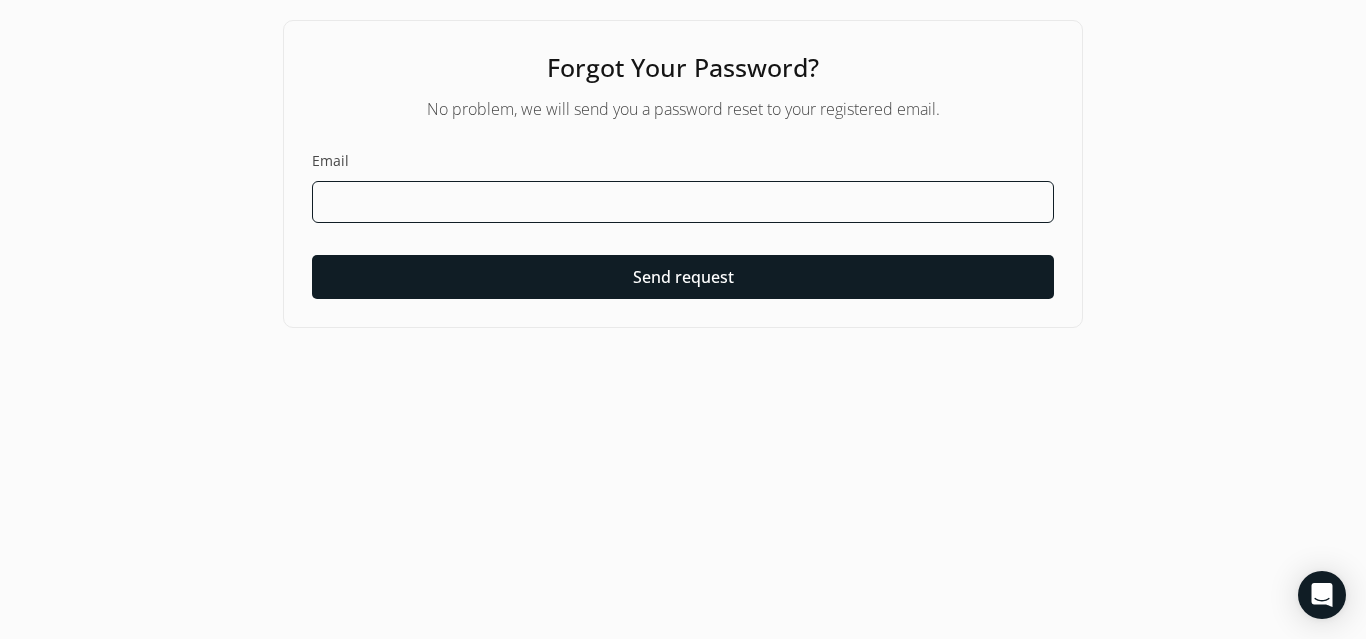 click at bounding box center (683, 202) 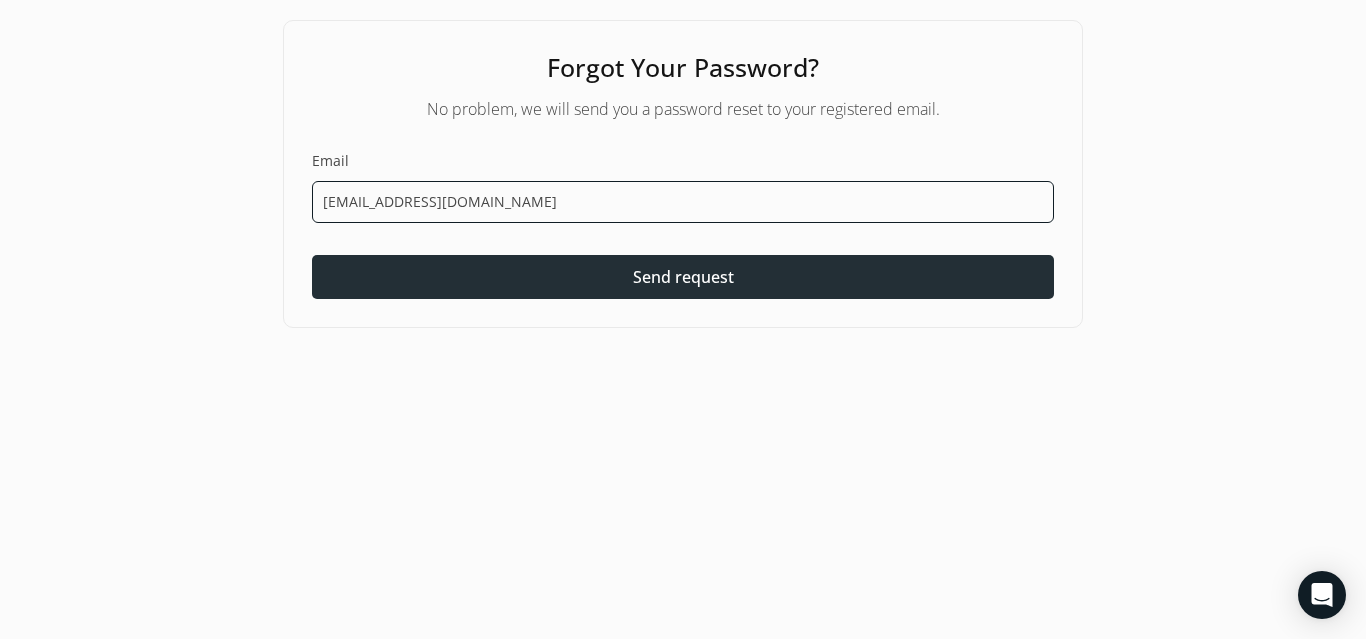 type on "[EMAIL_ADDRESS][DOMAIN_NAME]" 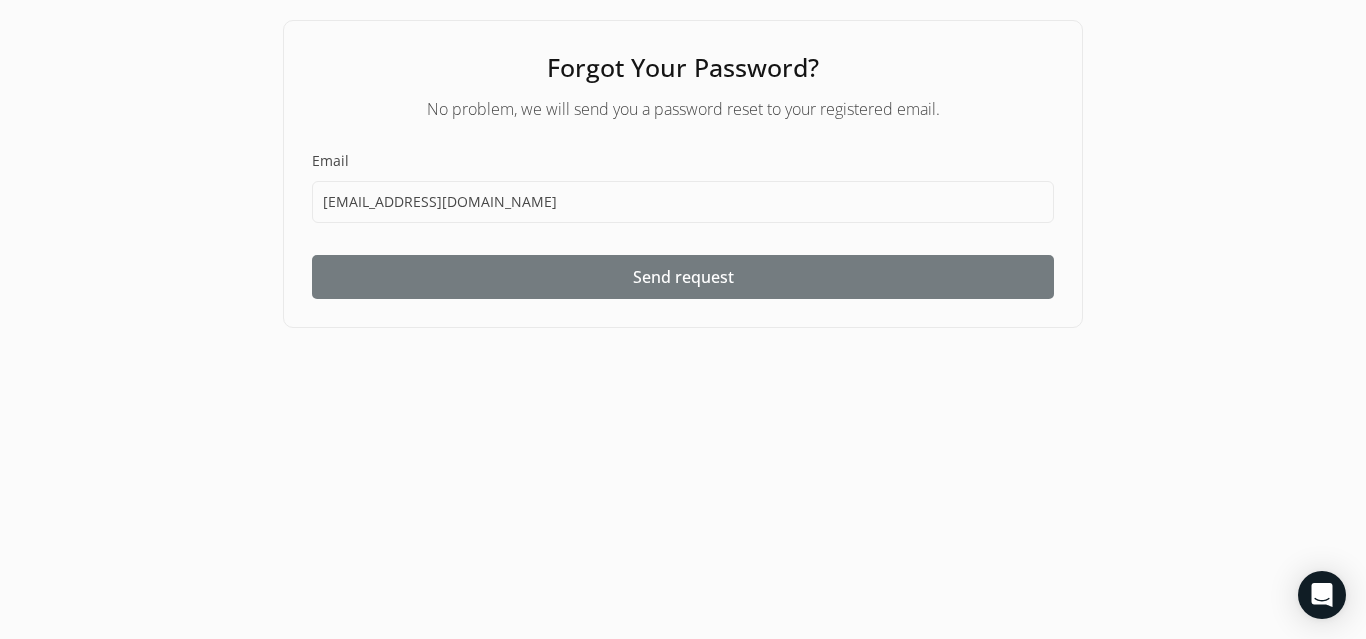 click on "Send request" at bounding box center [683, 277] 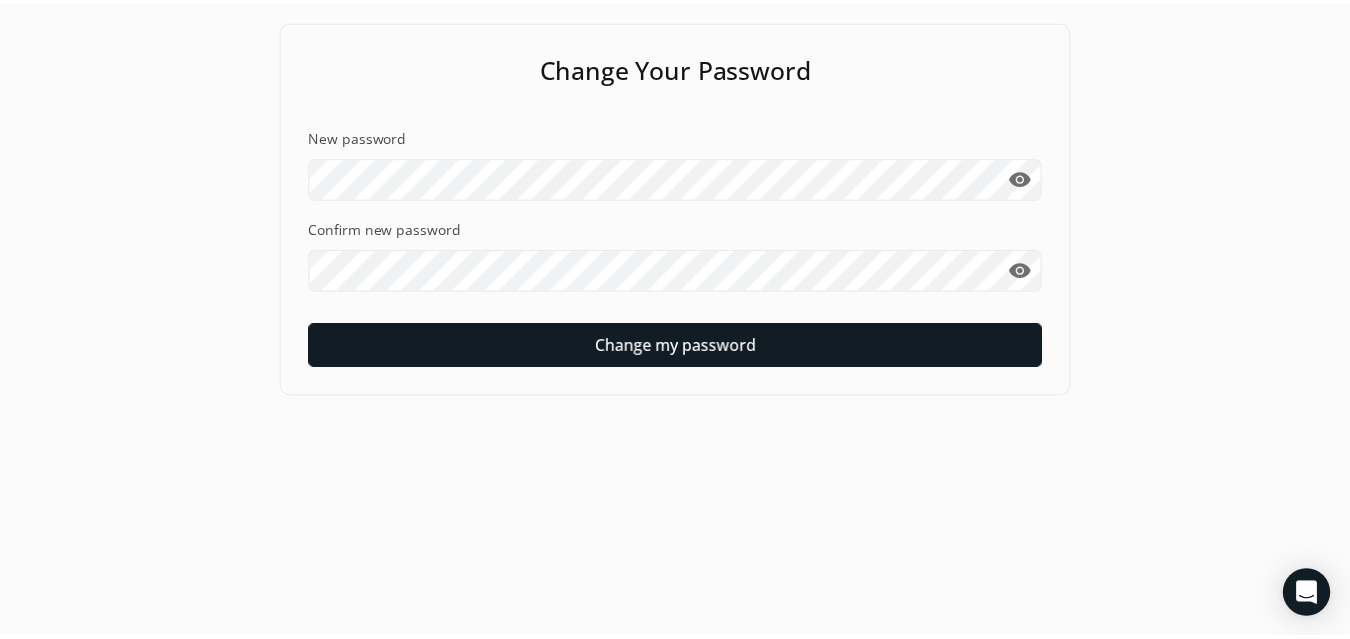 scroll, scrollTop: 0, scrollLeft: 0, axis: both 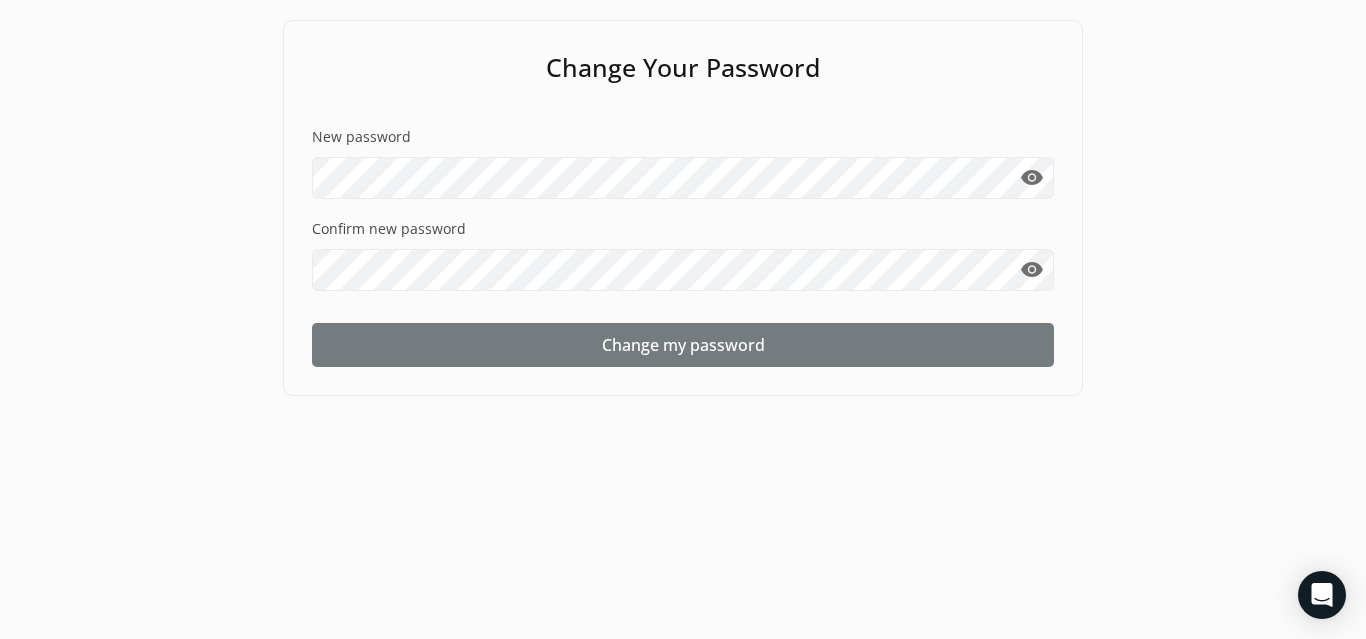 click on "Change my password" at bounding box center (683, 345) 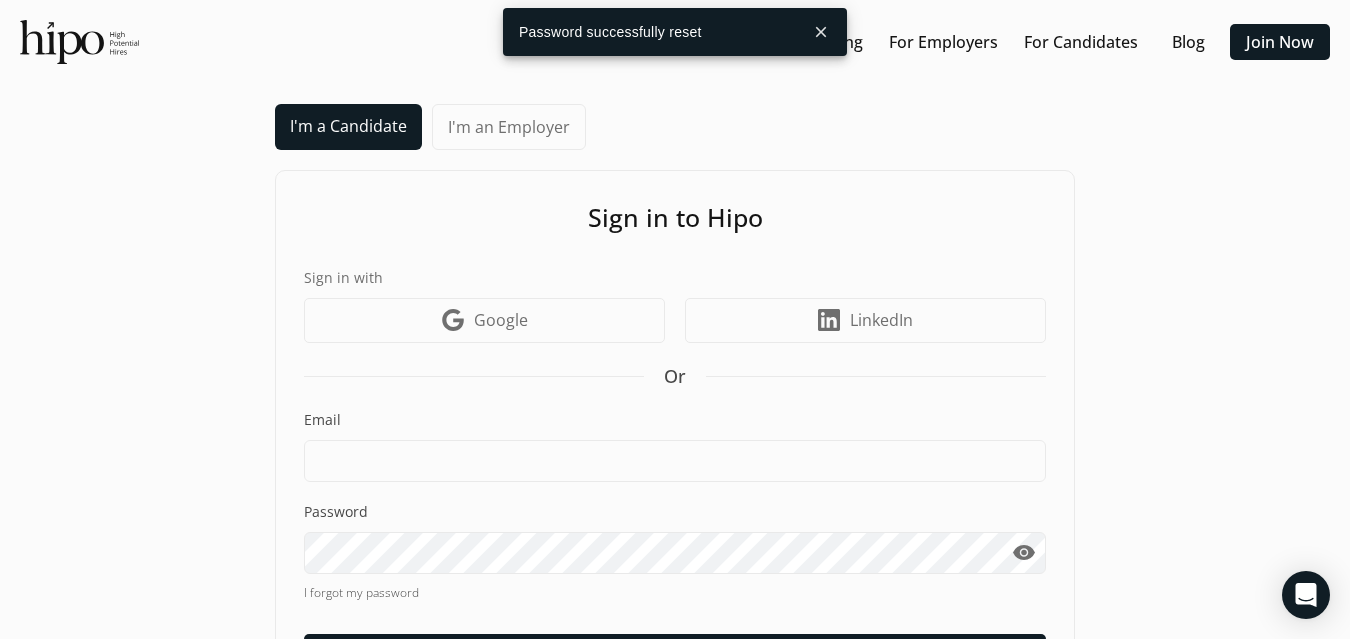 scroll, scrollTop: 119, scrollLeft: 0, axis: vertical 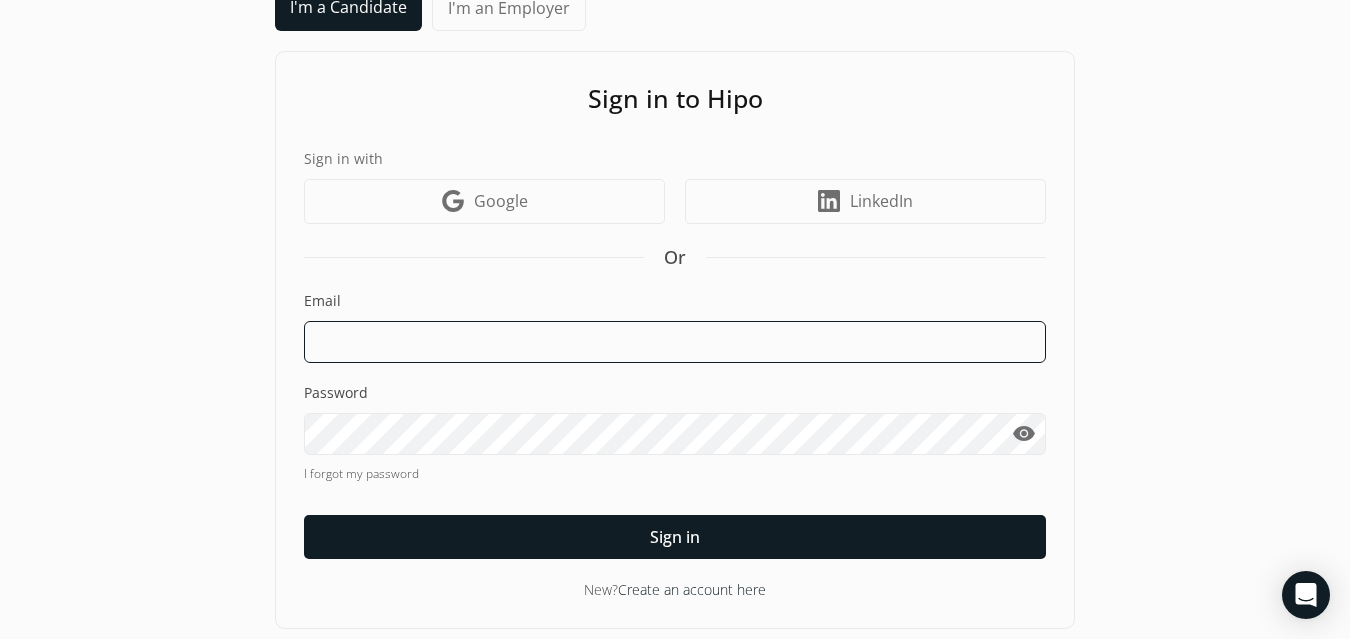 click at bounding box center (675, 342) 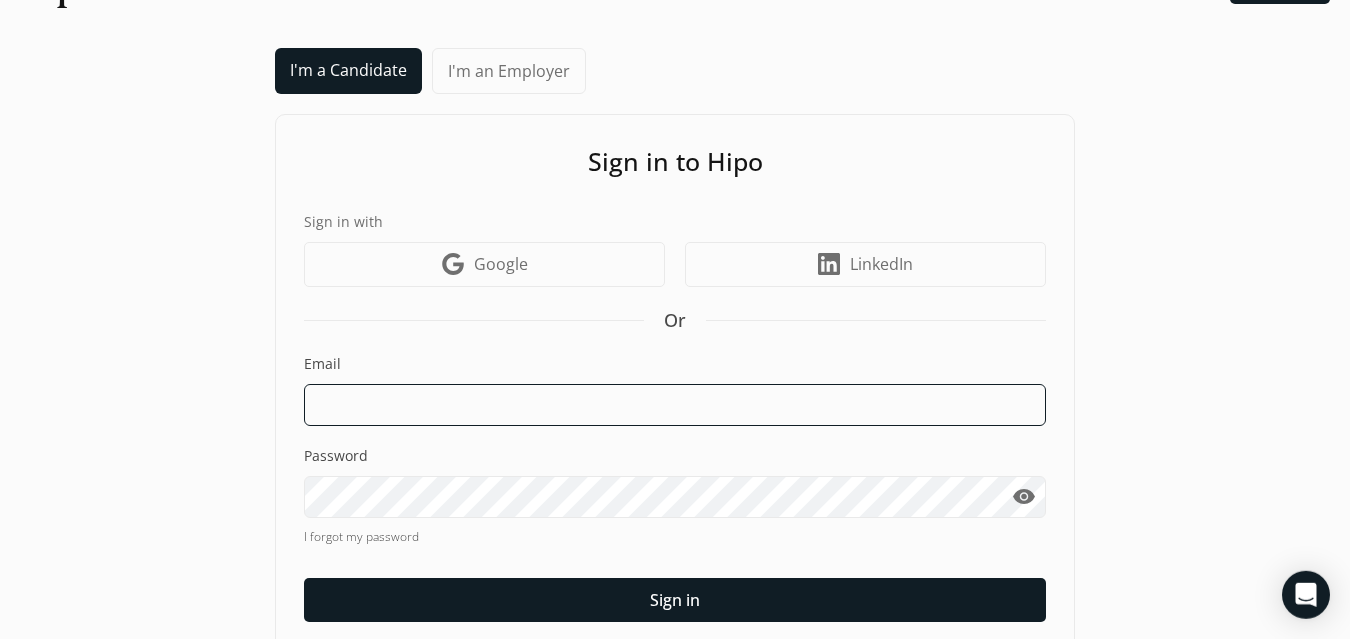 scroll, scrollTop: 0, scrollLeft: 0, axis: both 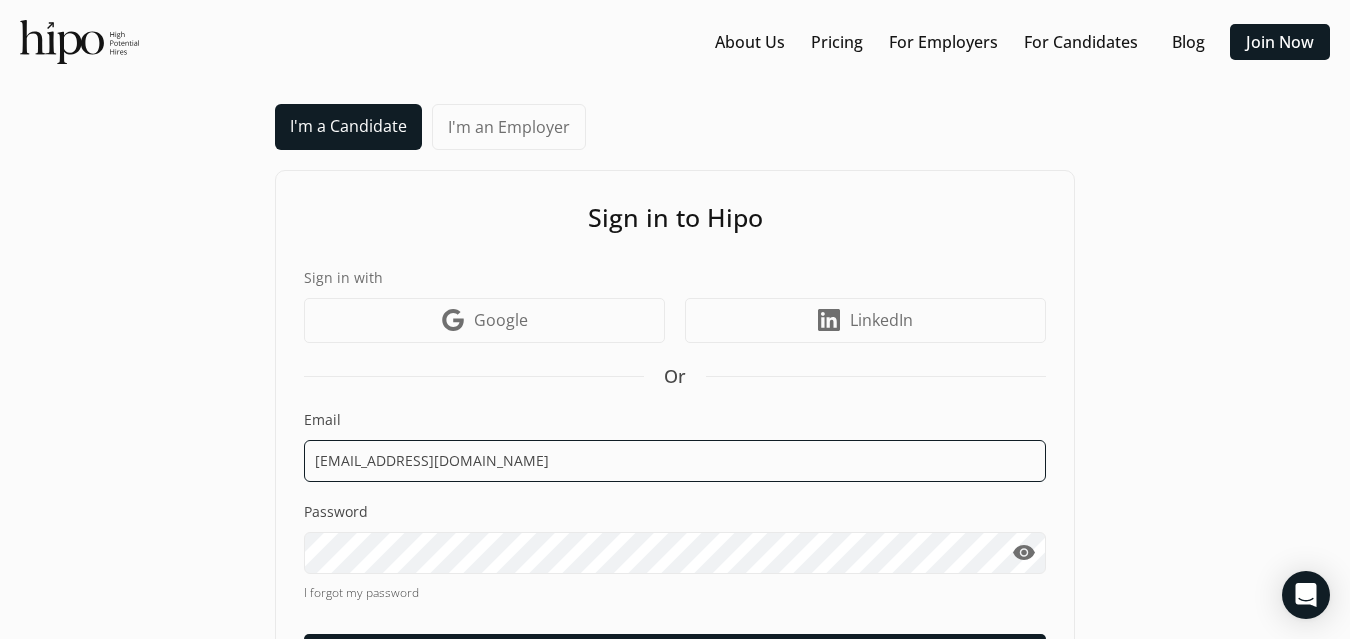type on "[EMAIL_ADDRESS][DOMAIN_NAME]" 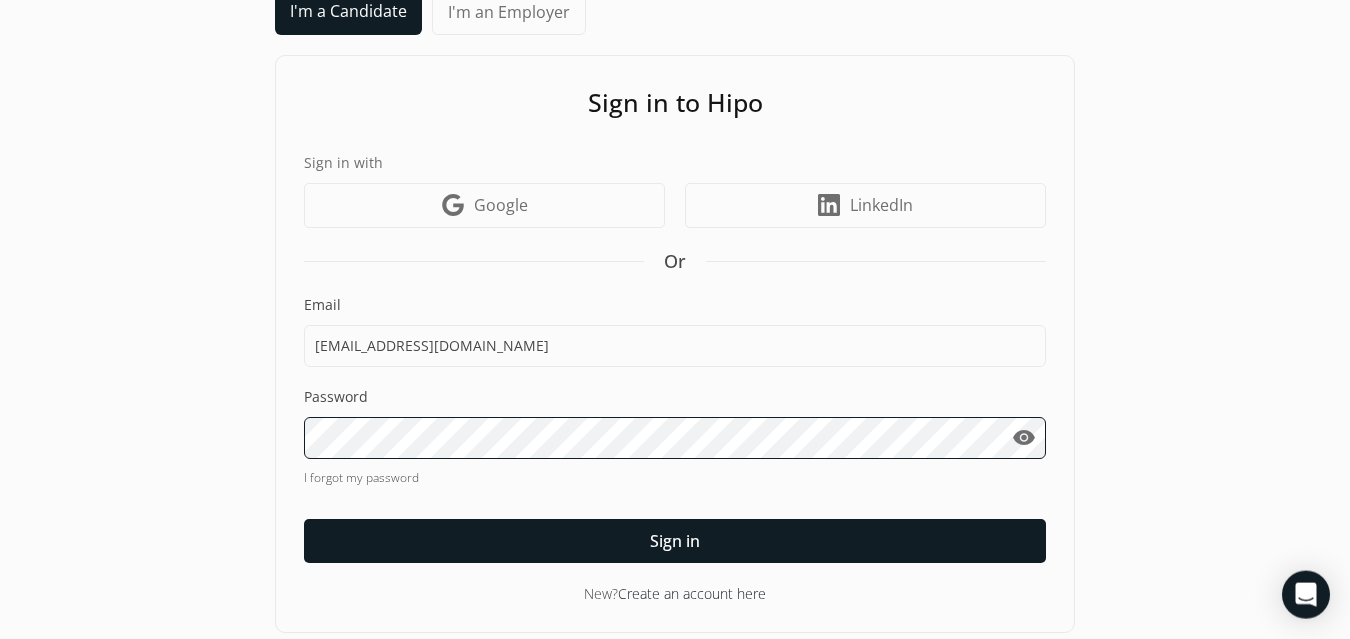 scroll, scrollTop: 129, scrollLeft: 0, axis: vertical 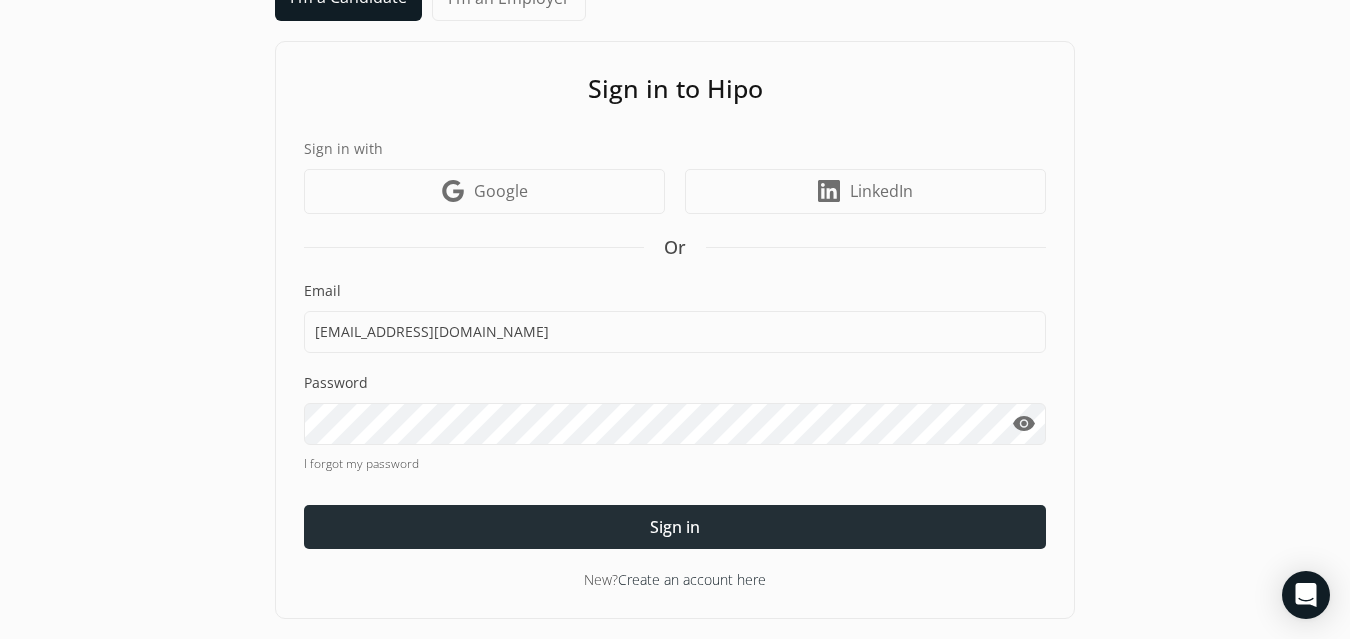 click at bounding box center [675, 527] 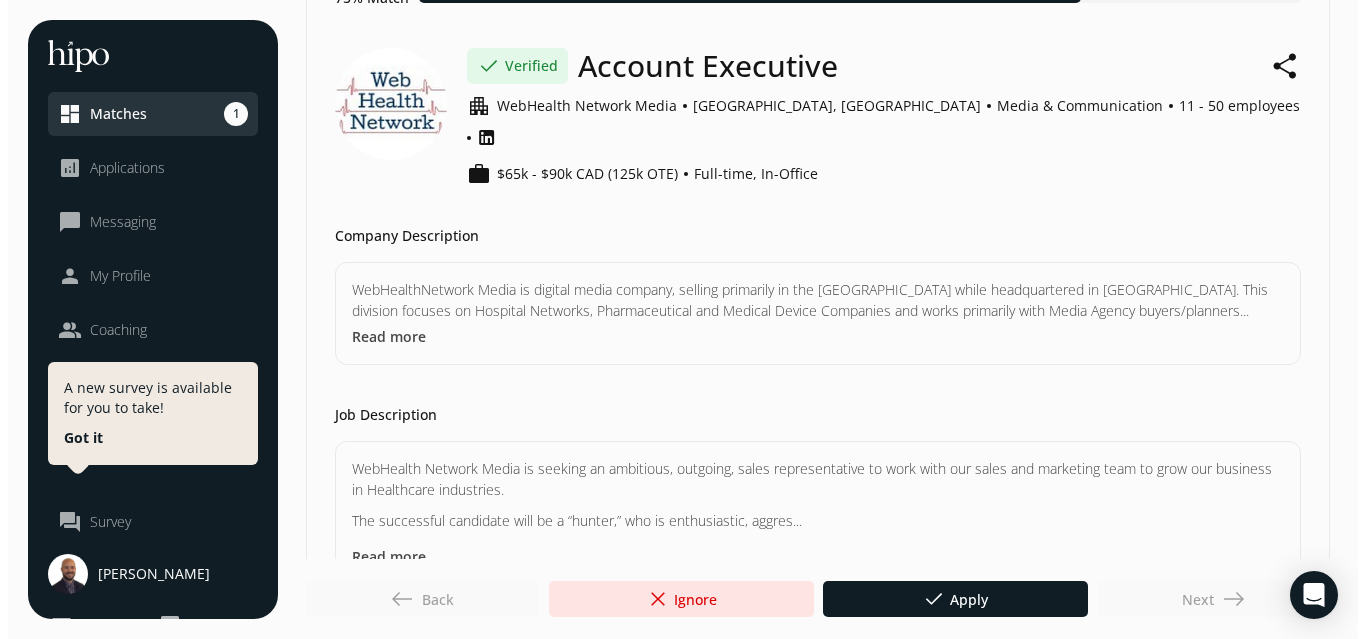 scroll, scrollTop: 0, scrollLeft: 0, axis: both 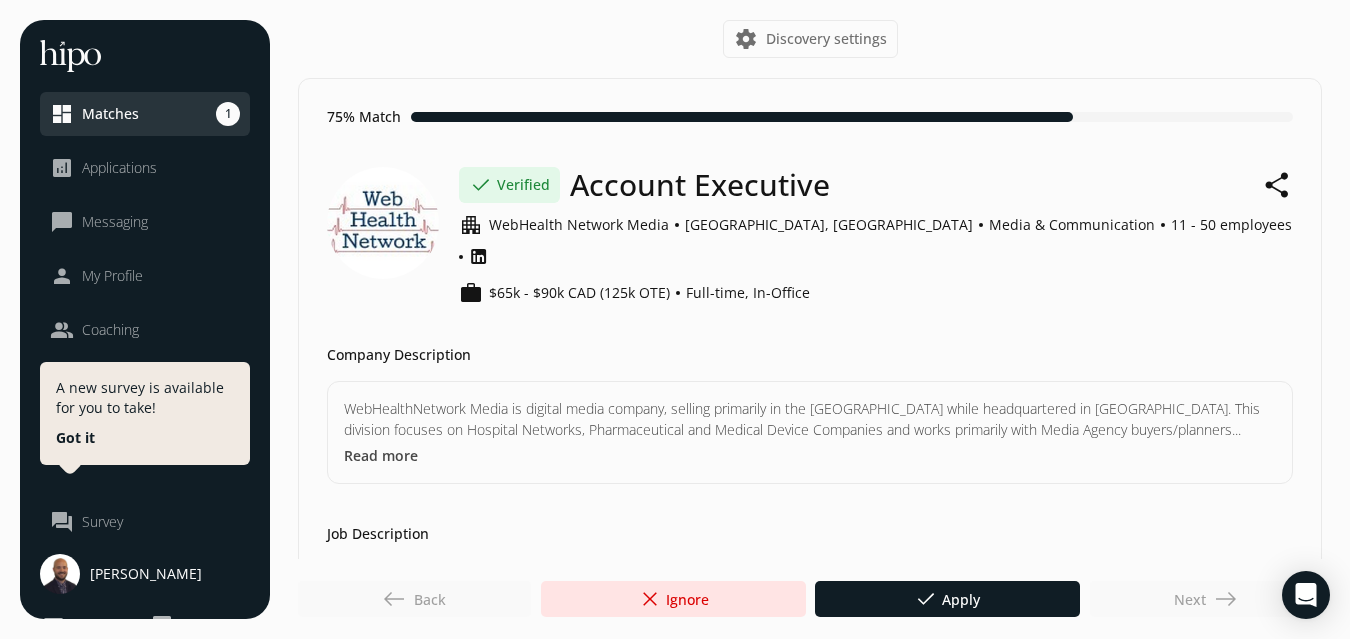 click on "[PERSON_NAME]" 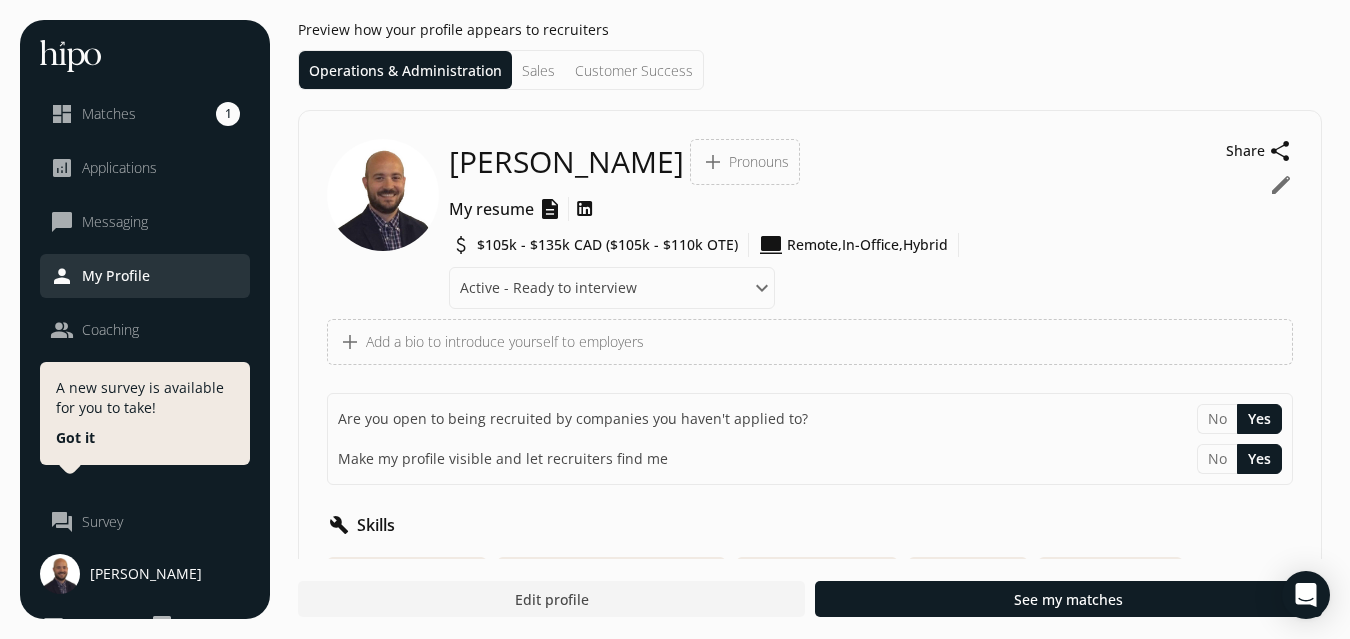 click on "description" at bounding box center (550, 209) 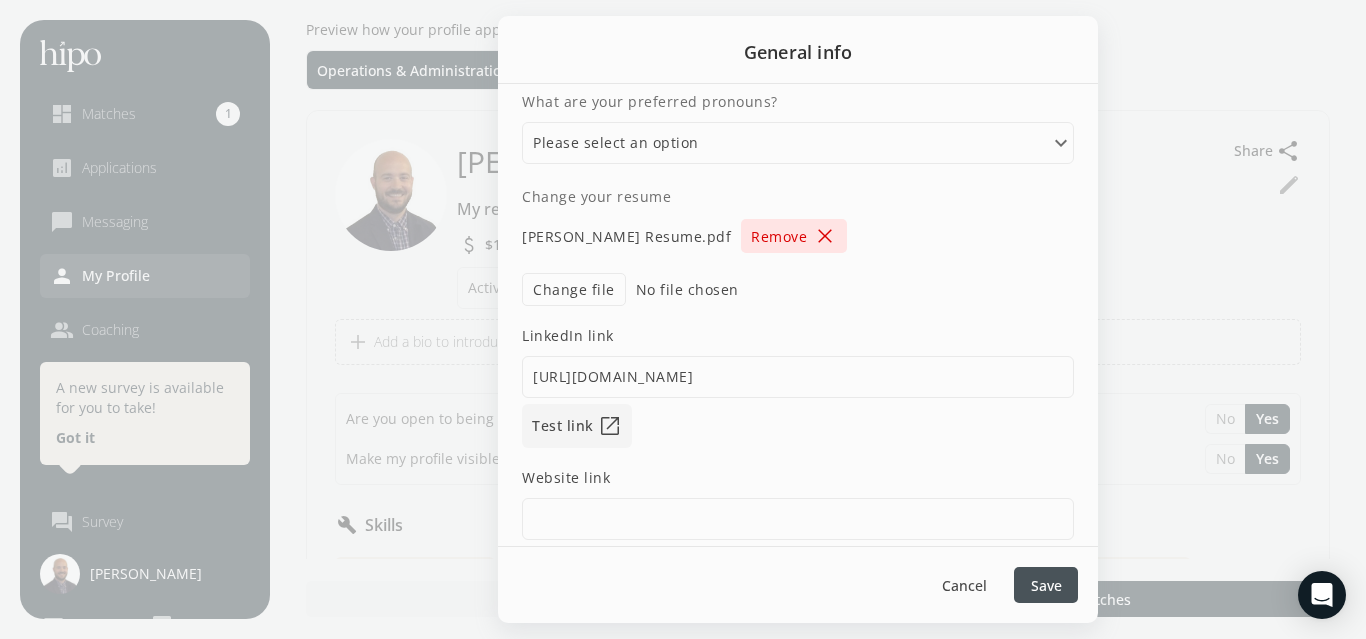click on "close" at bounding box center [825, 236] 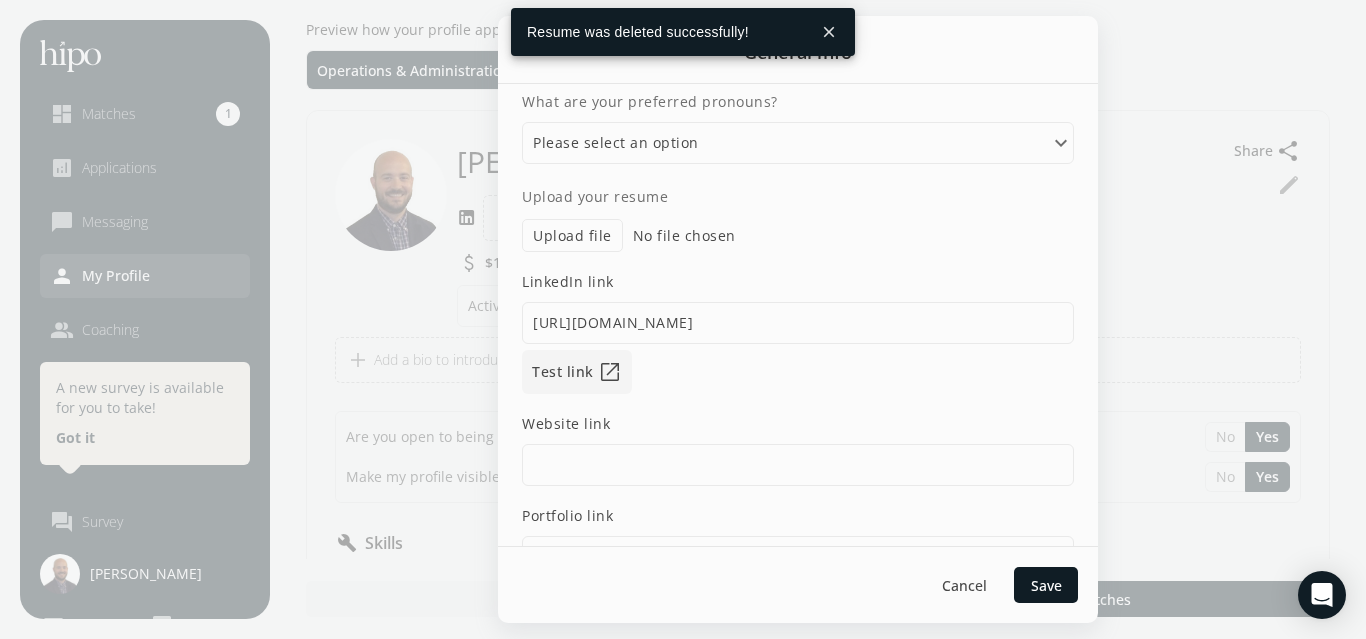 click on "Upload file" at bounding box center (572, 235) 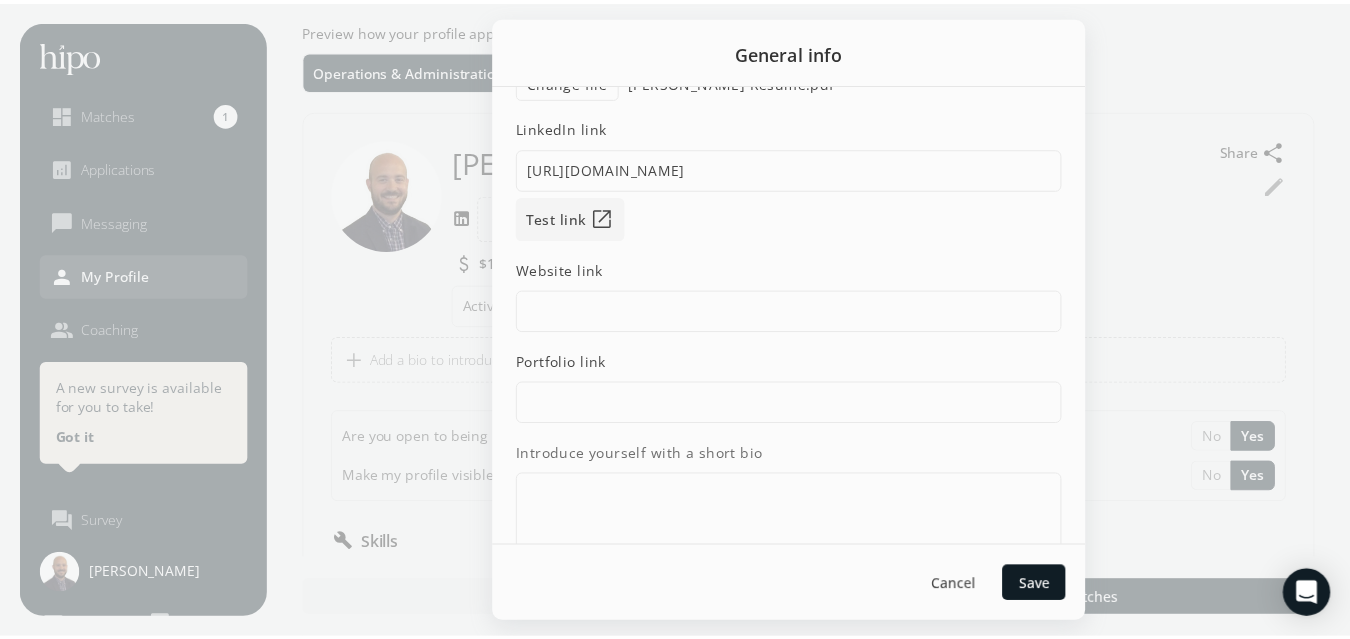 scroll, scrollTop: 216, scrollLeft: 0, axis: vertical 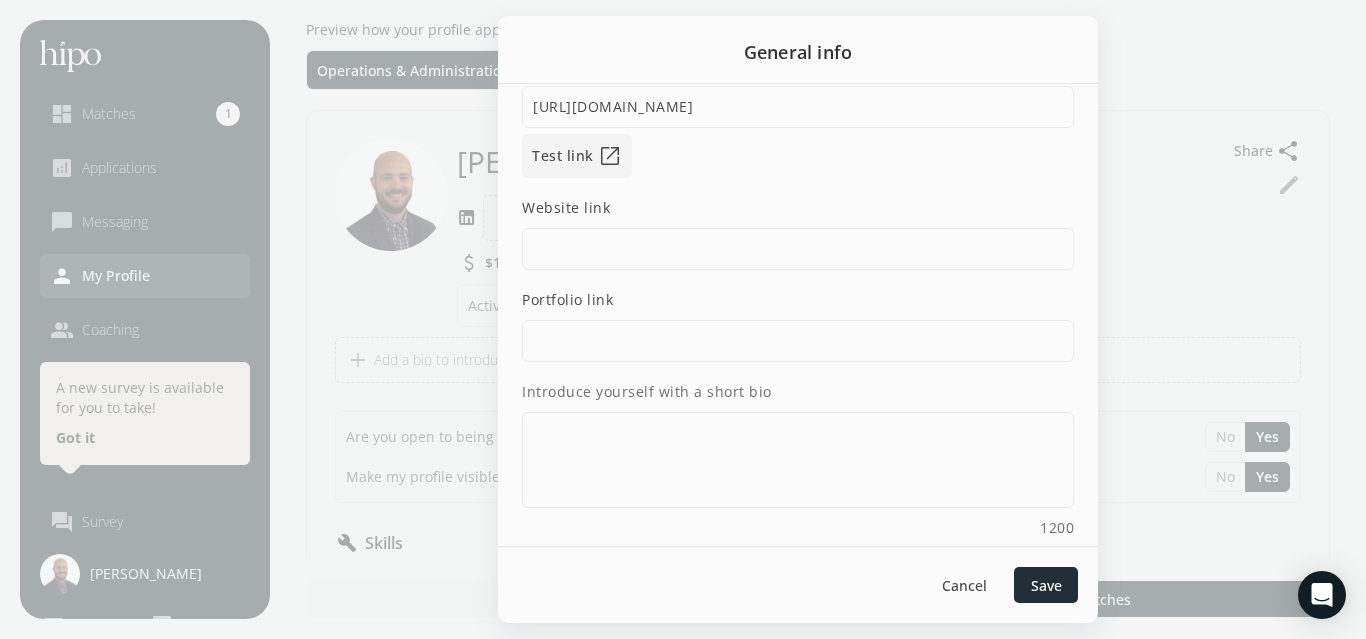 click on "Save" at bounding box center [1046, 585] 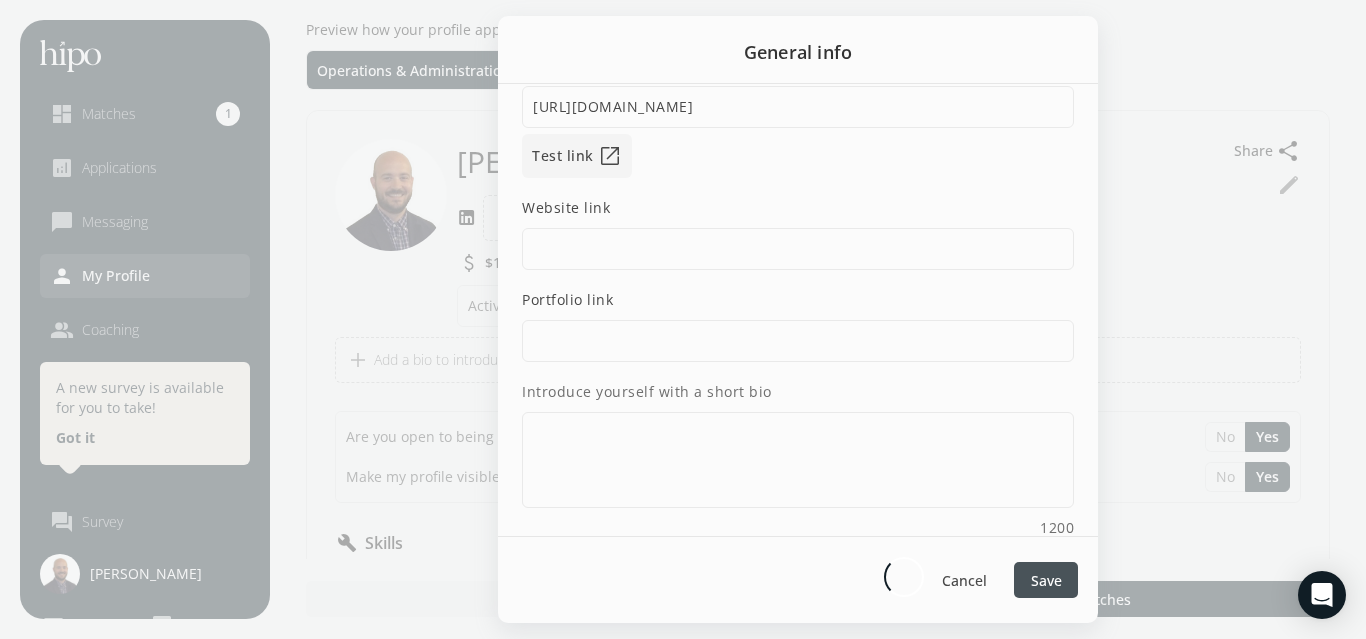 type 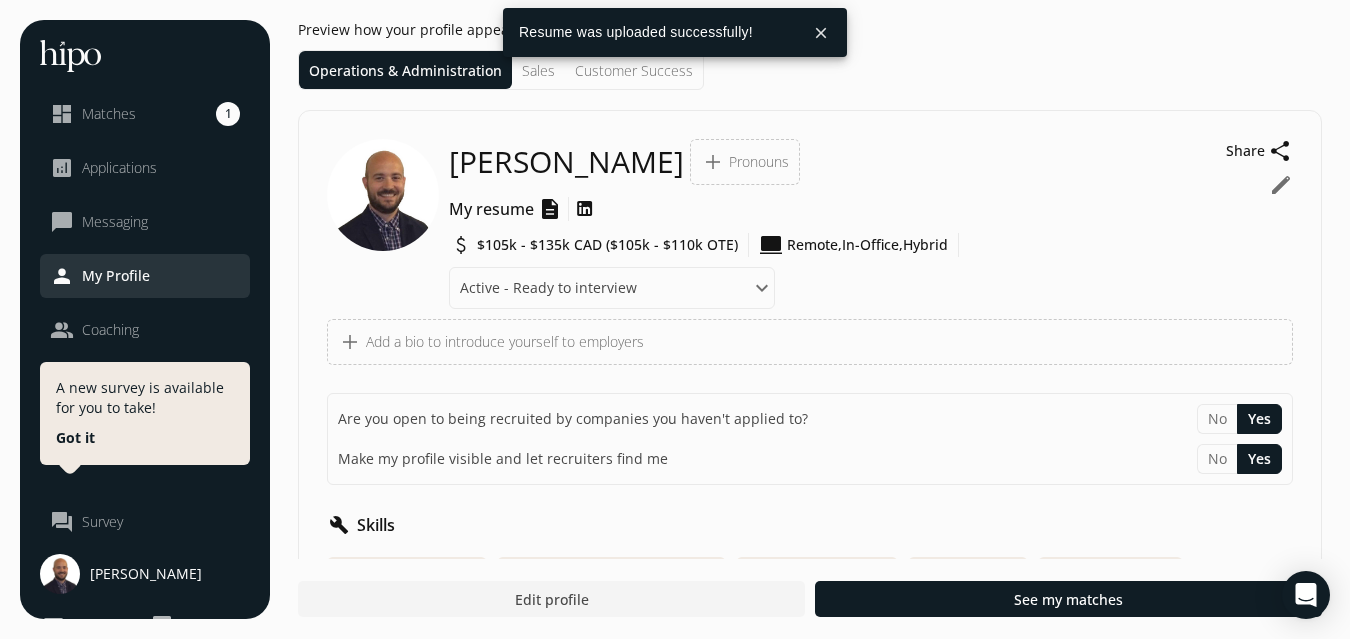 scroll, scrollTop: 0, scrollLeft: 0, axis: both 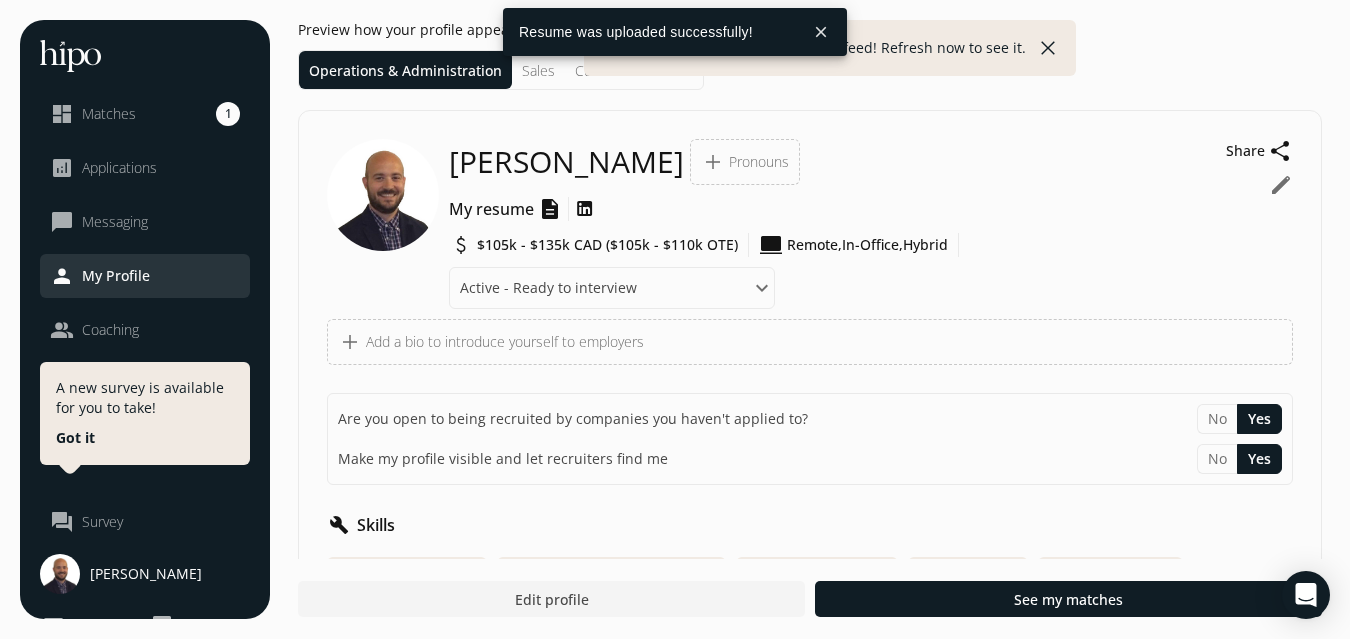 click on "No" 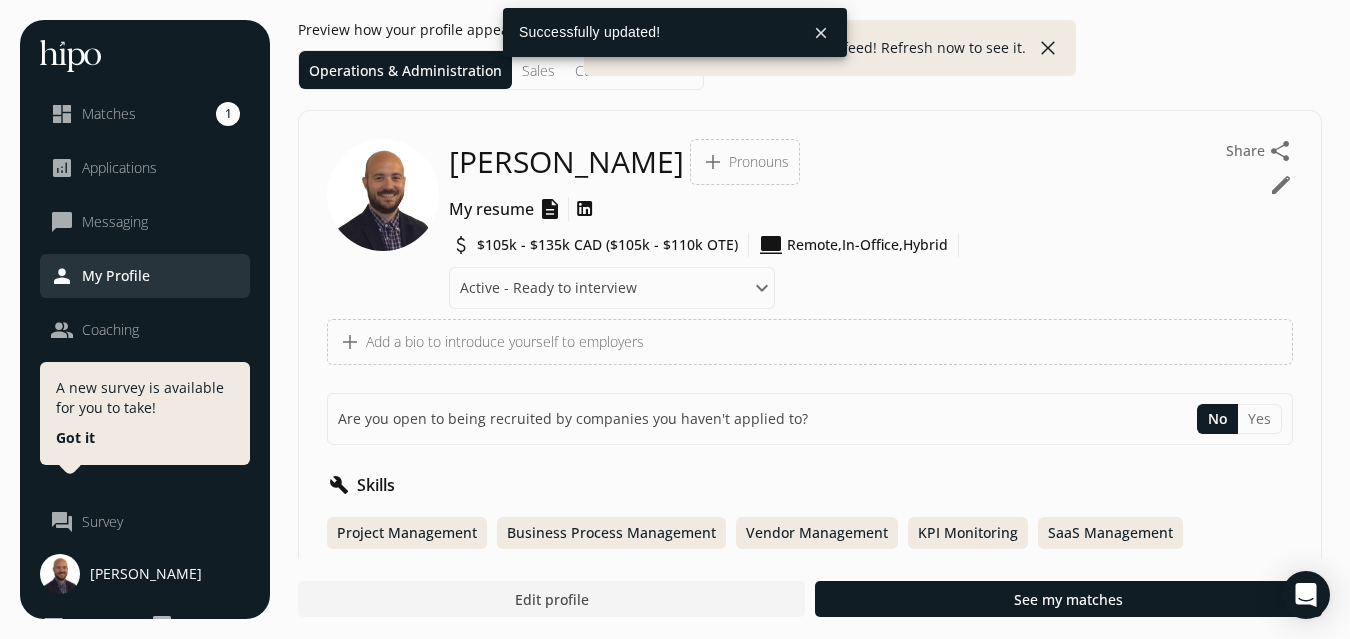 click on "Yes" 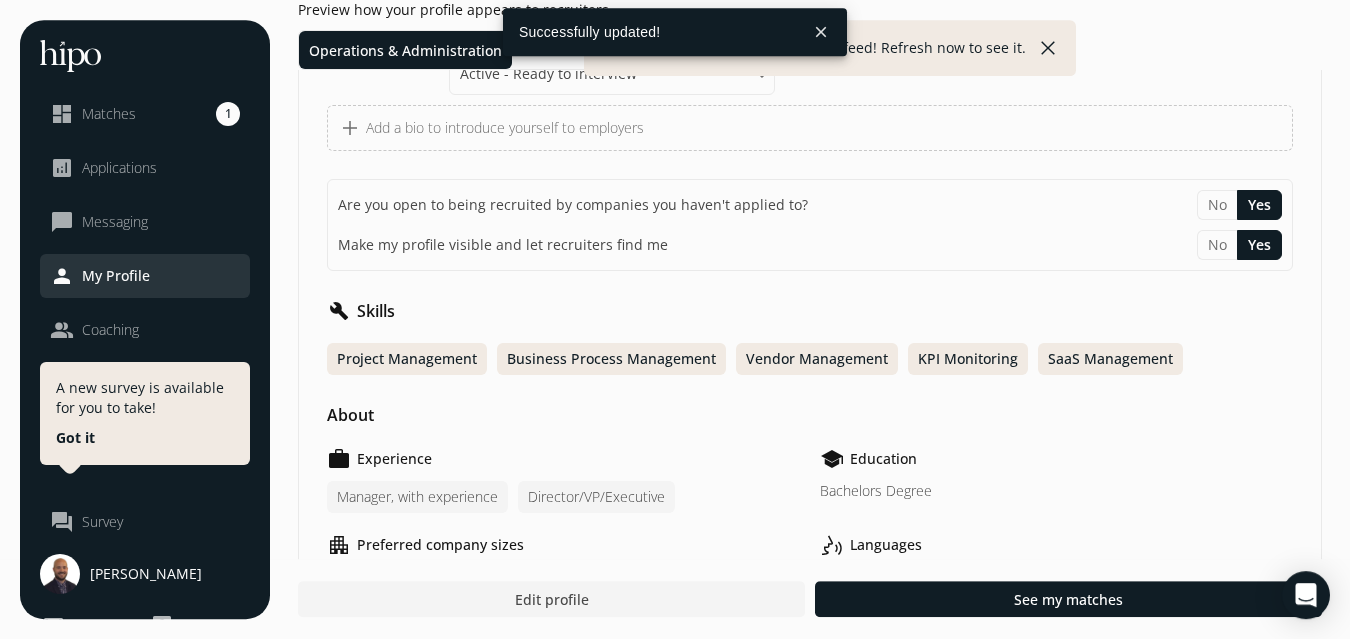 scroll, scrollTop: 238, scrollLeft: 0, axis: vertical 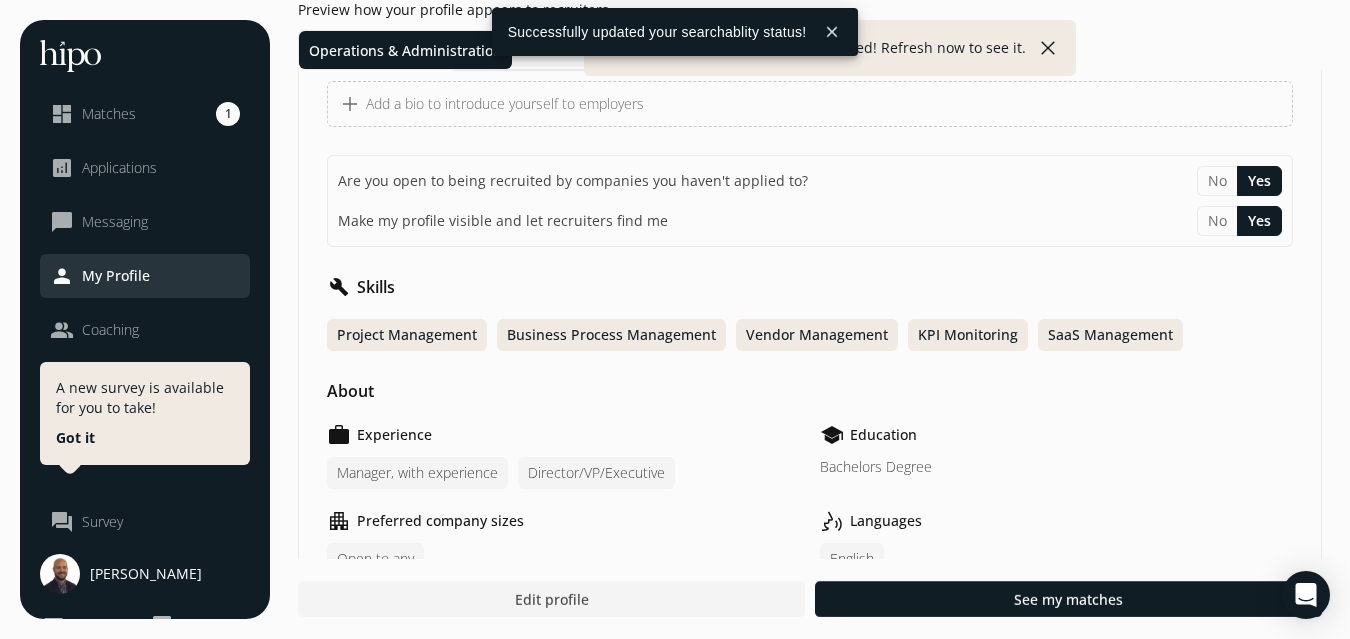 click on "build" at bounding box center [339, 287] 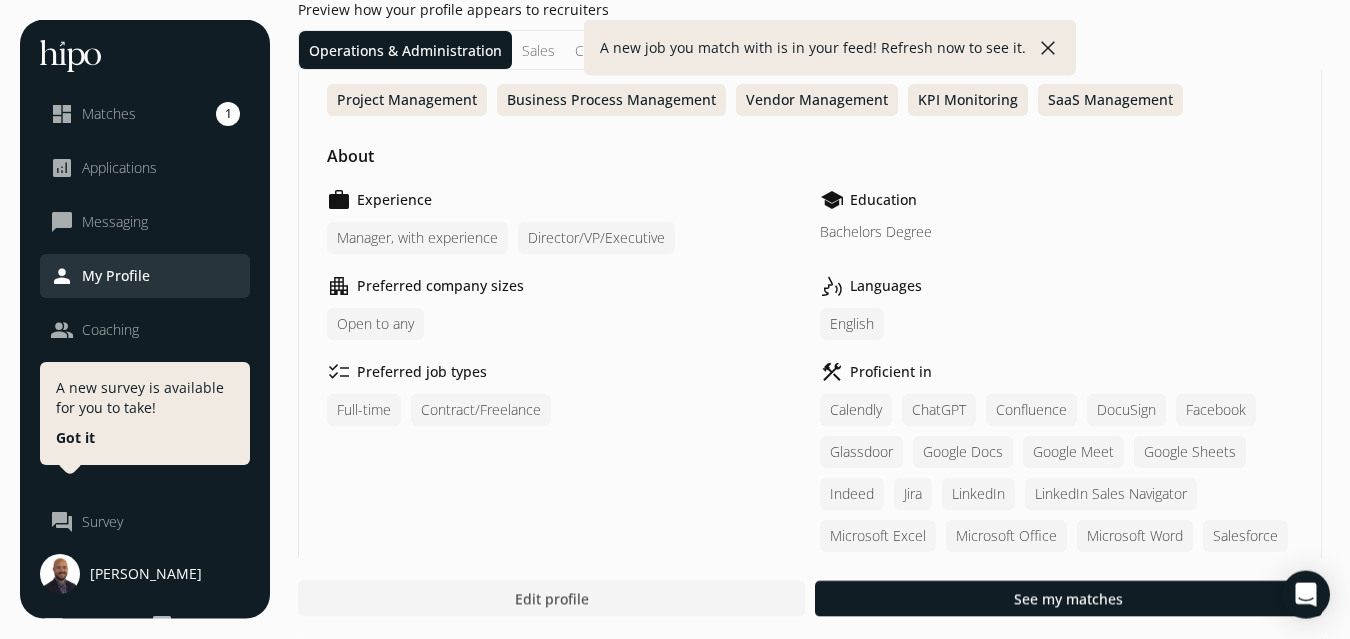 scroll, scrollTop: 476, scrollLeft: 0, axis: vertical 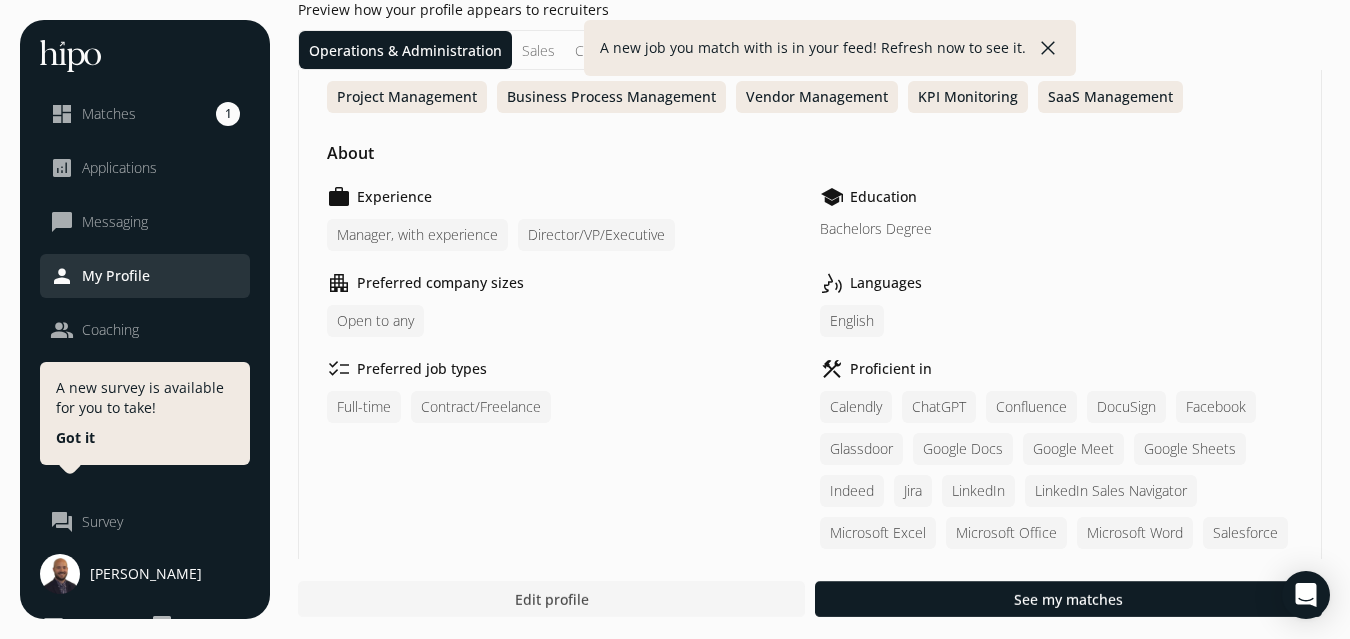 click at bounding box center (551, 599) 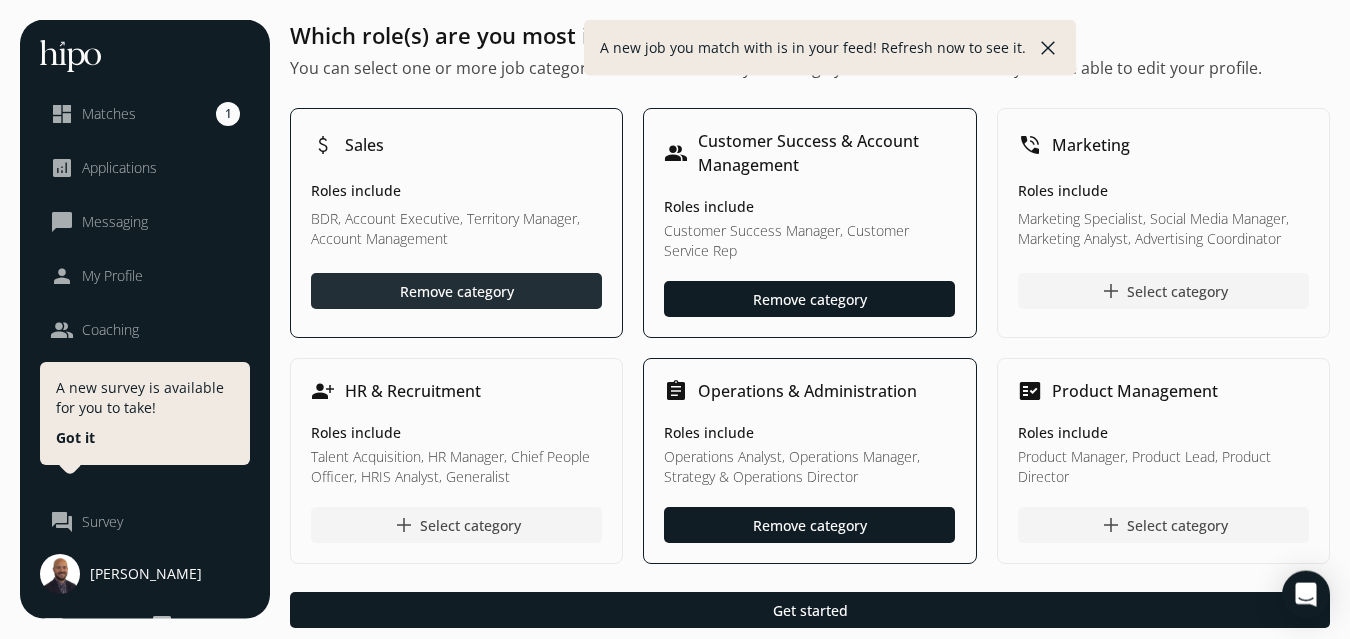 scroll, scrollTop: 0, scrollLeft: 0, axis: both 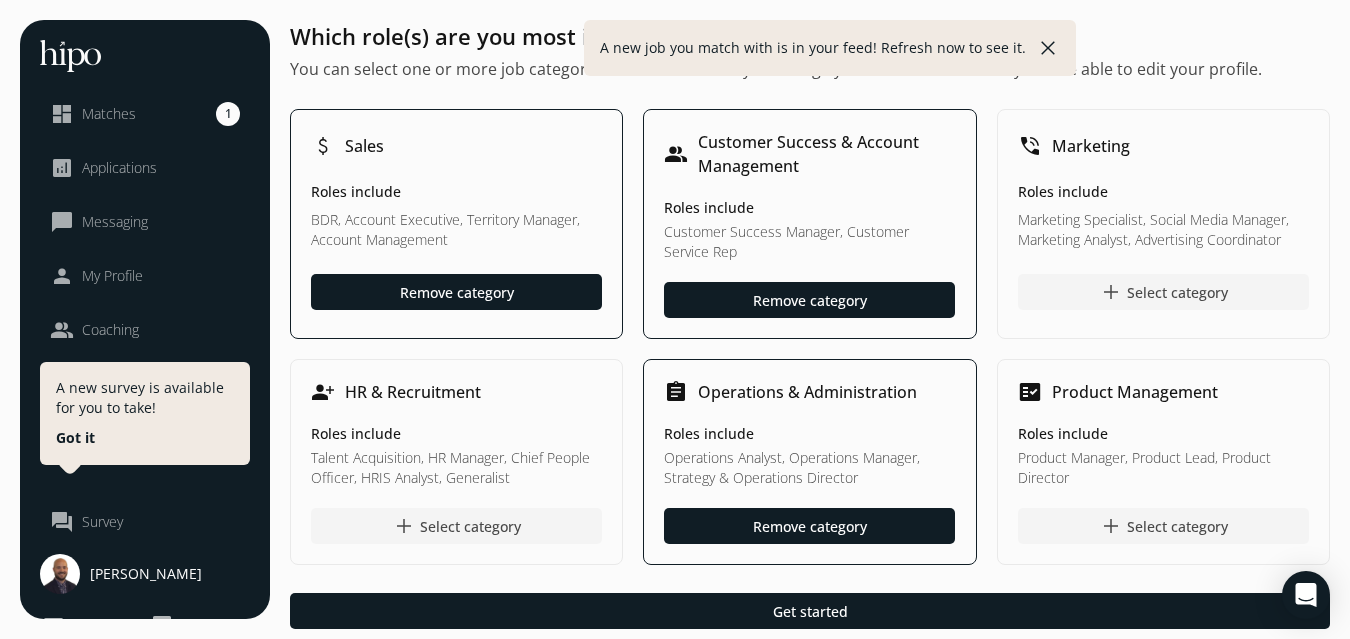 click on "close" at bounding box center [1048, 48] 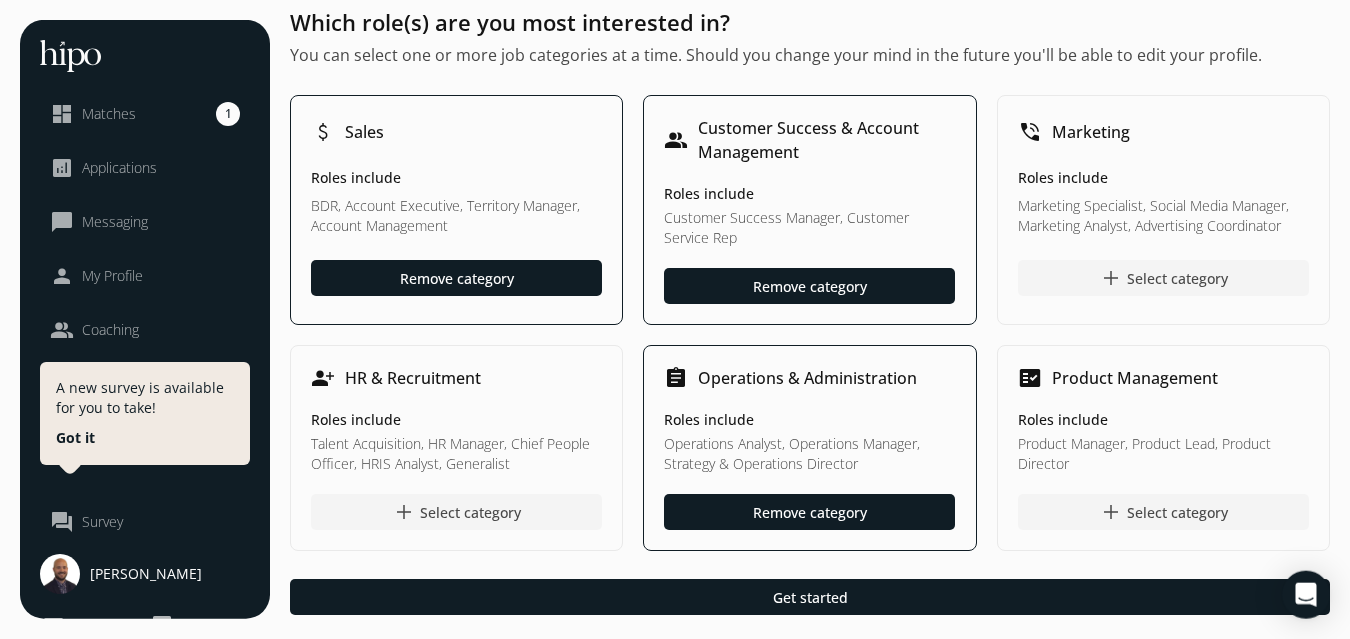scroll, scrollTop: 0, scrollLeft: 0, axis: both 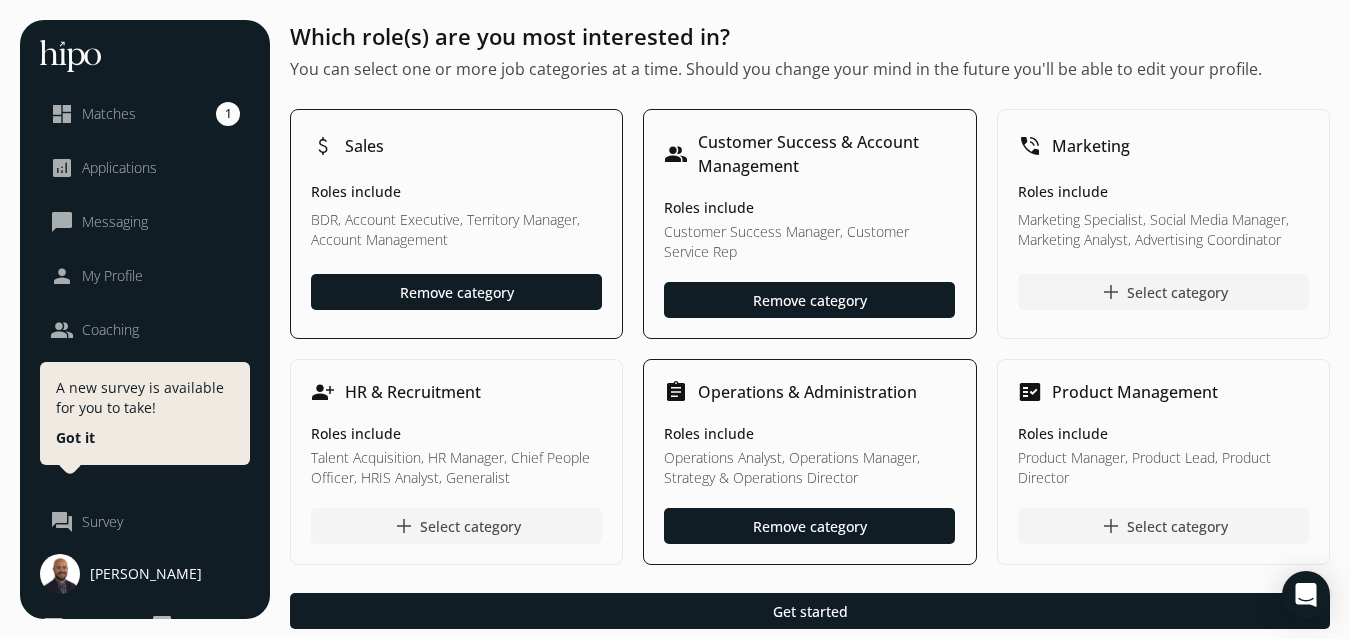 click on "[PERSON_NAME]" 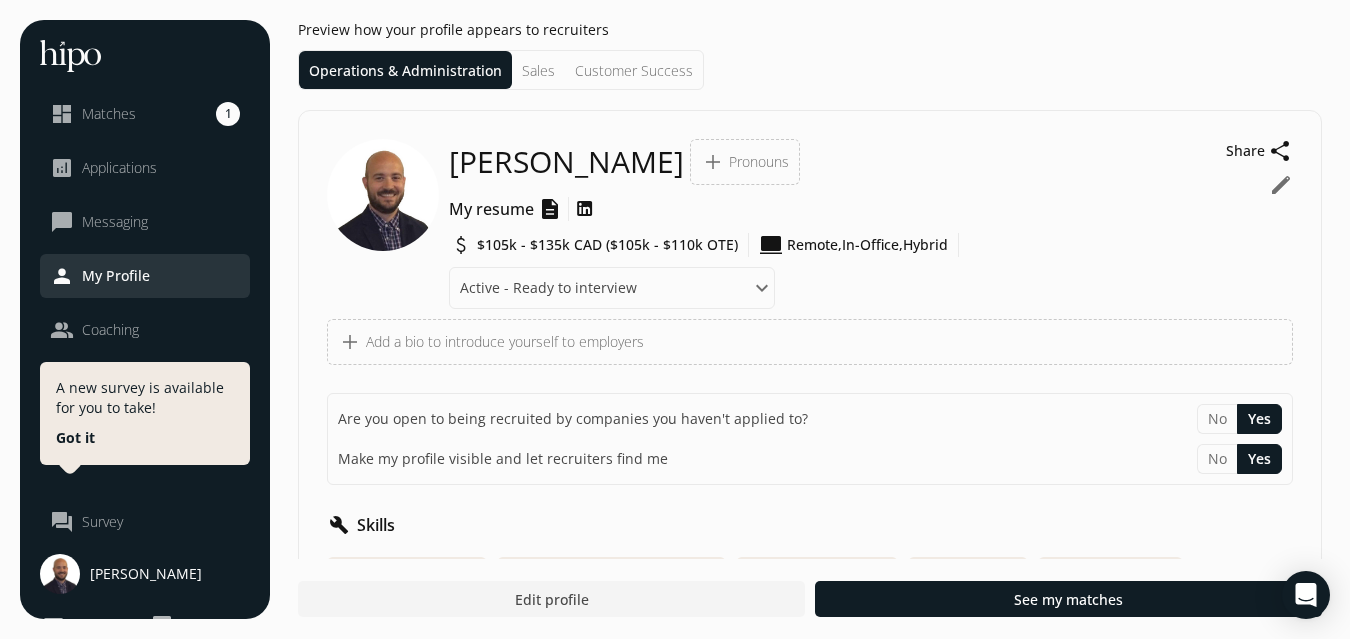 click on "description" at bounding box center [550, 209] 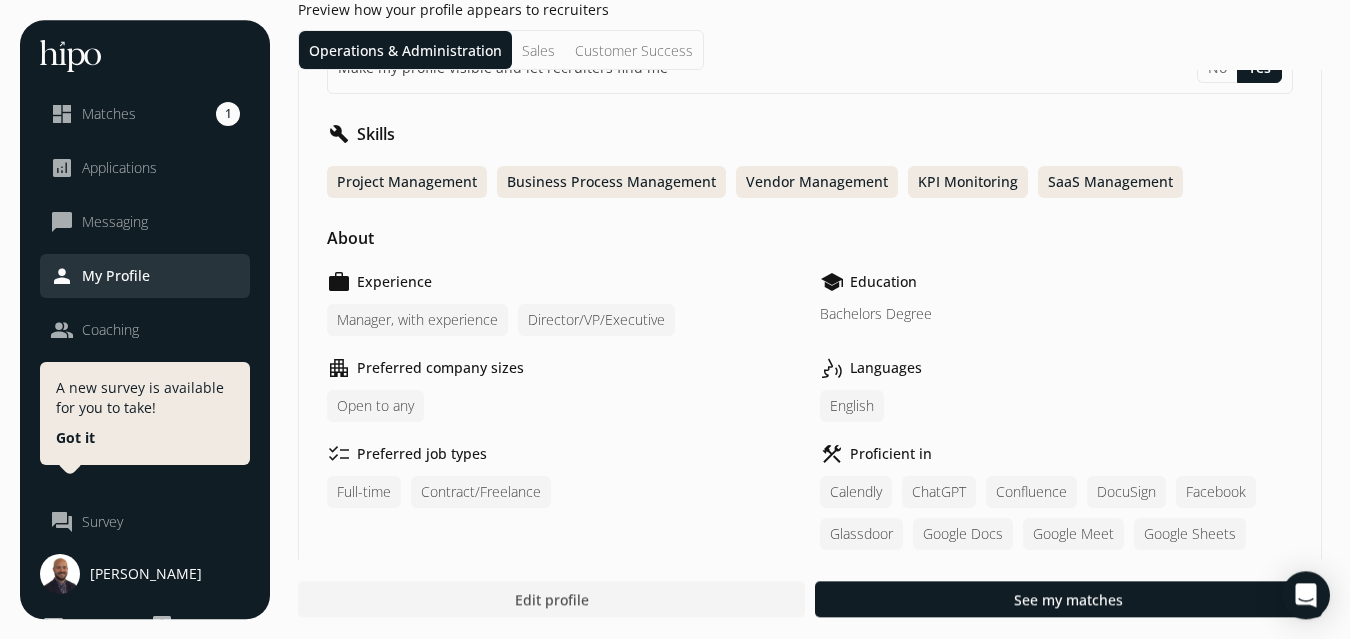scroll, scrollTop: 476, scrollLeft: 0, axis: vertical 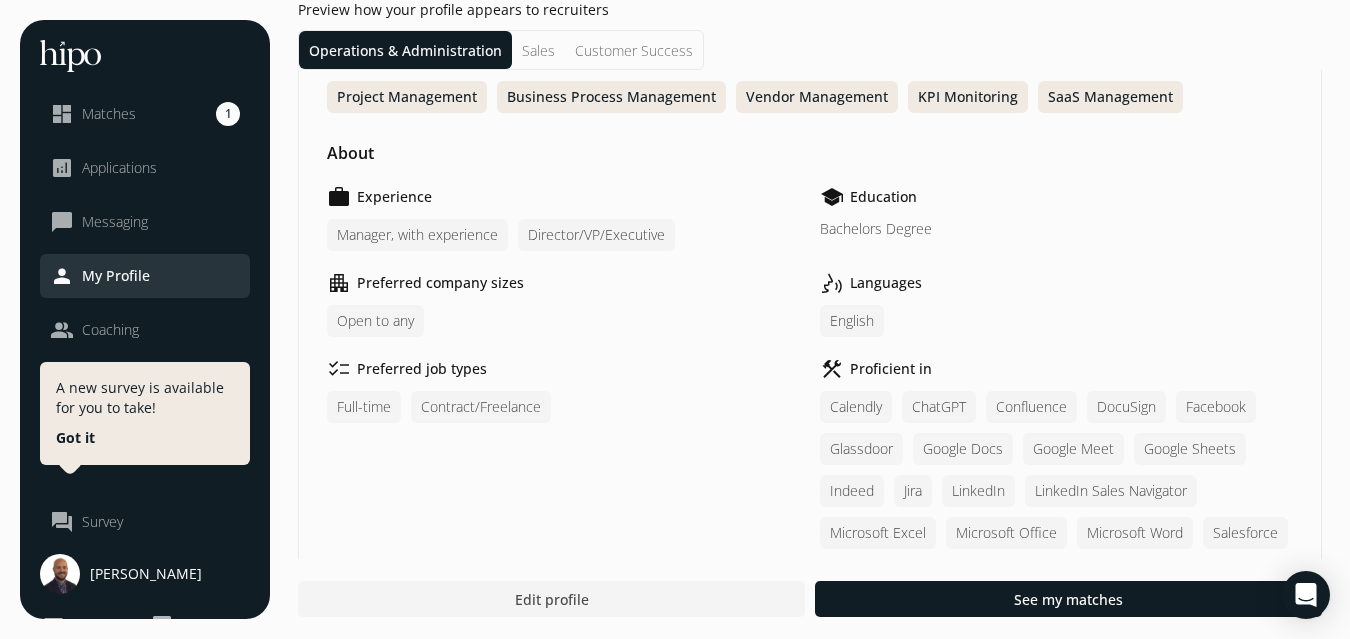 click on "Education" 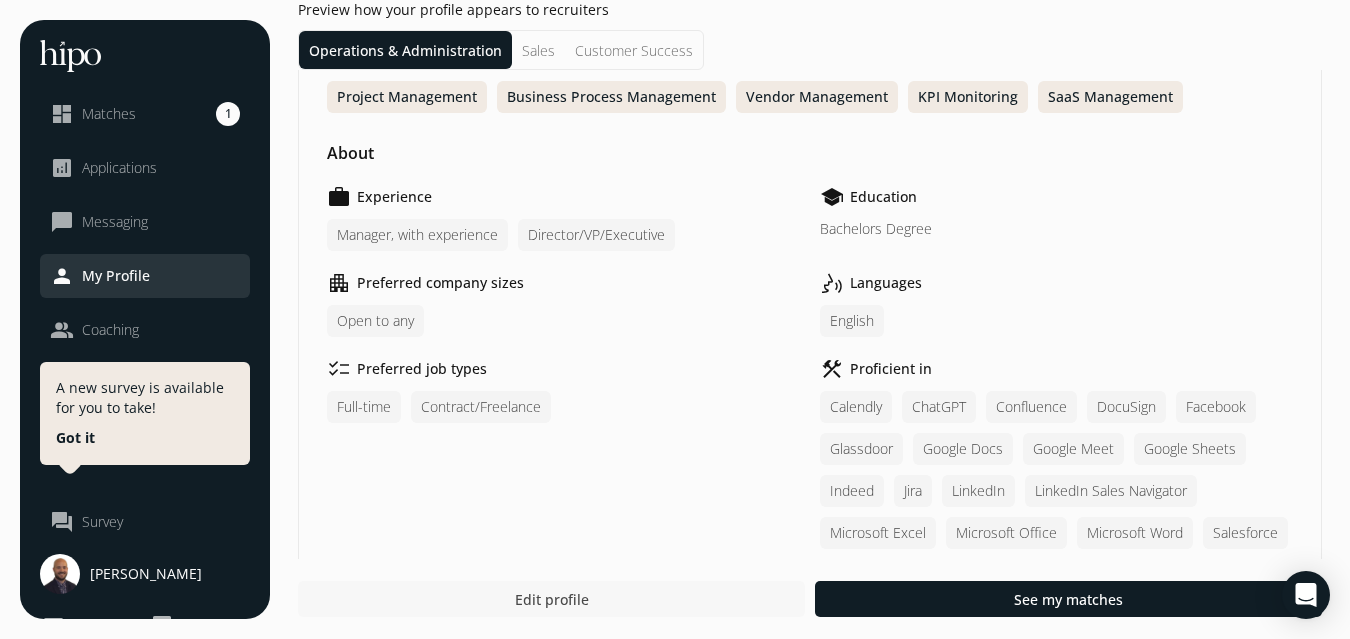 click at bounding box center [551, 599] 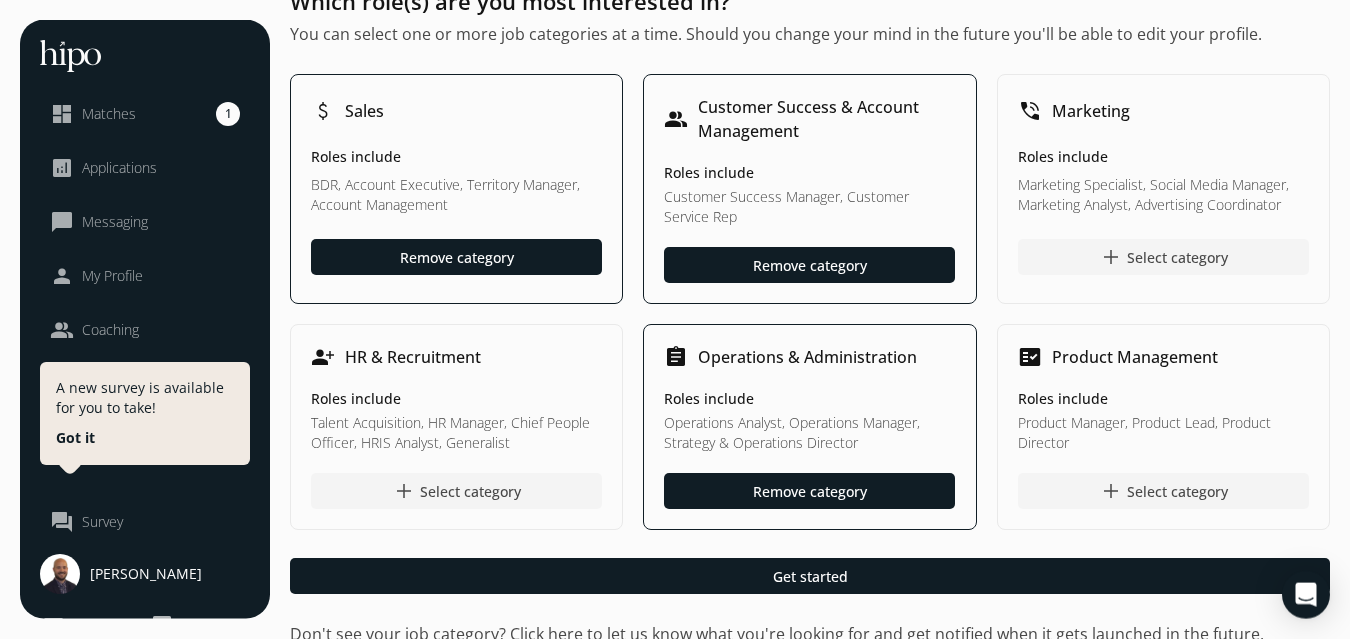 scroll, scrollTop: 62, scrollLeft: 0, axis: vertical 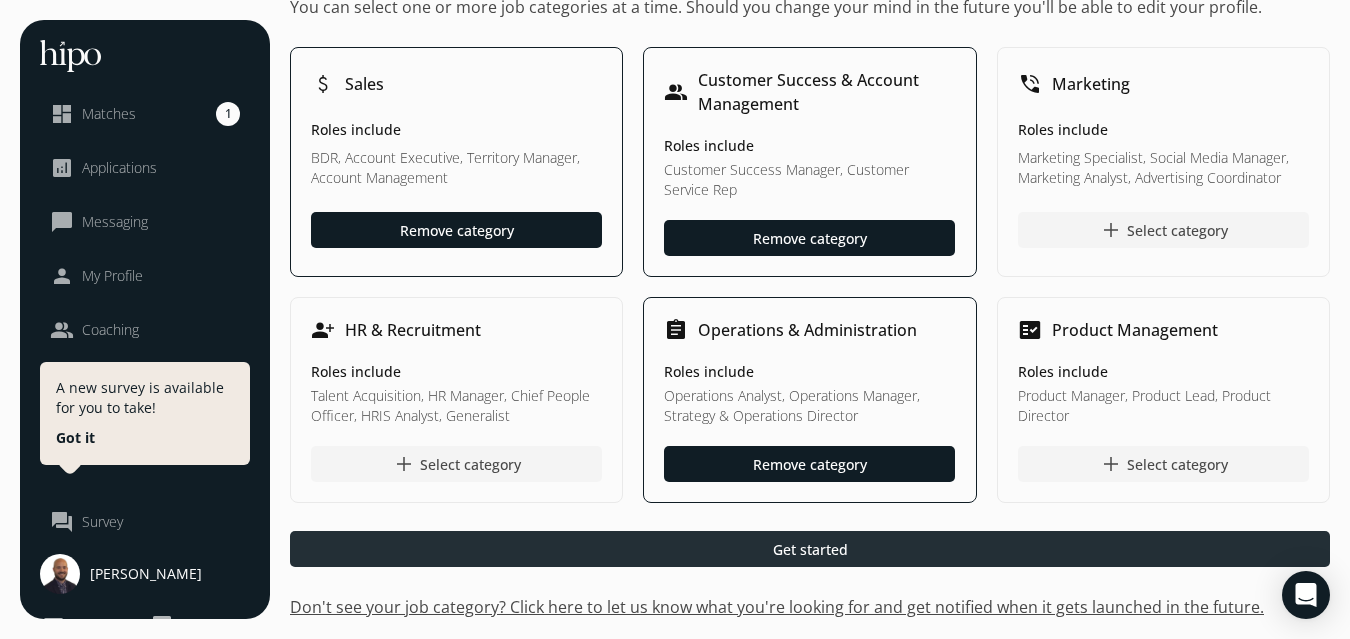 click at bounding box center (810, 549) 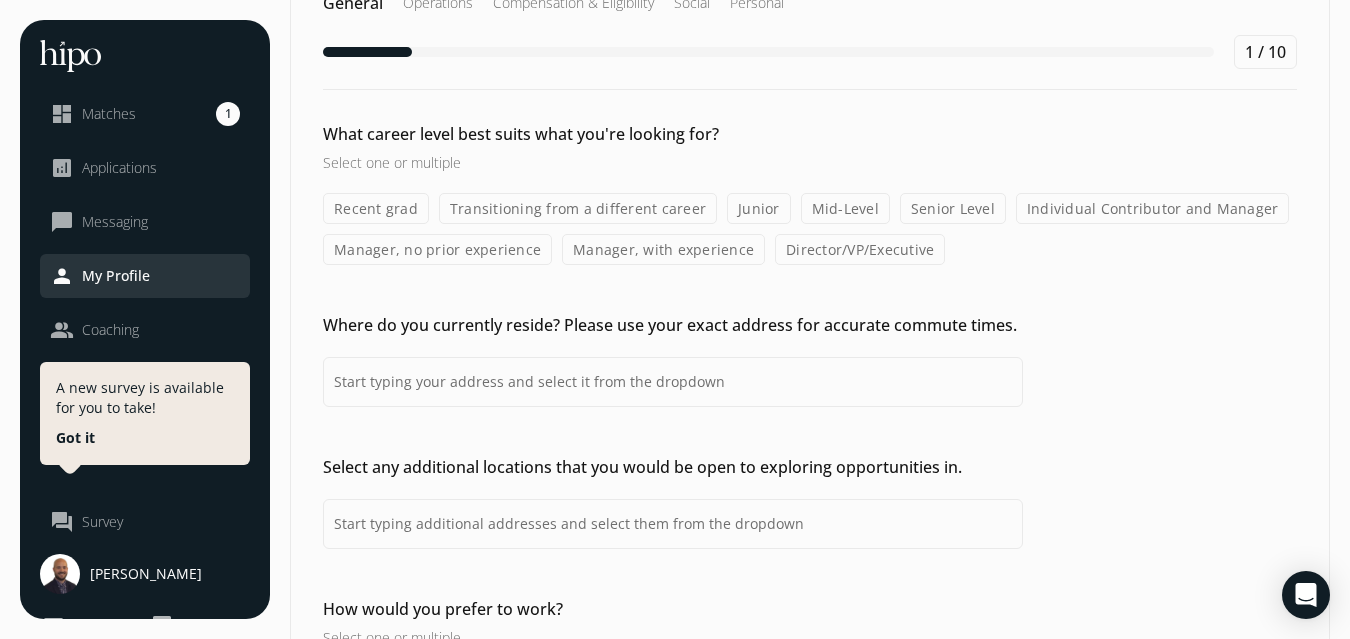 type on "[GEOGRAPHIC_DATA], [GEOGRAPHIC_DATA], [GEOGRAPHIC_DATA]" 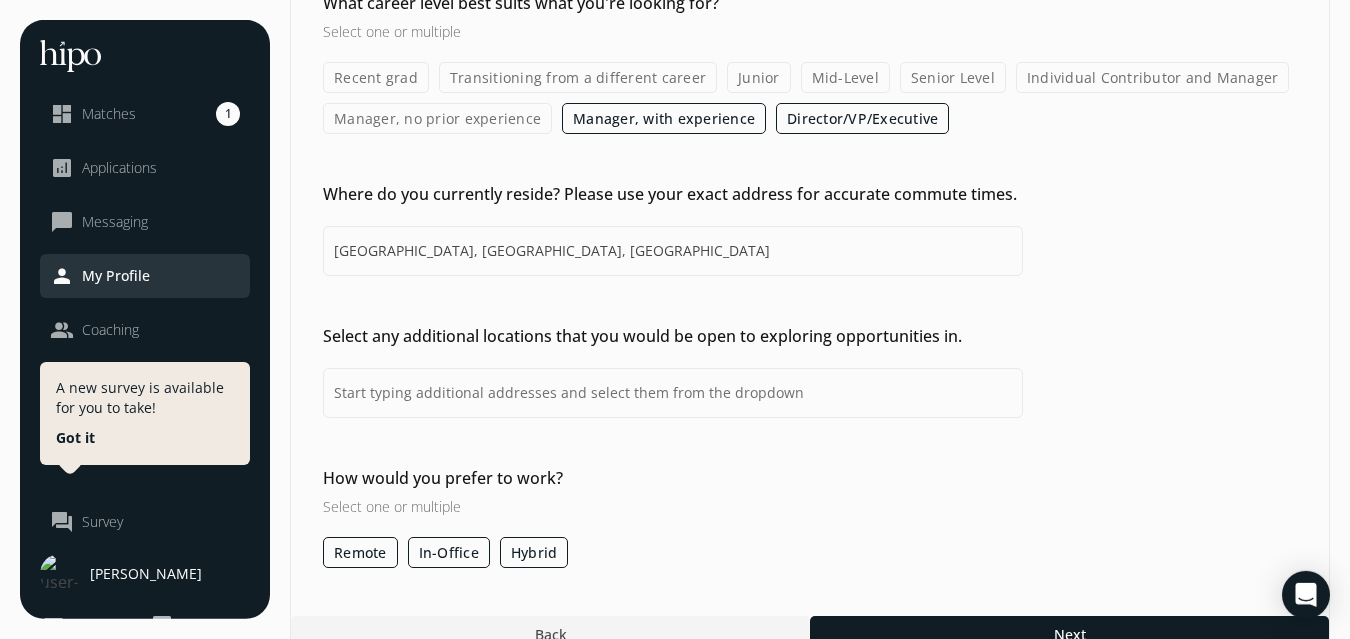 scroll, scrollTop: 227, scrollLeft: 0, axis: vertical 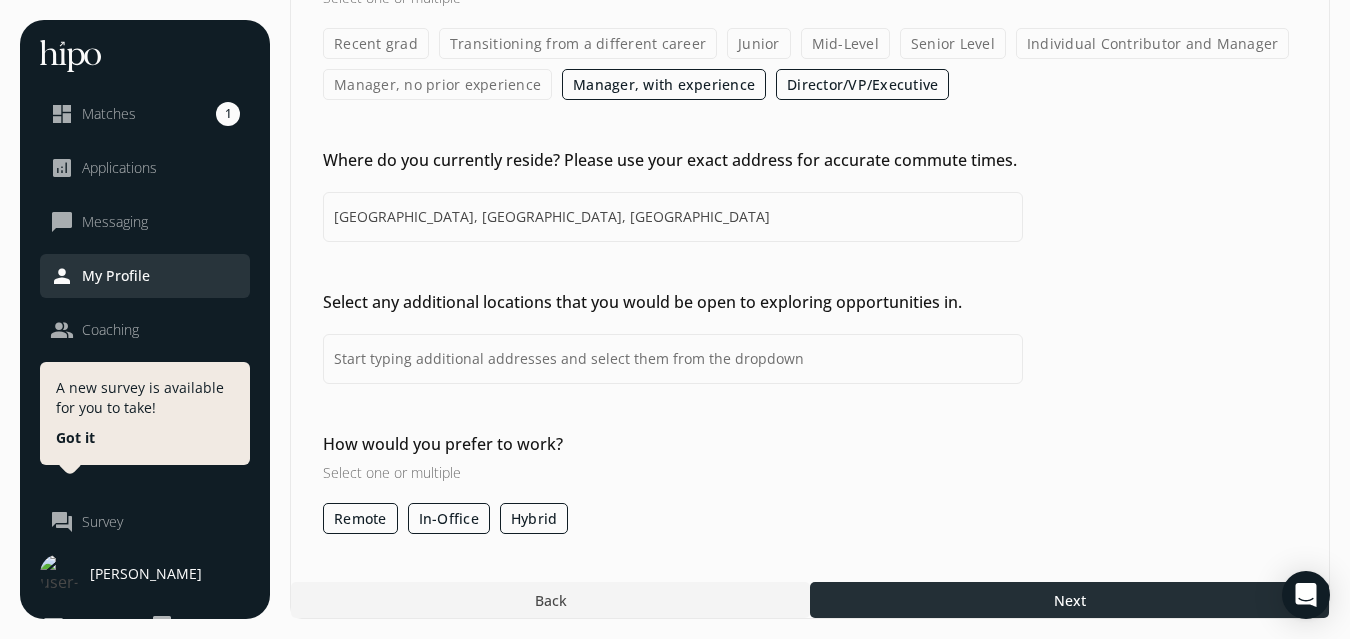 click at bounding box center [1069, 600] 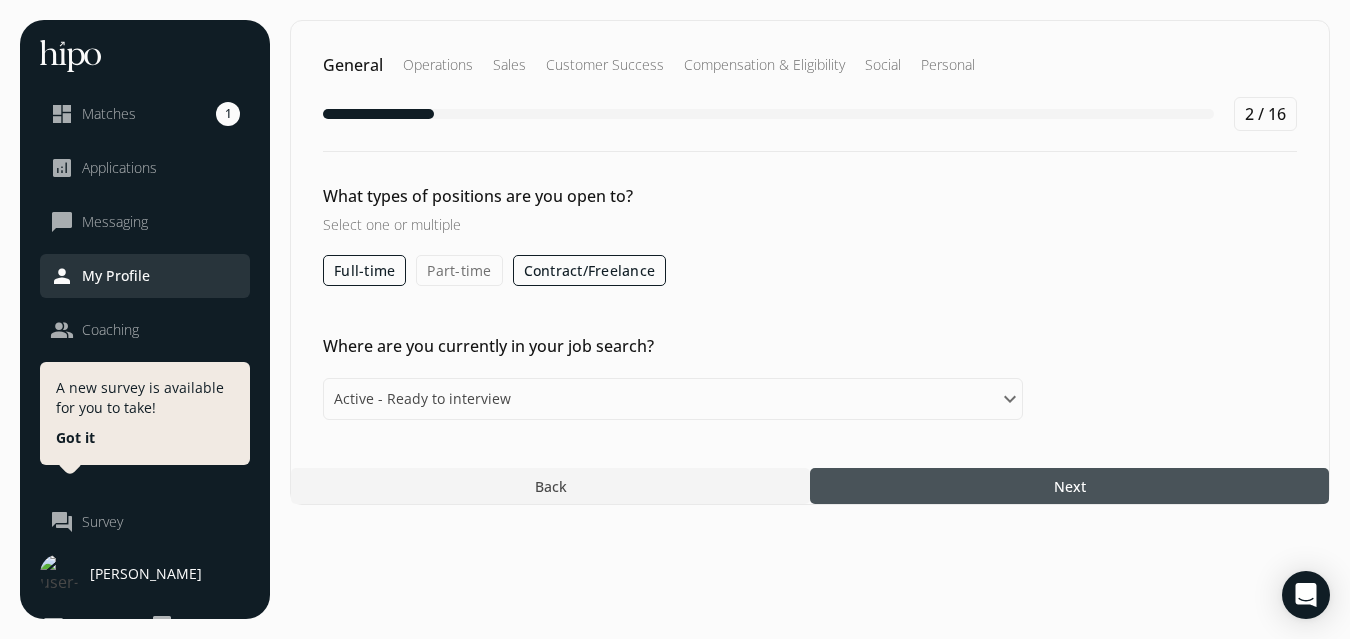 scroll, scrollTop: 0, scrollLeft: 0, axis: both 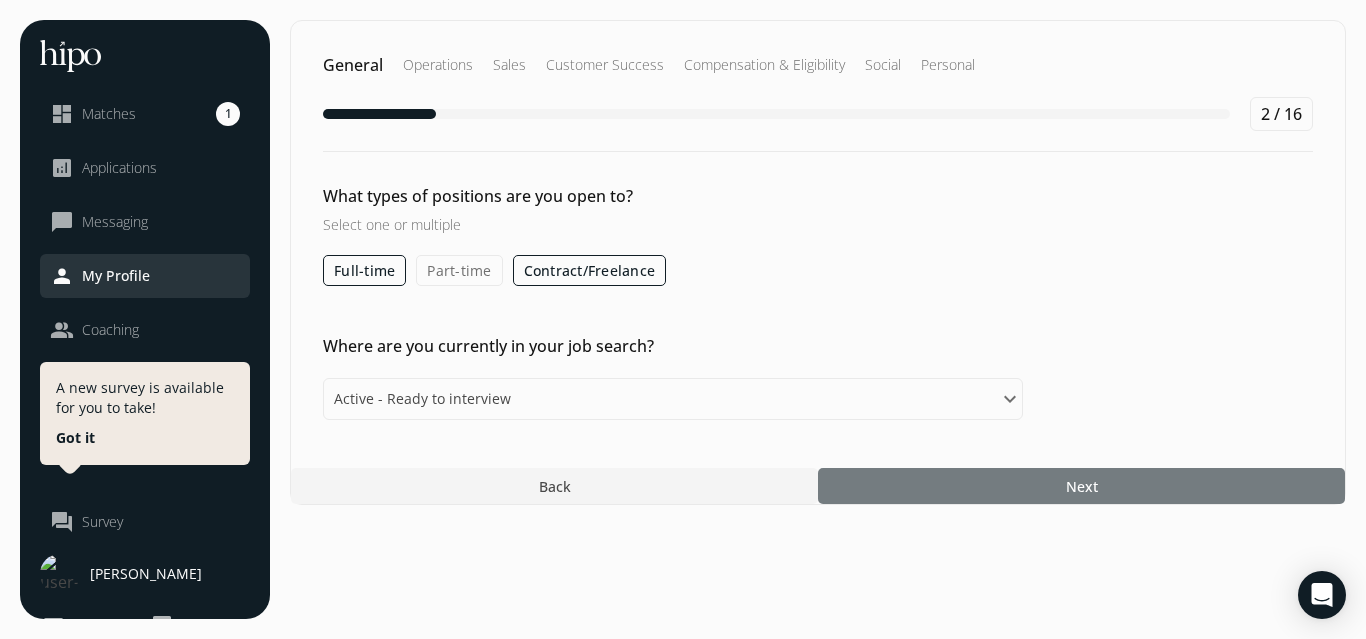 click at bounding box center [1081, 486] 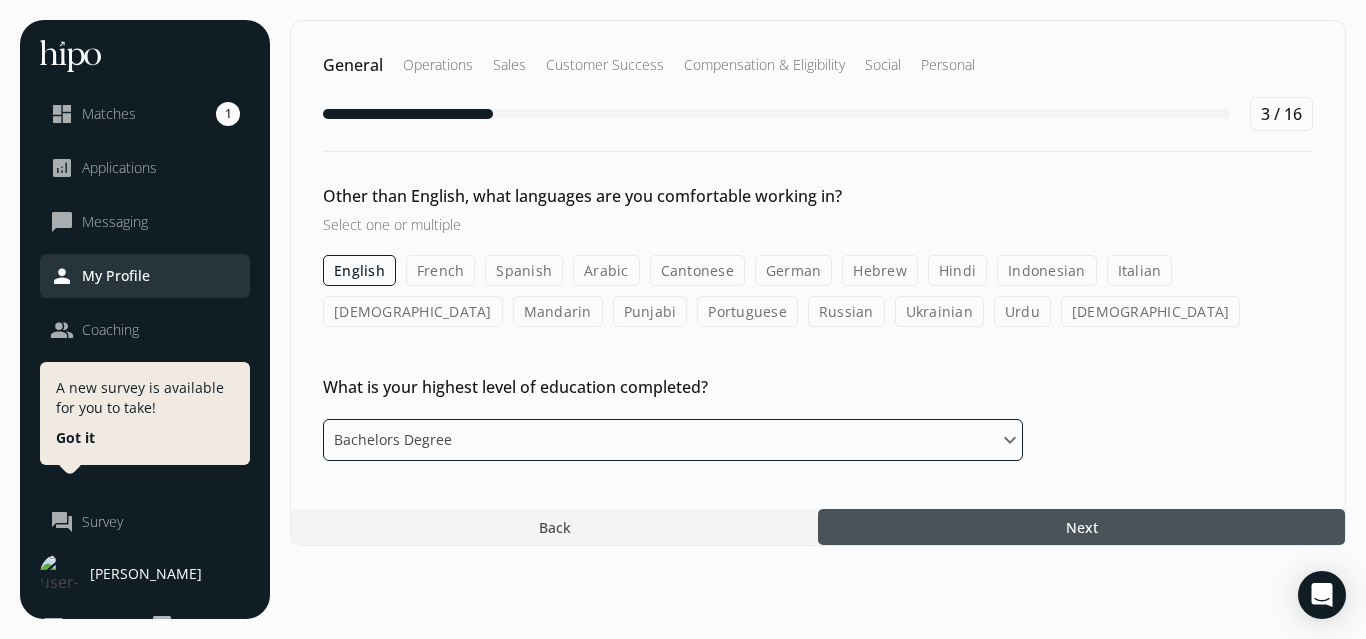 click on "Please select an option Some High School High School Diploma Some University or College Diploma Bachelors Degree Masters Ph. D." 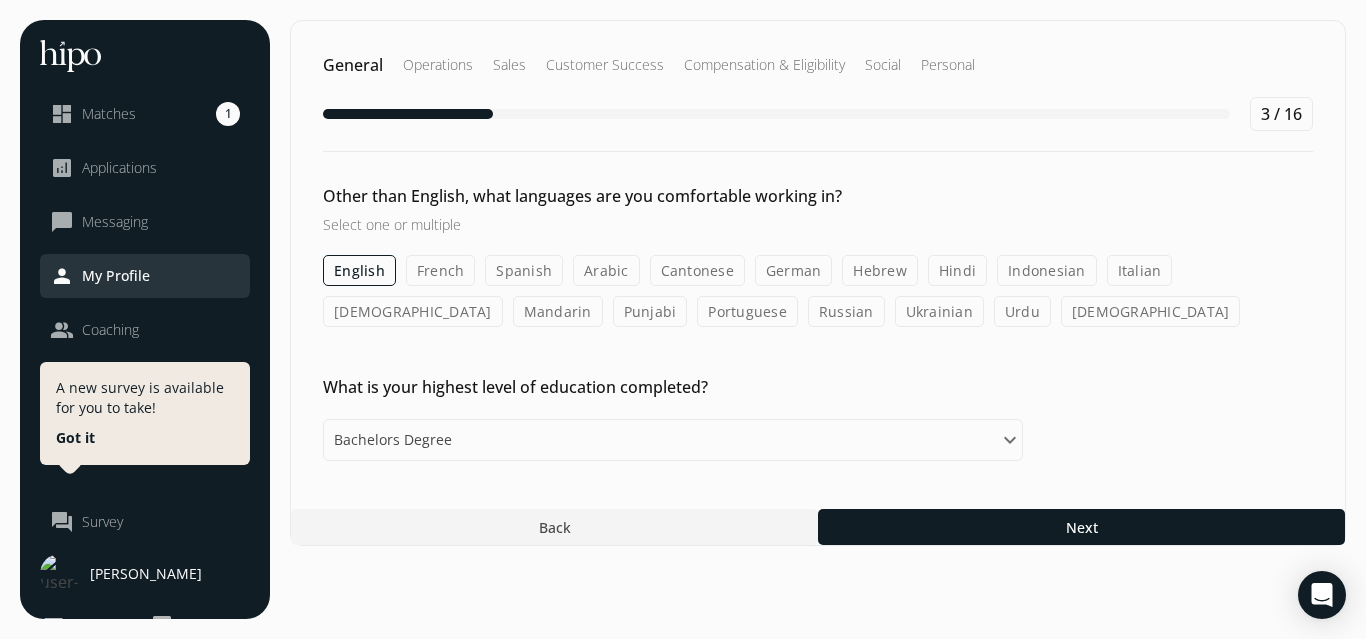 click on "English French Spanish Arabic Cantonese German Hebrew Hindi Indonesian Italian Korean Mandarin Punjabi Portuguese Russian Ukrainian Urdu Vietnamese" at bounding box center (818, 291) 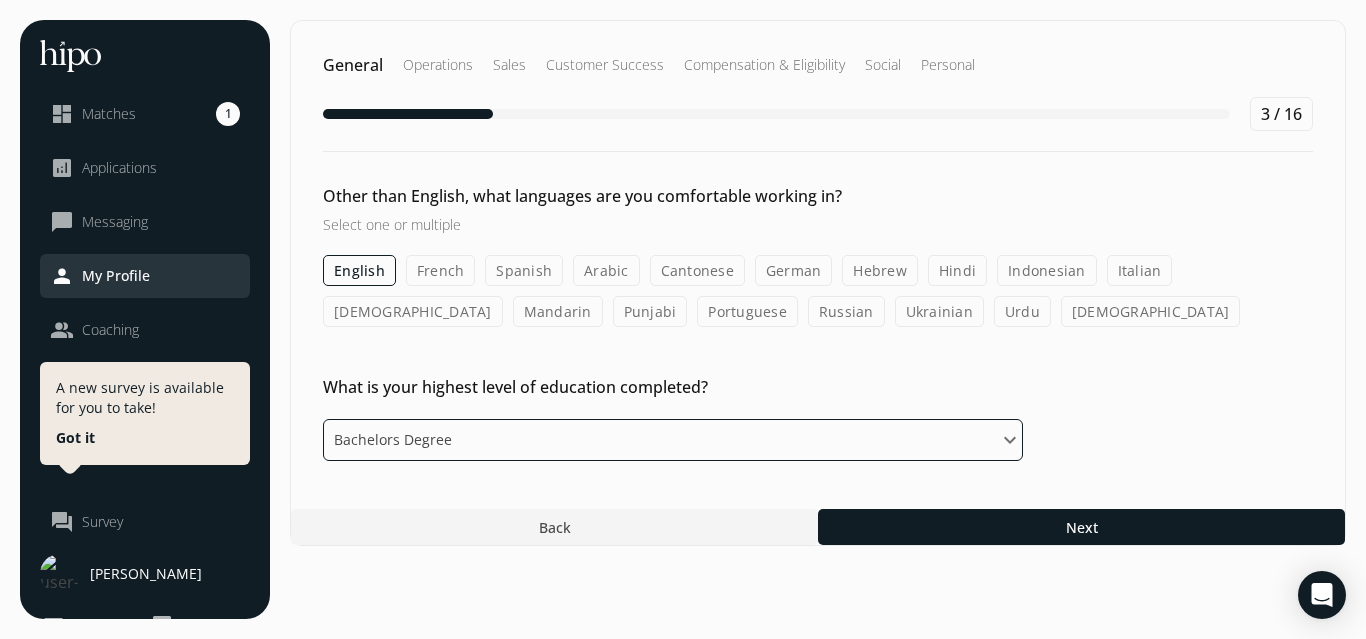 click on "Please select an option Some High School High School Diploma Some University or College Diploma Bachelors Degree Masters Ph. D." 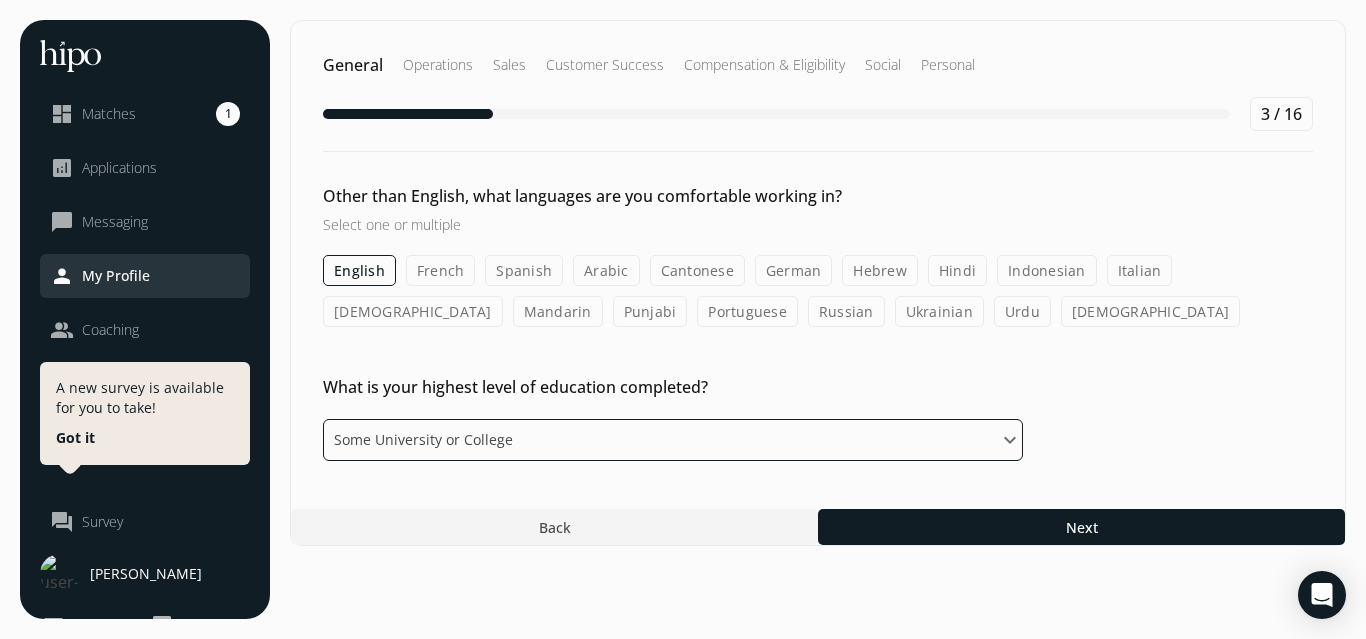 click on "Some University or College" 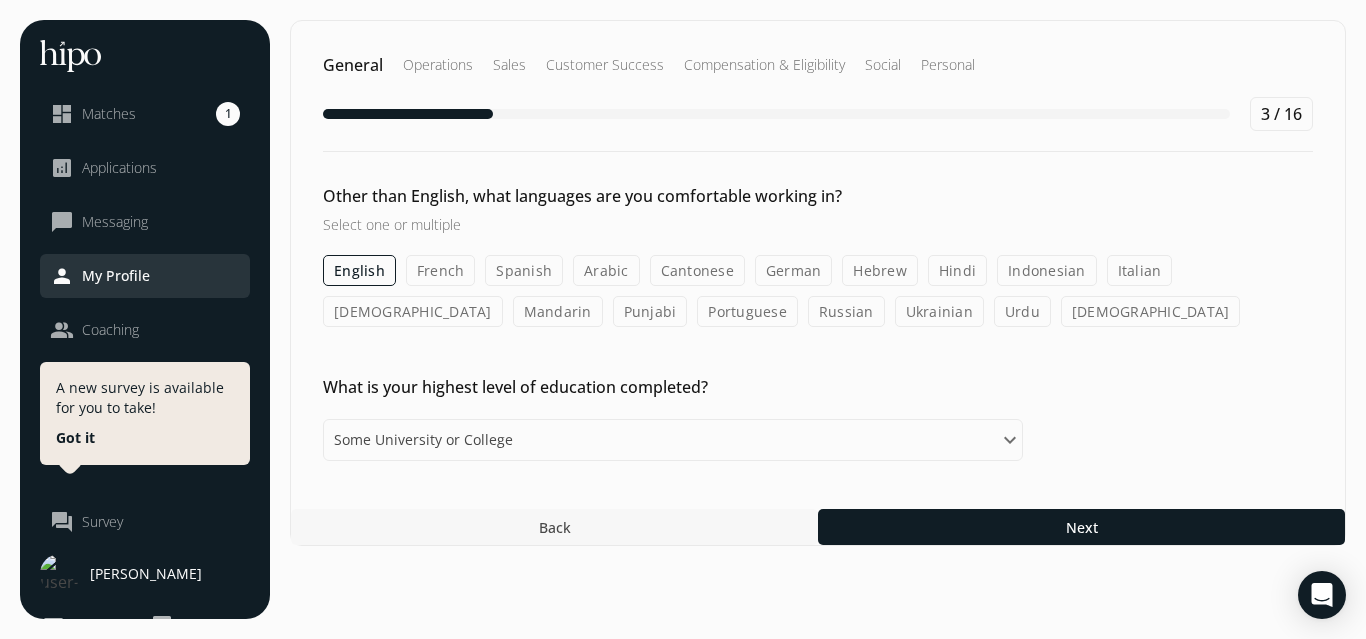 click at bounding box center (554, 527) 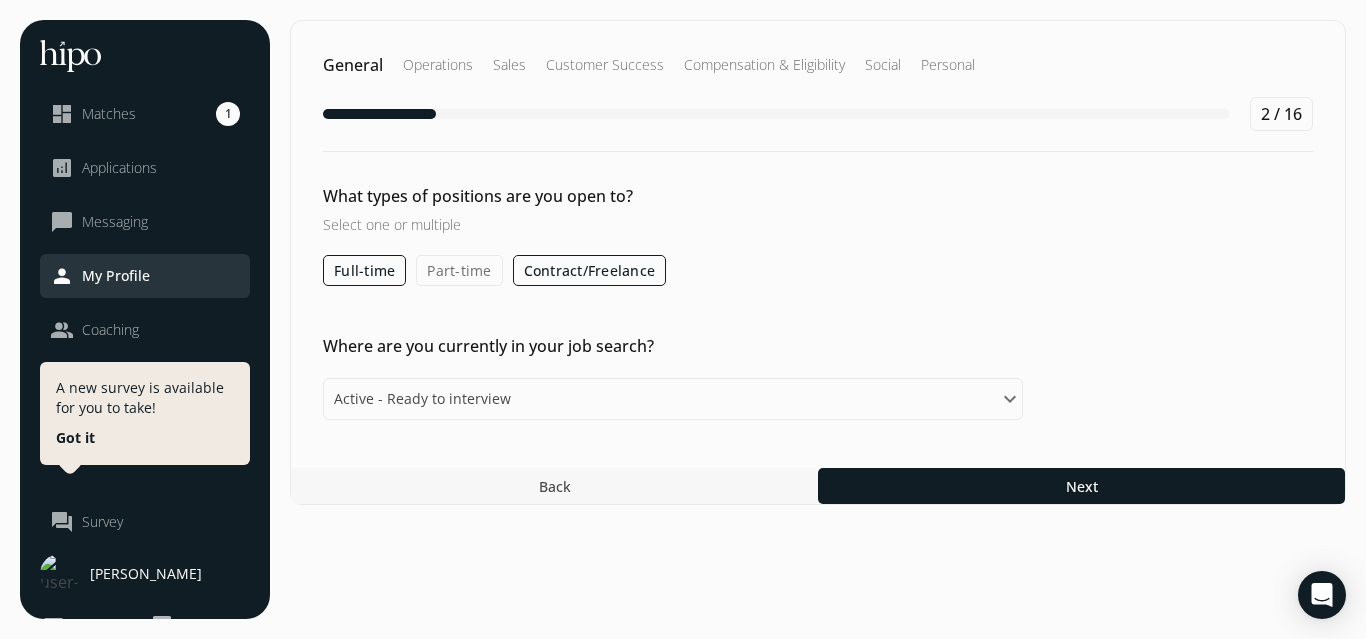 click at bounding box center (554, 486) 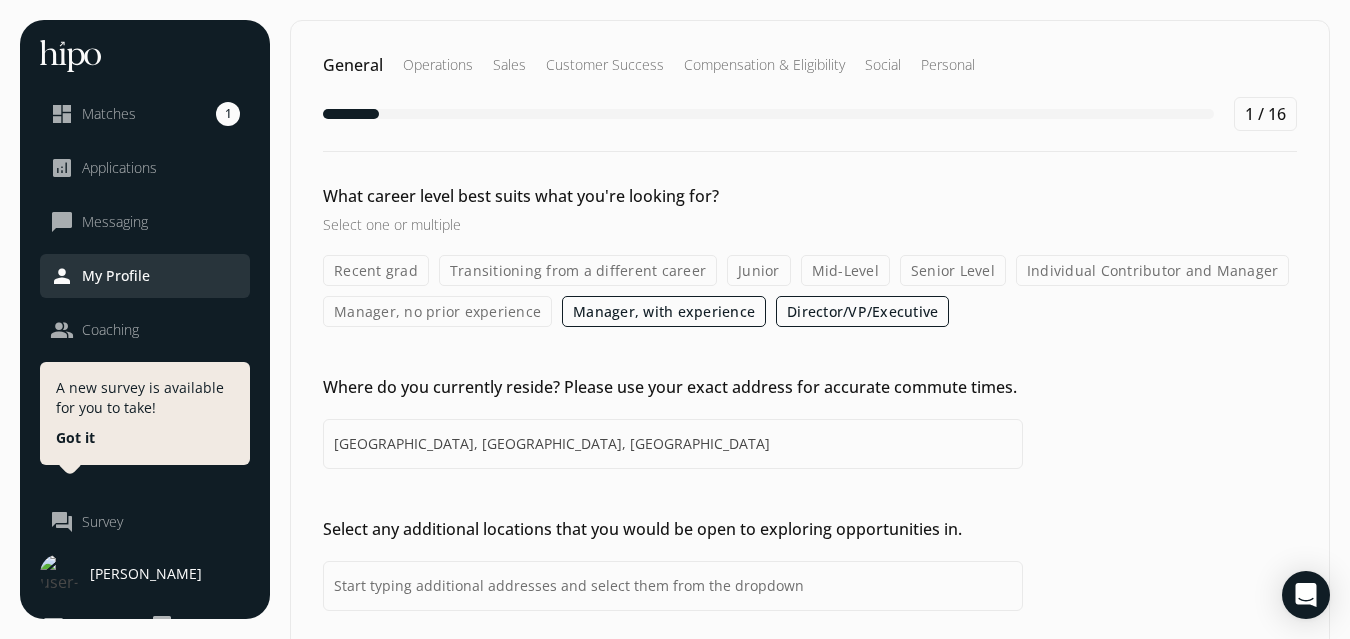 scroll, scrollTop: 227, scrollLeft: 0, axis: vertical 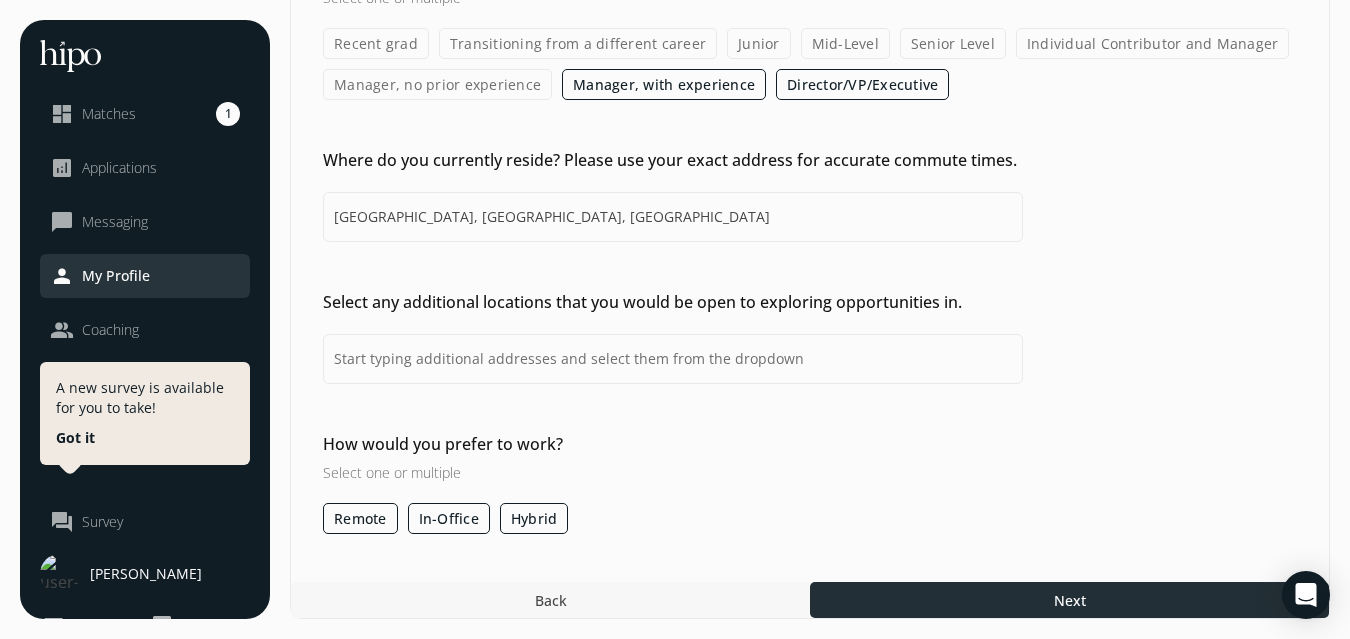 click at bounding box center (1069, 600) 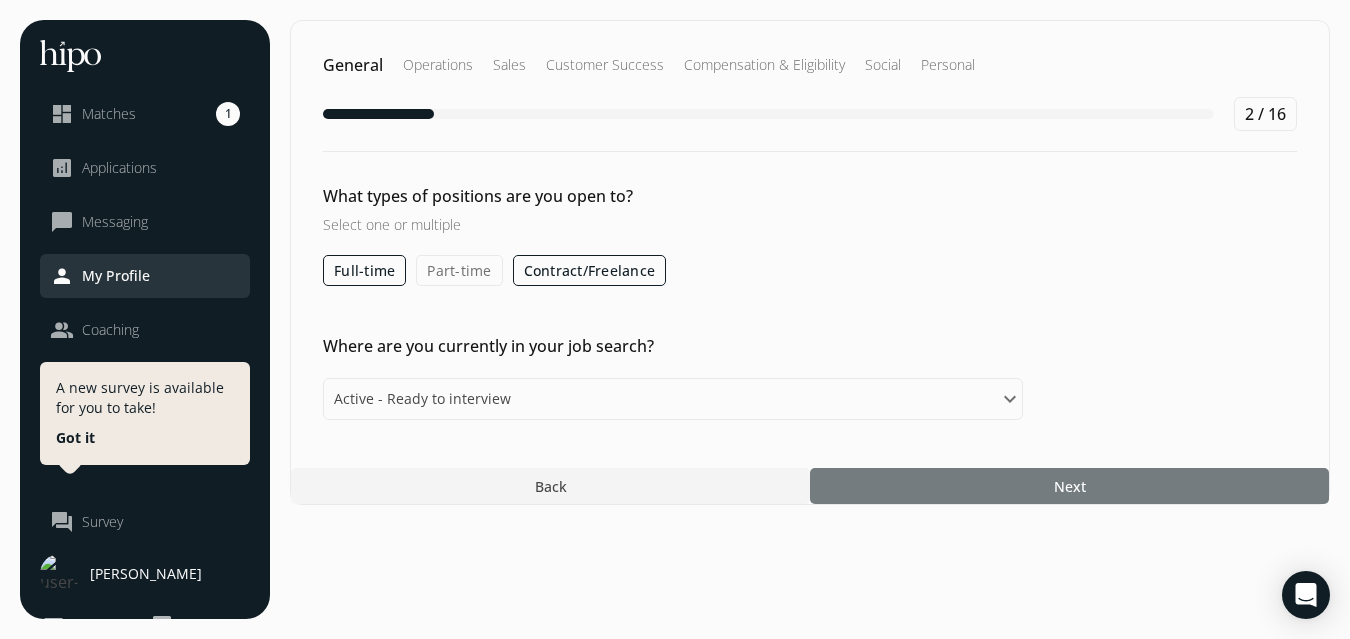 scroll, scrollTop: 0, scrollLeft: 0, axis: both 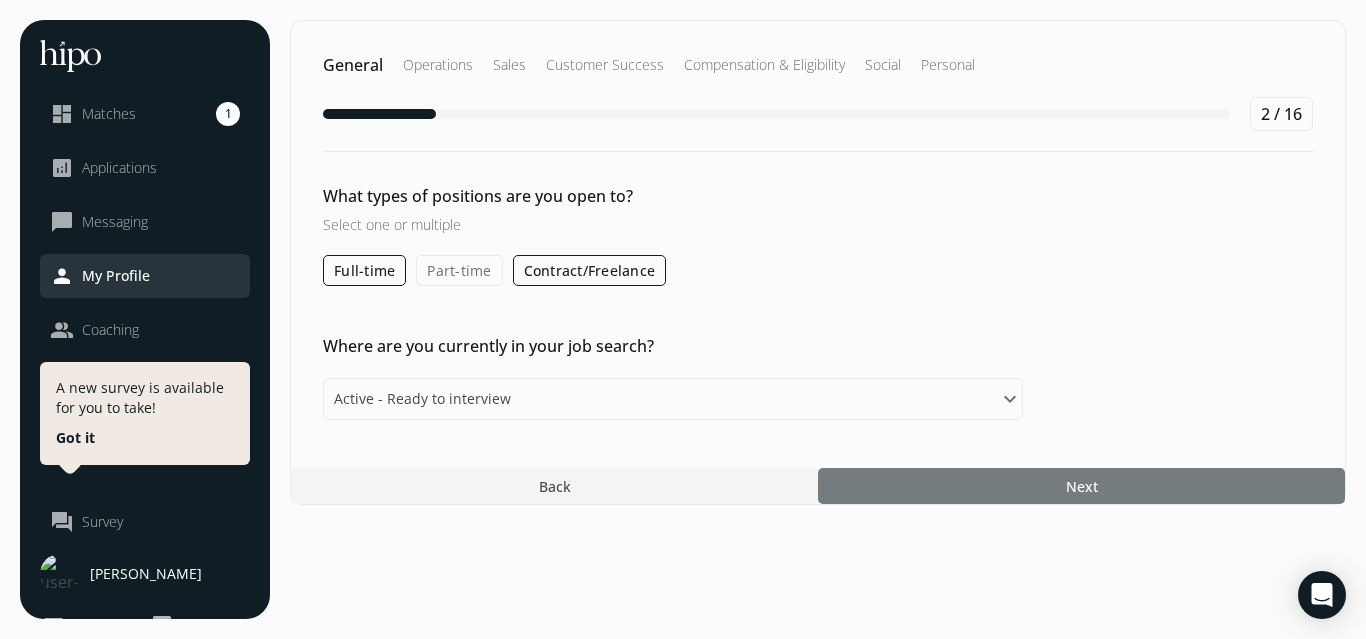 click on "Next" at bounding box center [1082, 486] 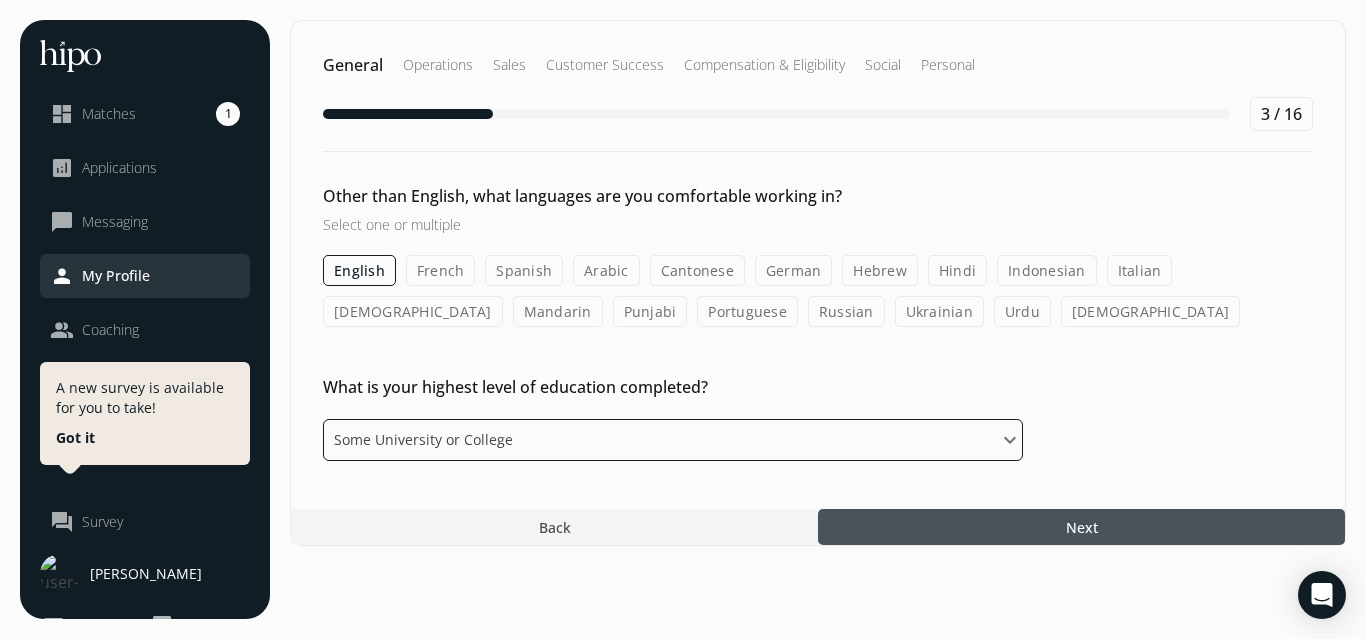click on "Please select an option Some High School High School Diploma Some University or College Diploma Bachelors Degree Masters Ph. D." 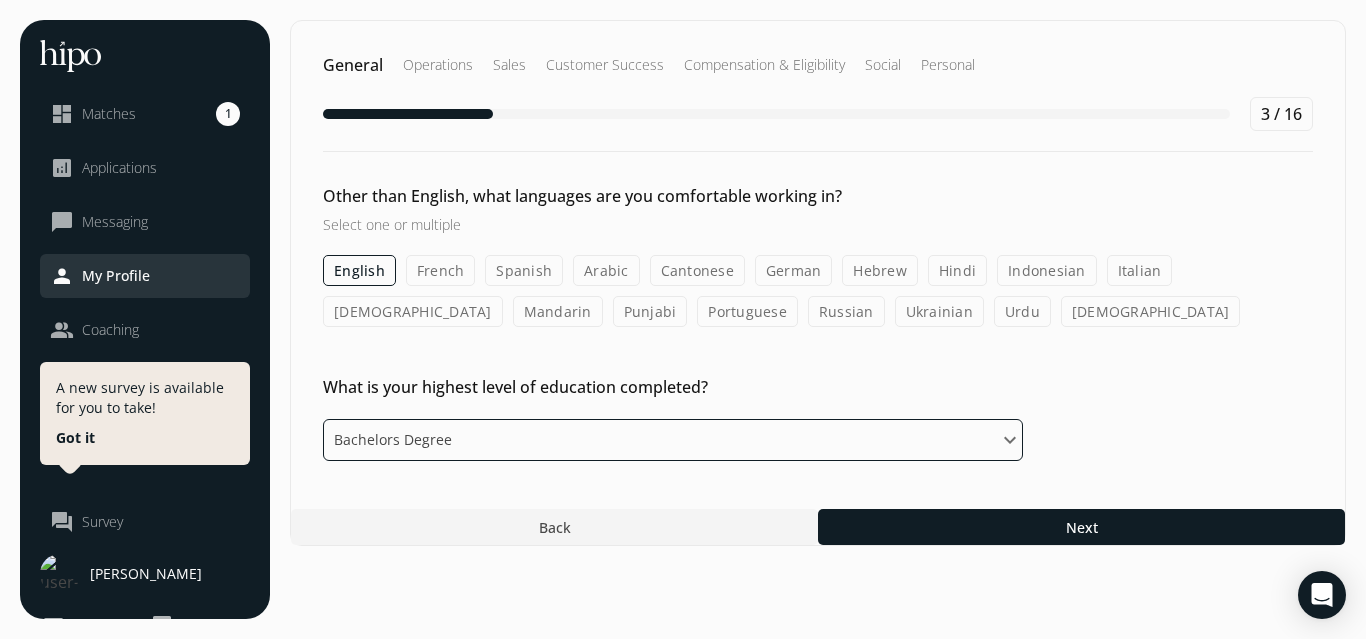 click on "Bachelors Degree" 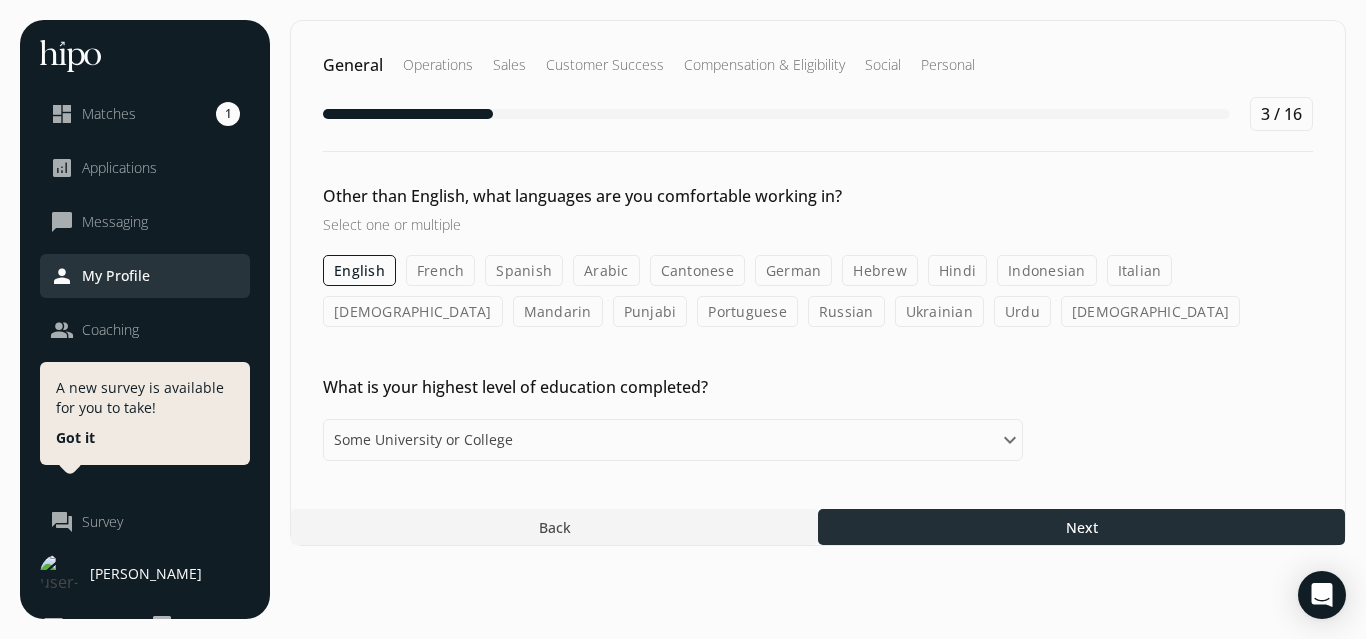 click on "Next" at bounding box center (1082, 527) 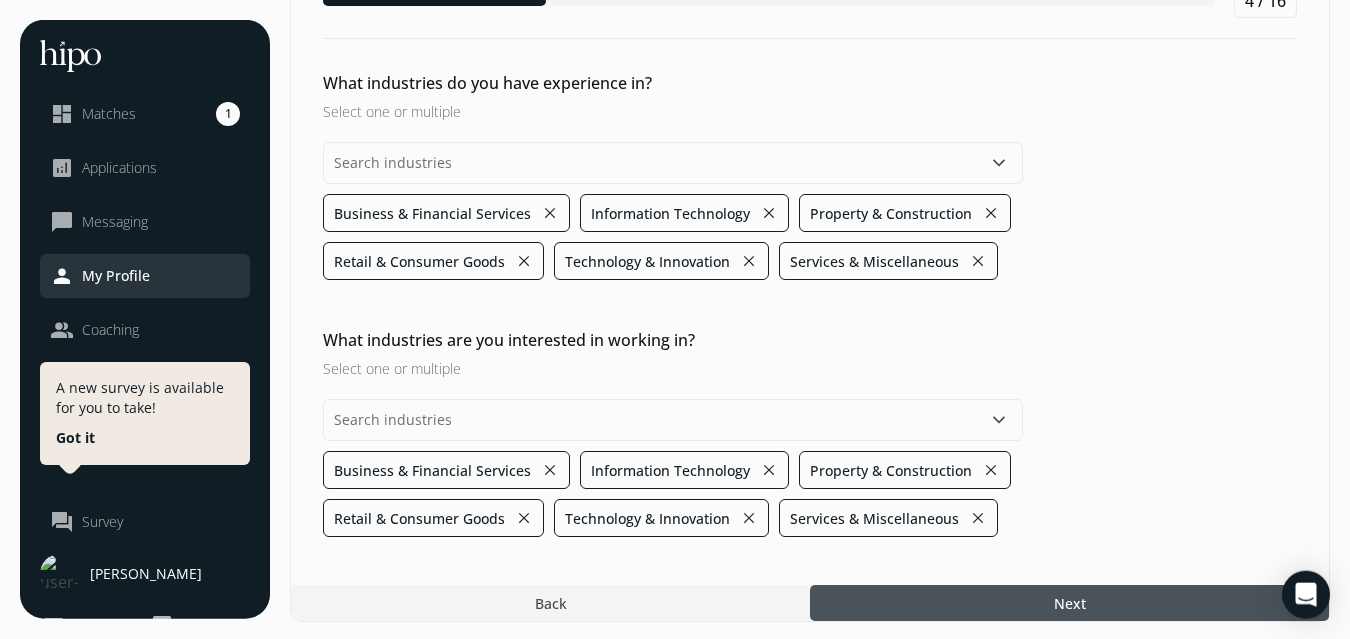 scroll, scrollTop: 116, scrollLeft: 0, axis: vertical 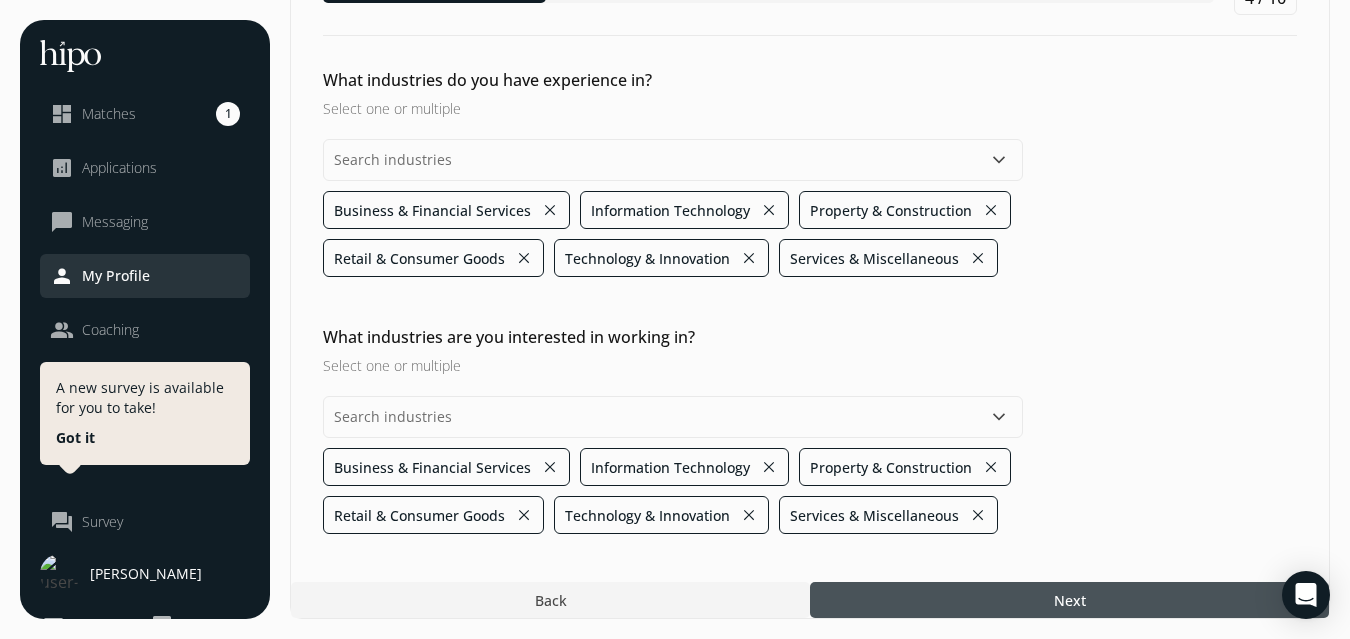 click at bounding box center (1069, 600) 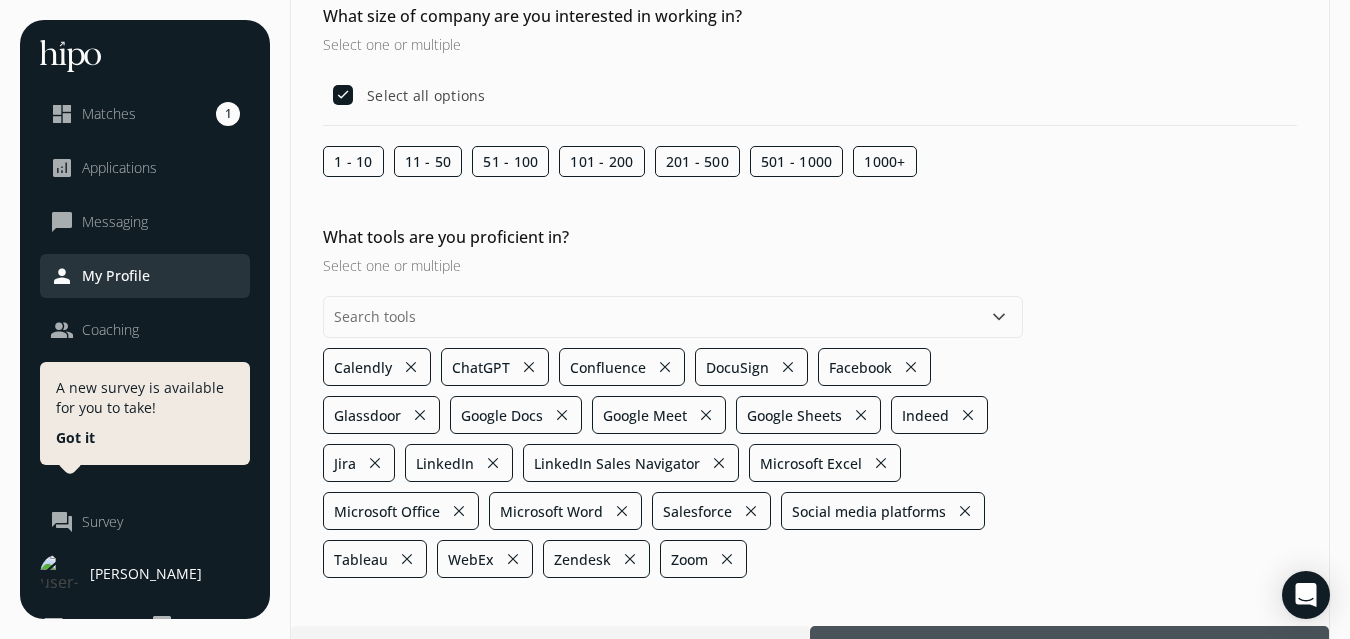 scroll, scrollTop: 224, scrollLeft: 0, axis: vertical 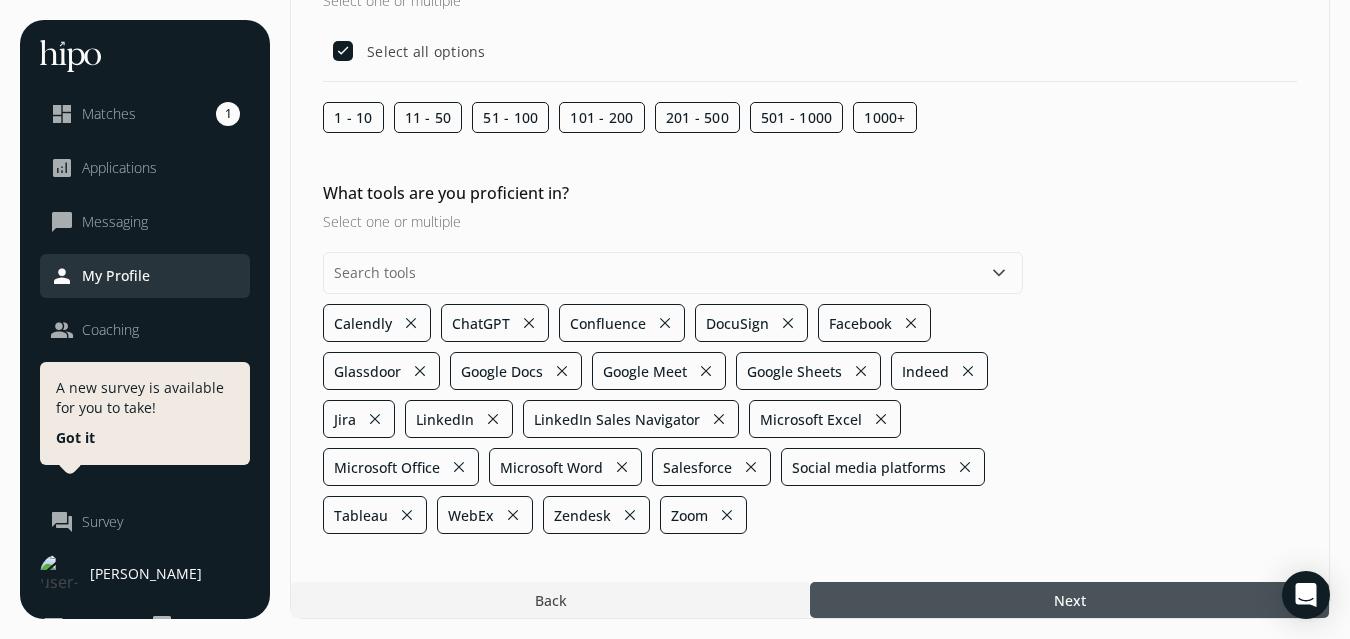 click at bounding box center [1069, 600] 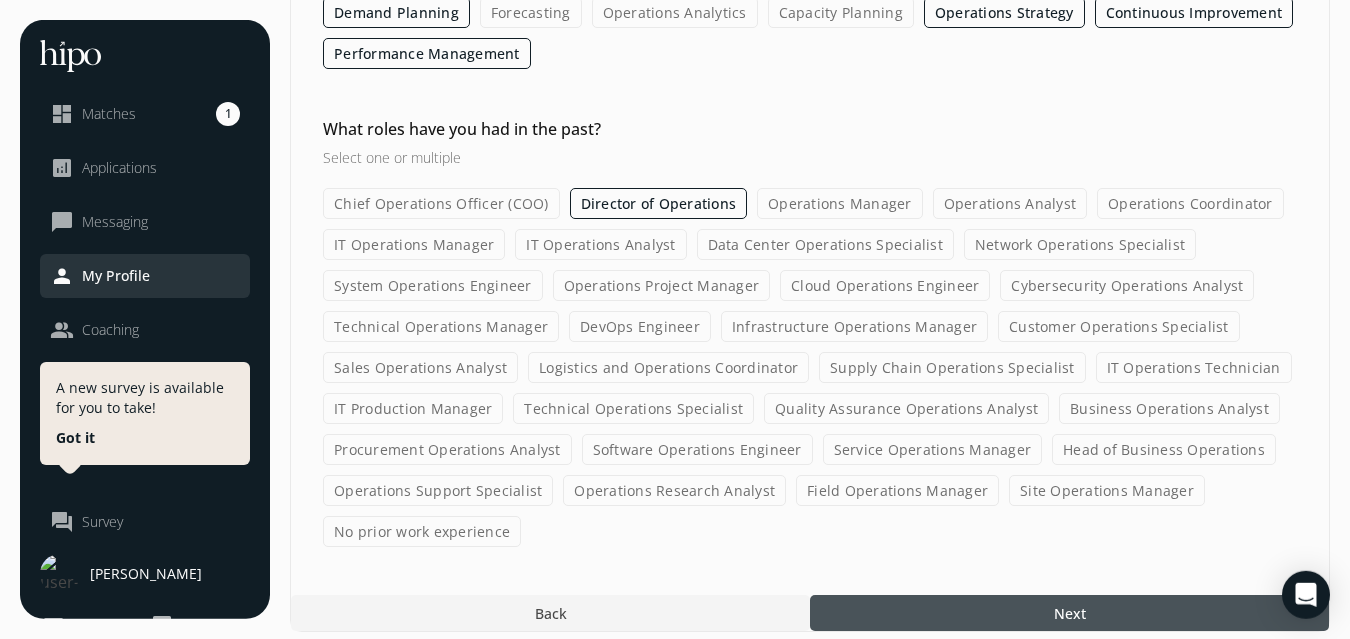 scroll, scrollTop: 640, scrollLeft: 0, axis: vertical 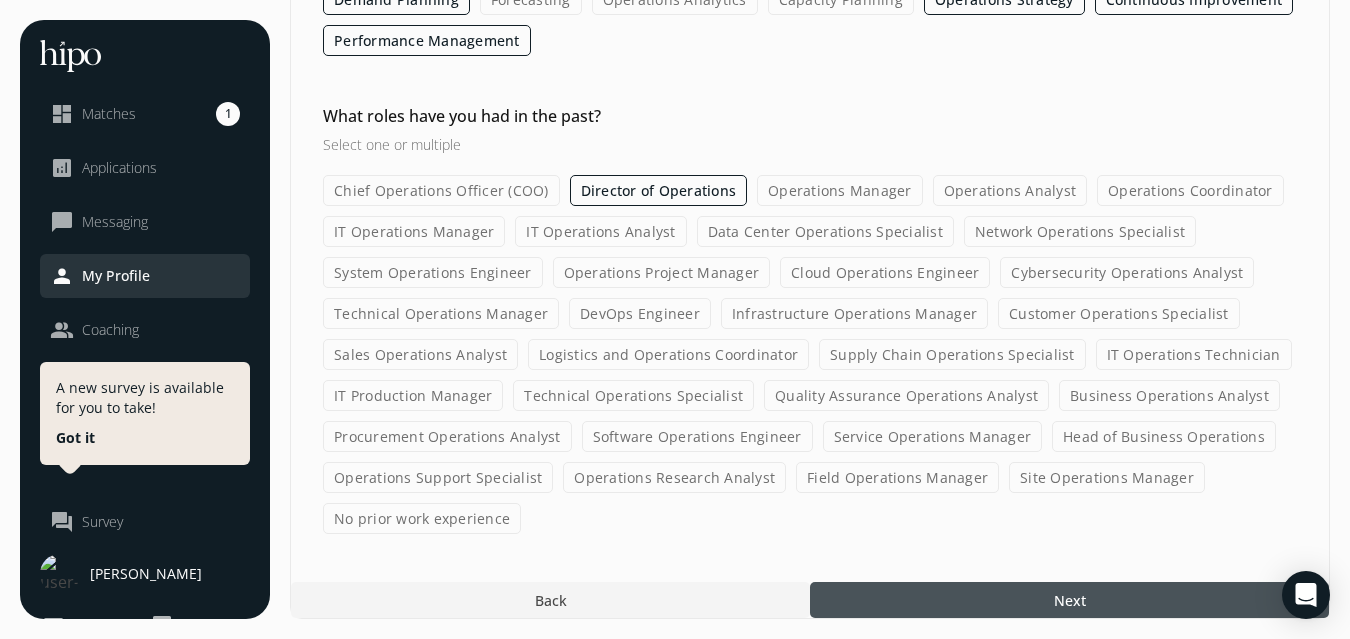click on "Next" at bounding box center [1070, 600] 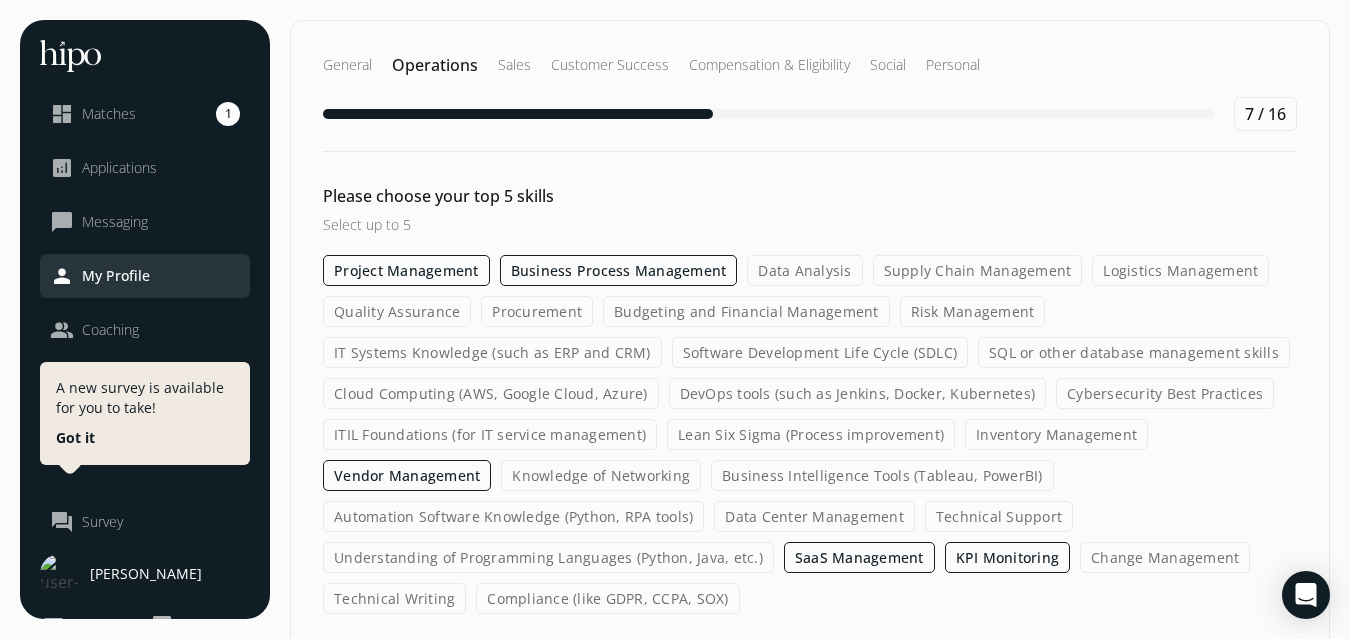 scroll, scrollTop: 80, scrollLeft: 0, axis: vertical 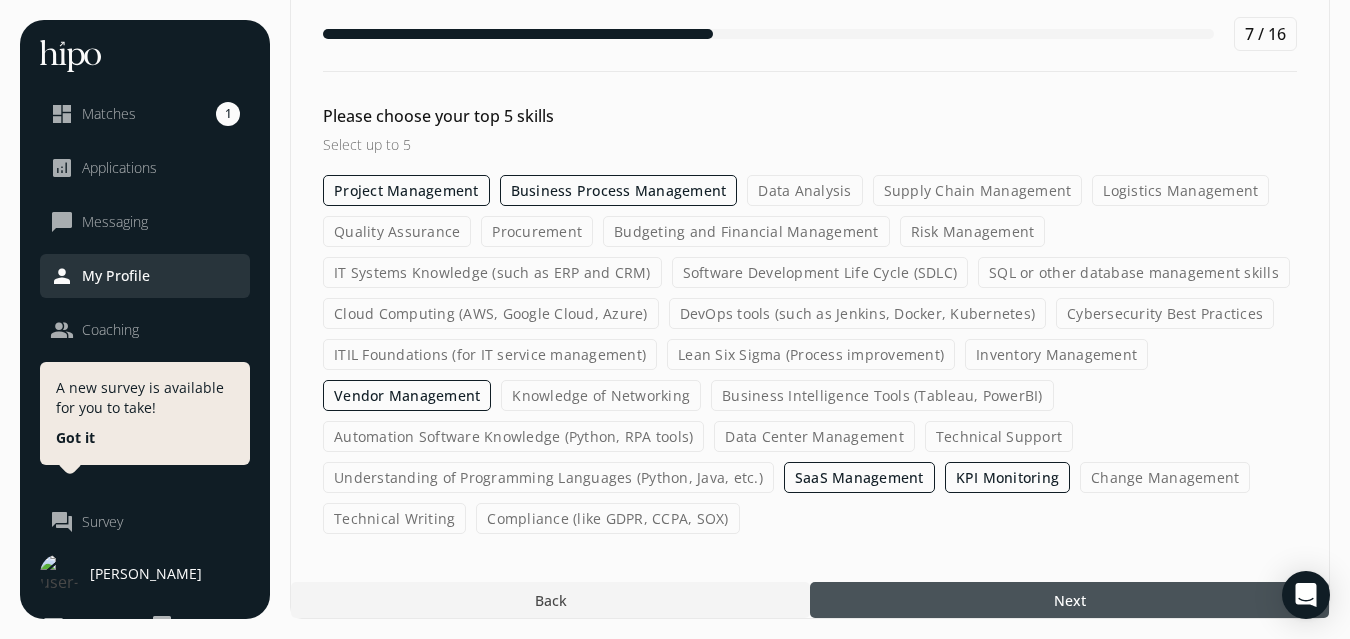 click on "Next" at bounding box center (1070, 600) 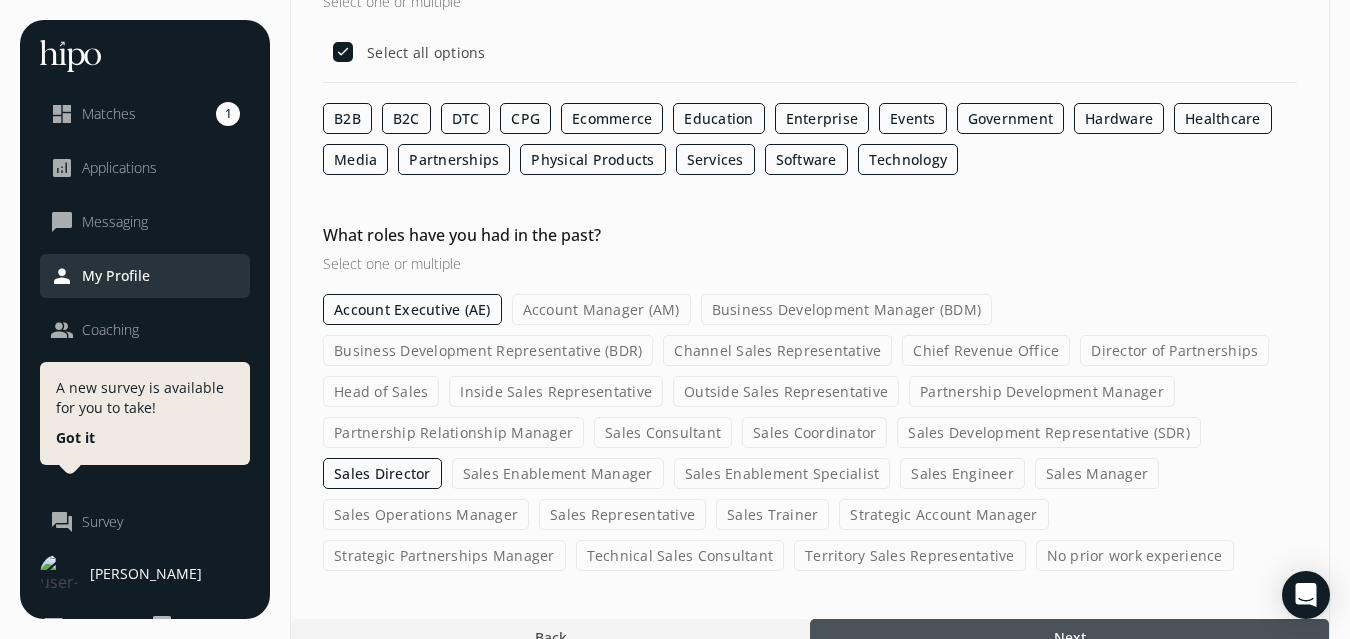 scroll, scrollTop: 394, scrollLeft: 0, axis: vertical 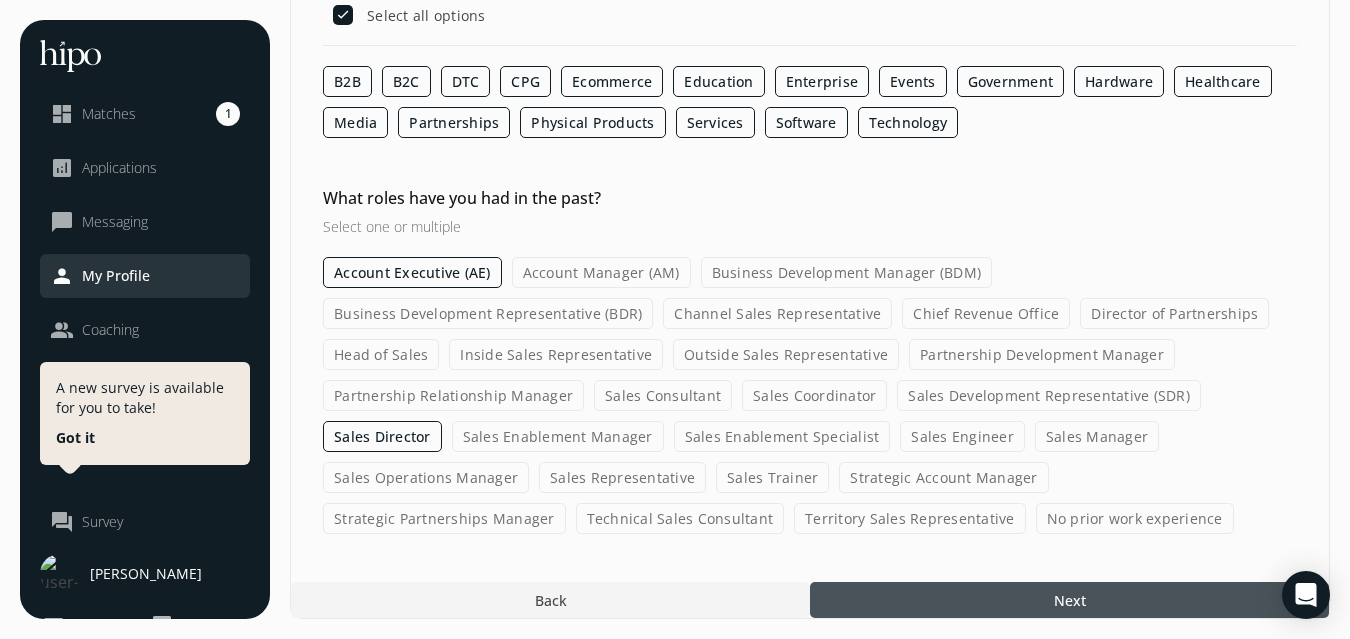 click on "Next" at bounding box center (1070, 600) 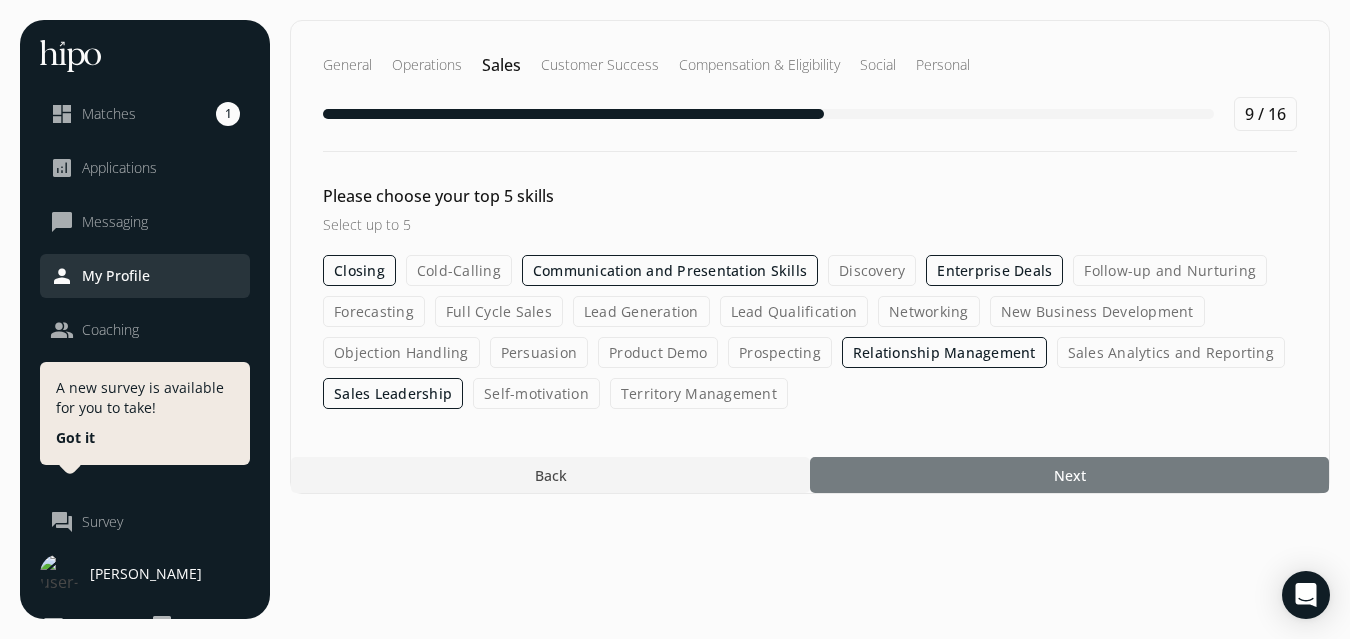 scroll, scrollTop: 0, scrollLeft: 0, axis: both 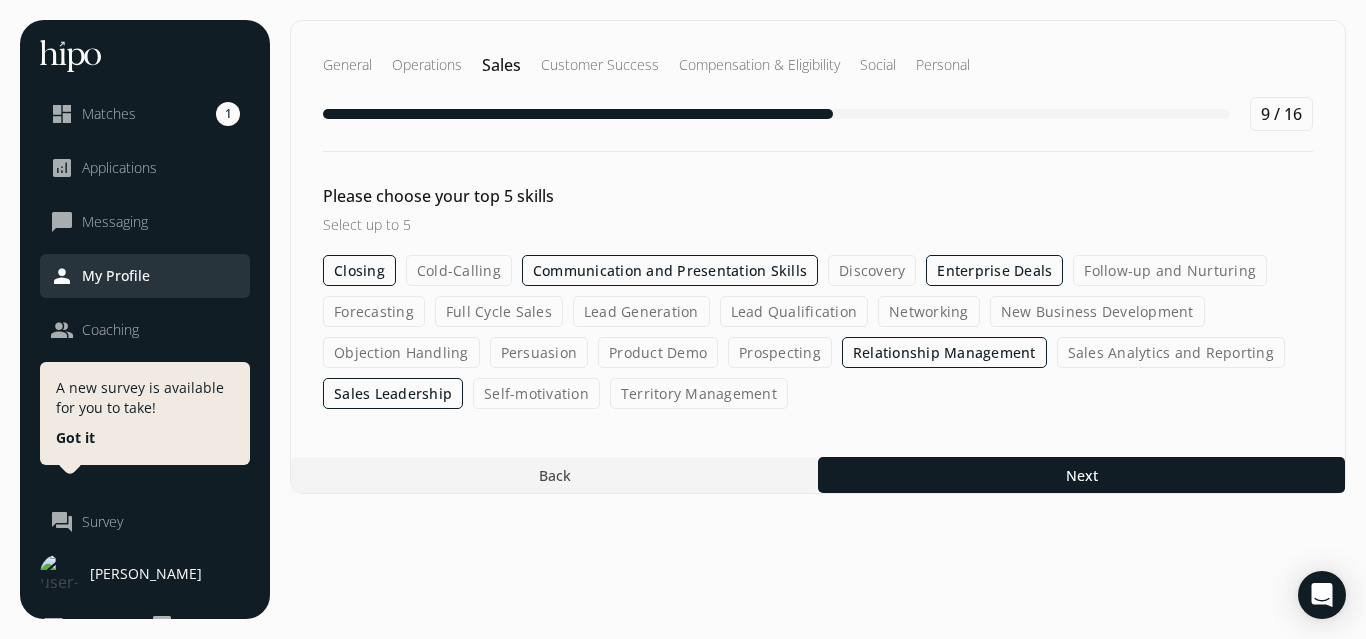 click on "General Operations Sales Customer Success Compensation & Eligibility Social Personal 9 / 16 Please choose your top 5 skills Select up to 5  Closing Cold-Calling Communication and Presentation Skills Discovery Enterprise Deals Follow-up and Nurturing Forecasting Full Cycle Sales Lead Generation Lead Qualification Networking New Business Development Objection Handling Persuasion Product Demo Prospecting Relationship Management Sales Analytics and Reporting Sales Leadership Self-motivation Territory Management Back Next" at bounding box center [818, 257] 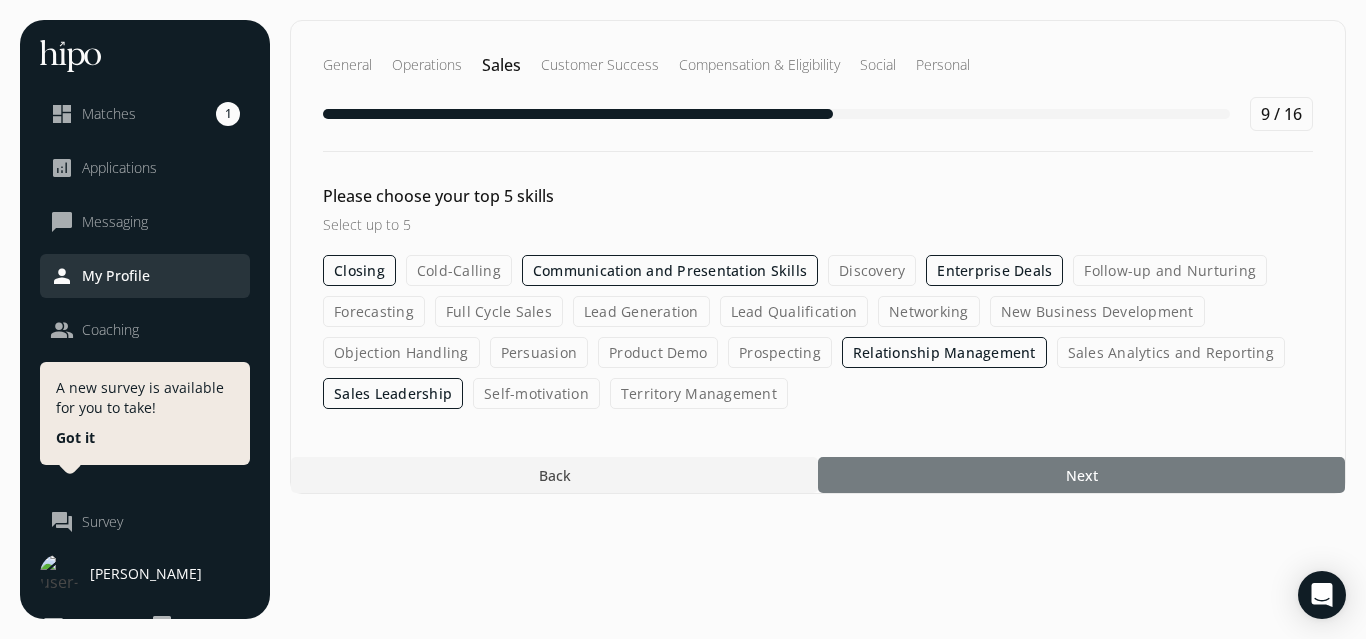 click on "Next" at bounding box center [1082, 475] 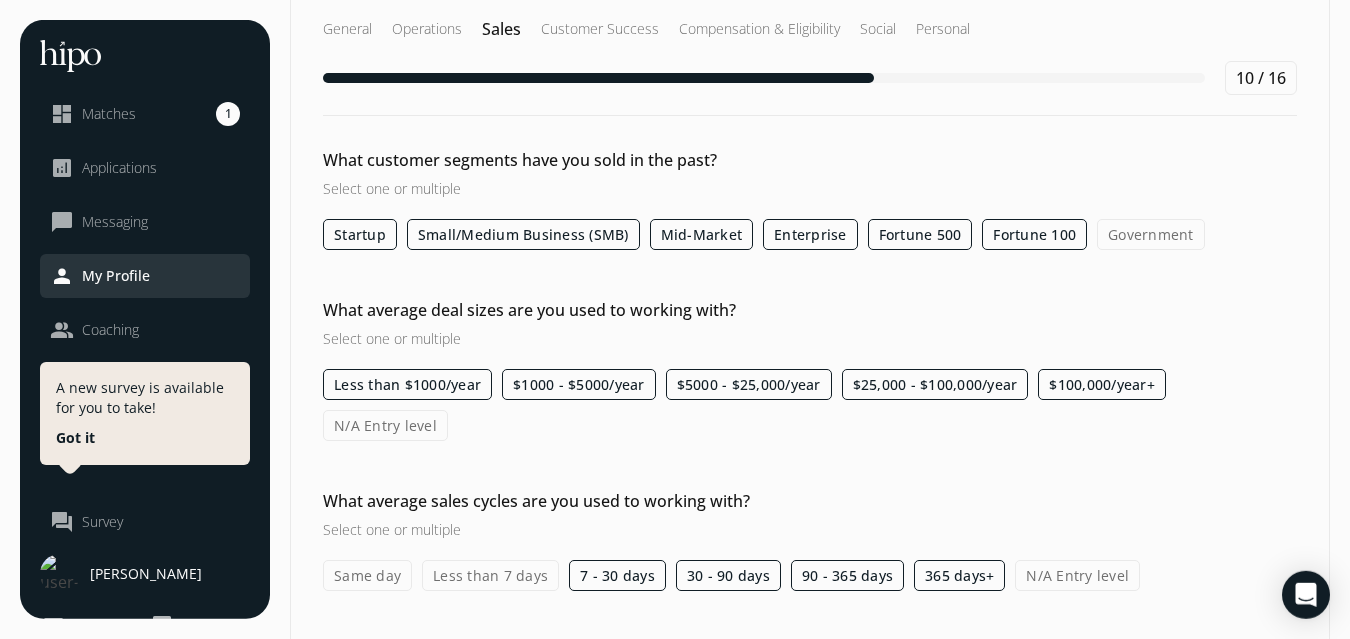 scroll, scrollTop: 52, scrollLeft: 0, axis: vertical 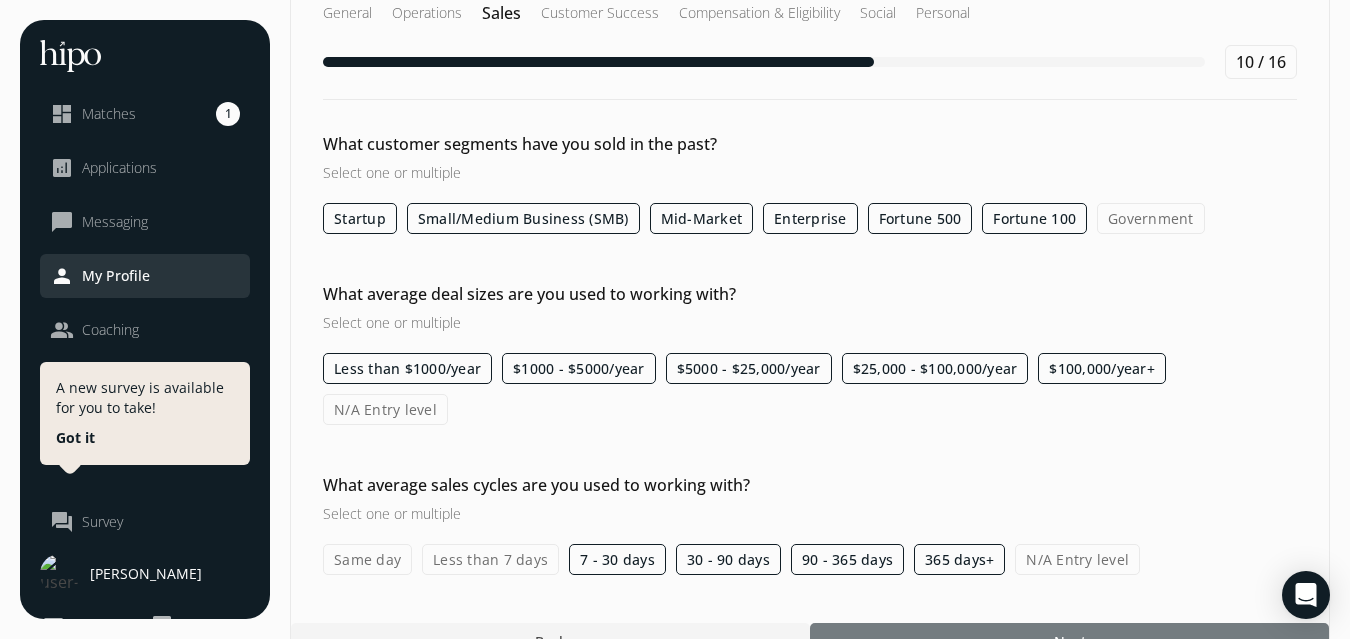 click on "Next" at bounding box center [1070, 641] 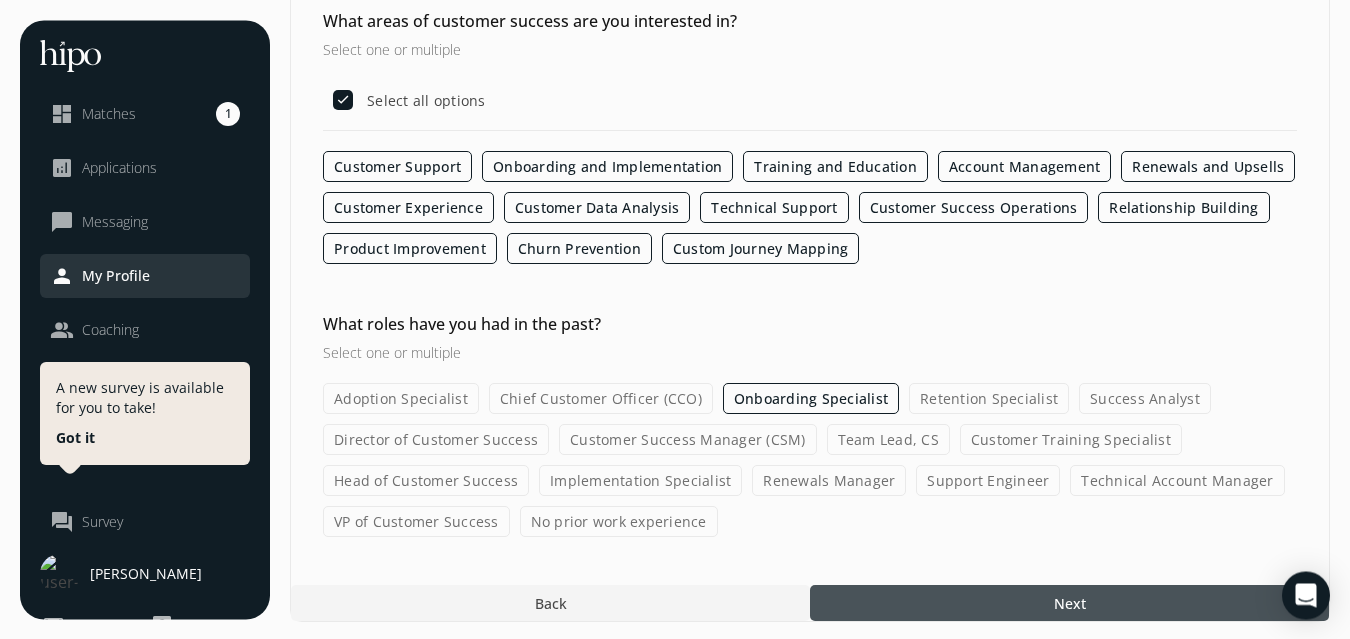 scroll, scrollTop: 312, scrollLeft: 0, axis: vertical 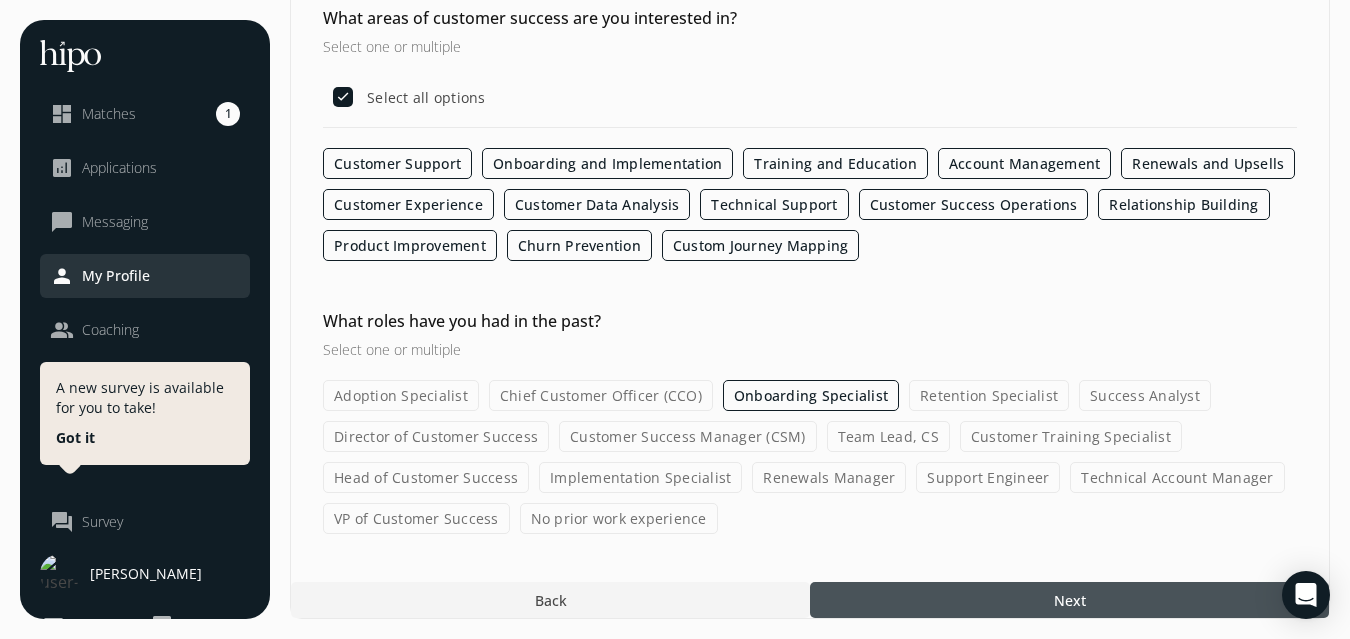 click on "Next" at bounding box center (1070, 600) 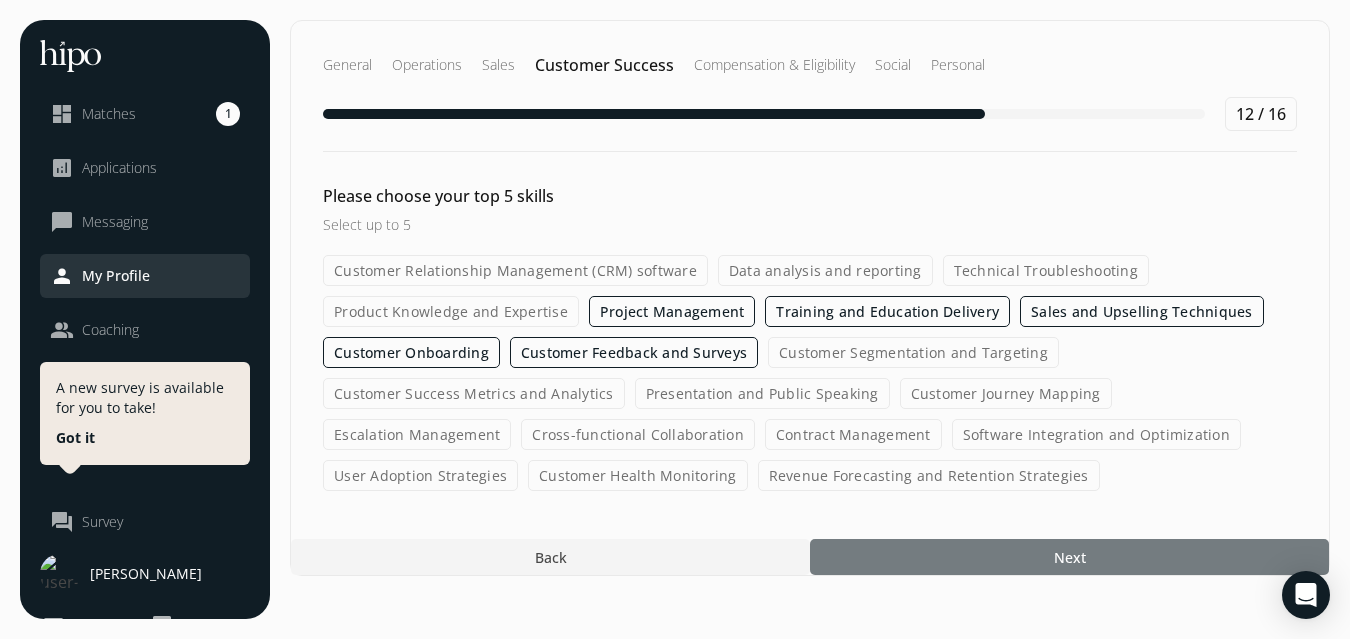scroll, scrollTop: 0, scrollLeft: 0, axis: both 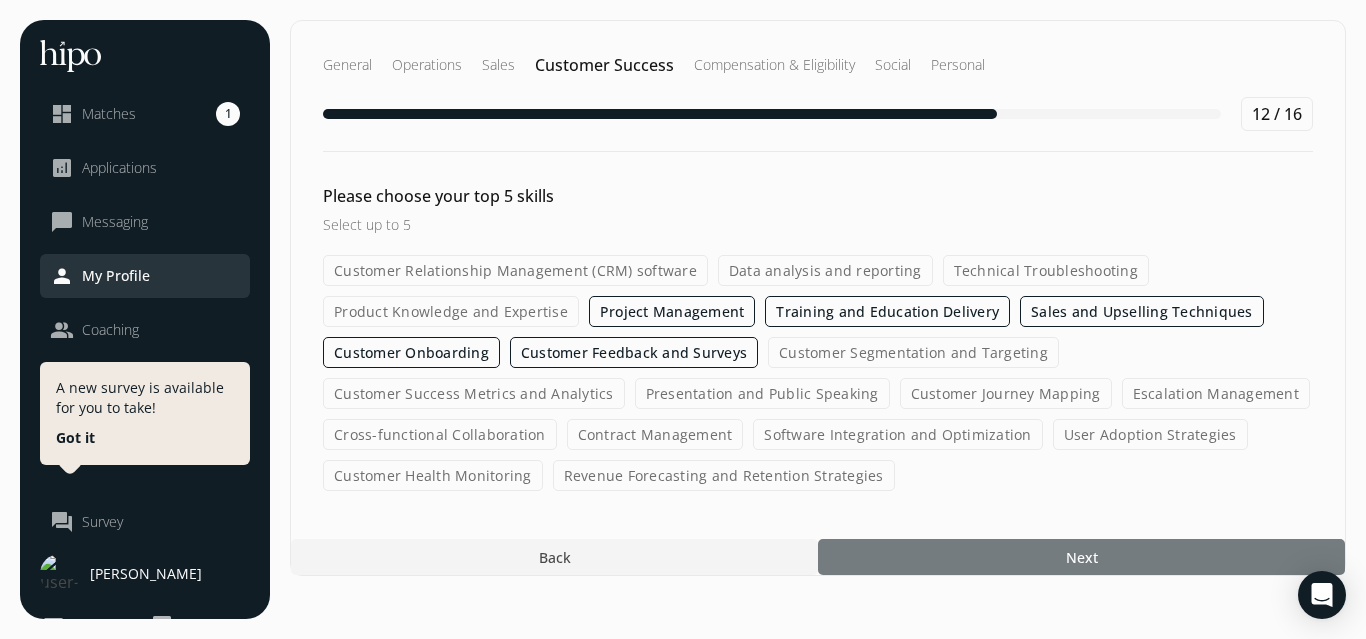 click on "Next" at bounding box center [1082, 557] 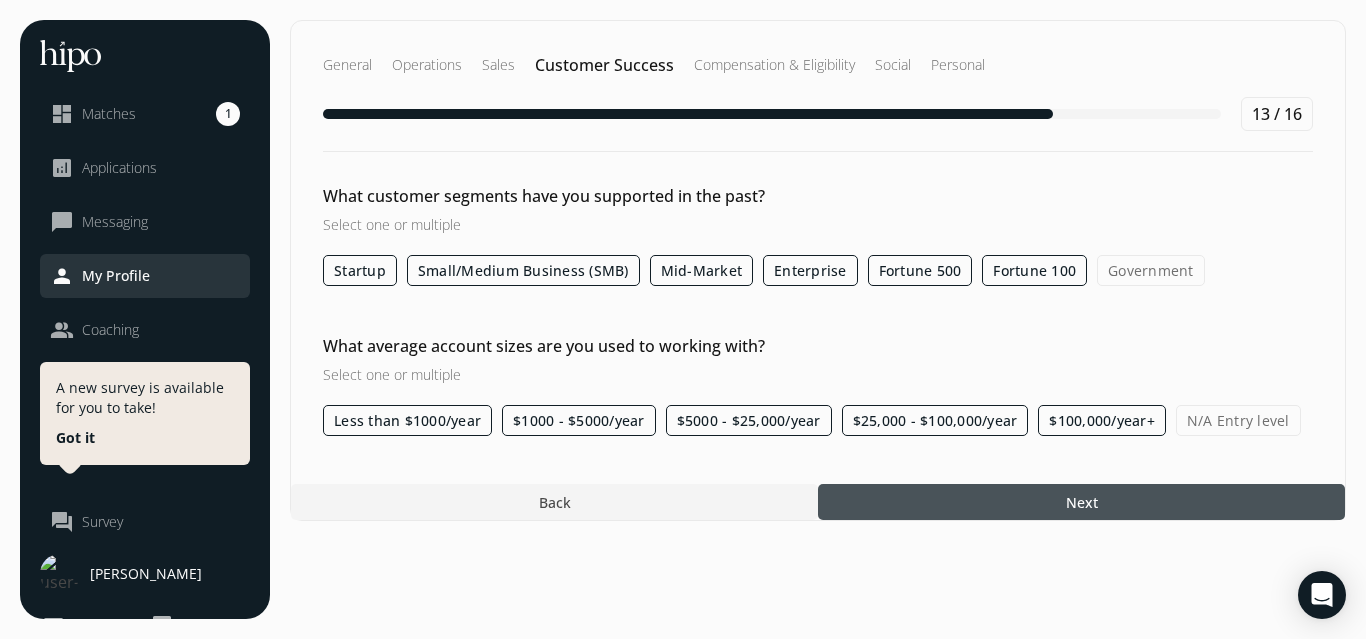 click on "General Operations Sales Customer Success Compensation & Eligibility Social Personal 13 / 16 What customer segments have you supported in the past? Select one or multiple  Startup Small/Medium Business (SMB) Mid-Market Enterprise Fortune 500 Fortune 100 Government What average account sizes are you used to working with? Select one or multiple  Less than $1000/year $1000 - $5000/year $5000 - $25,000/year $25,000 - $100,000/year $100,000/year+ N/A Entry level Back Next" 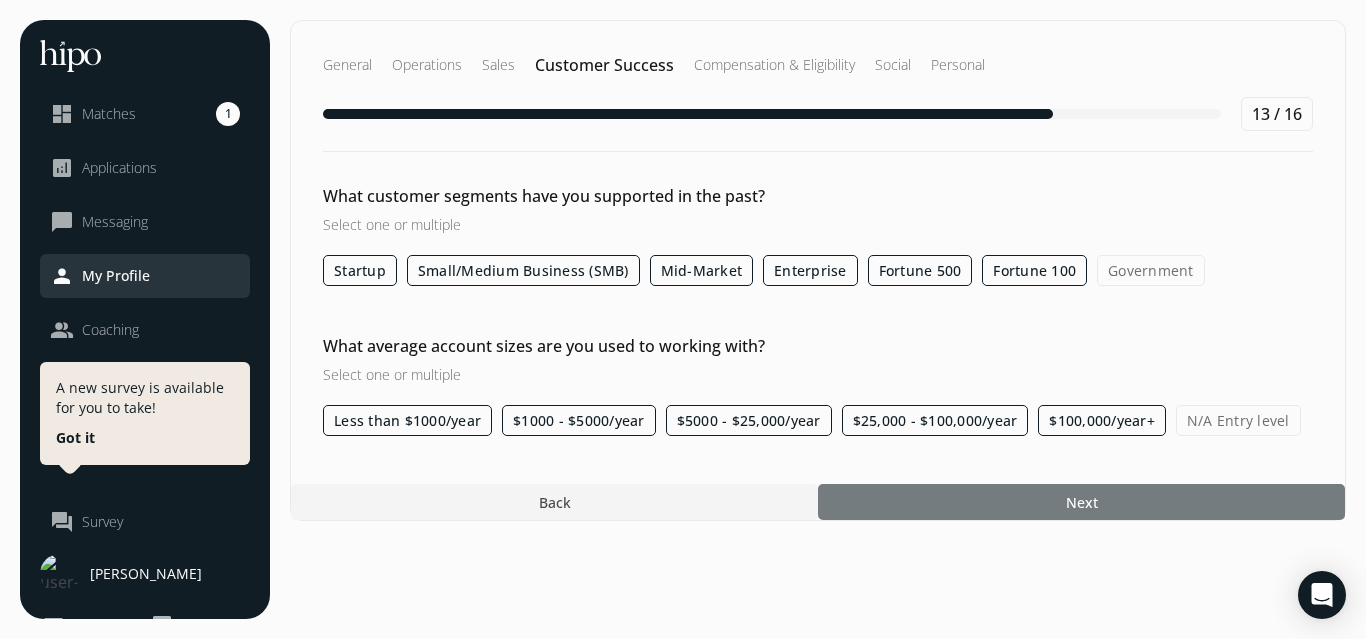 click on "Next" at bounding box center (1082, 502) 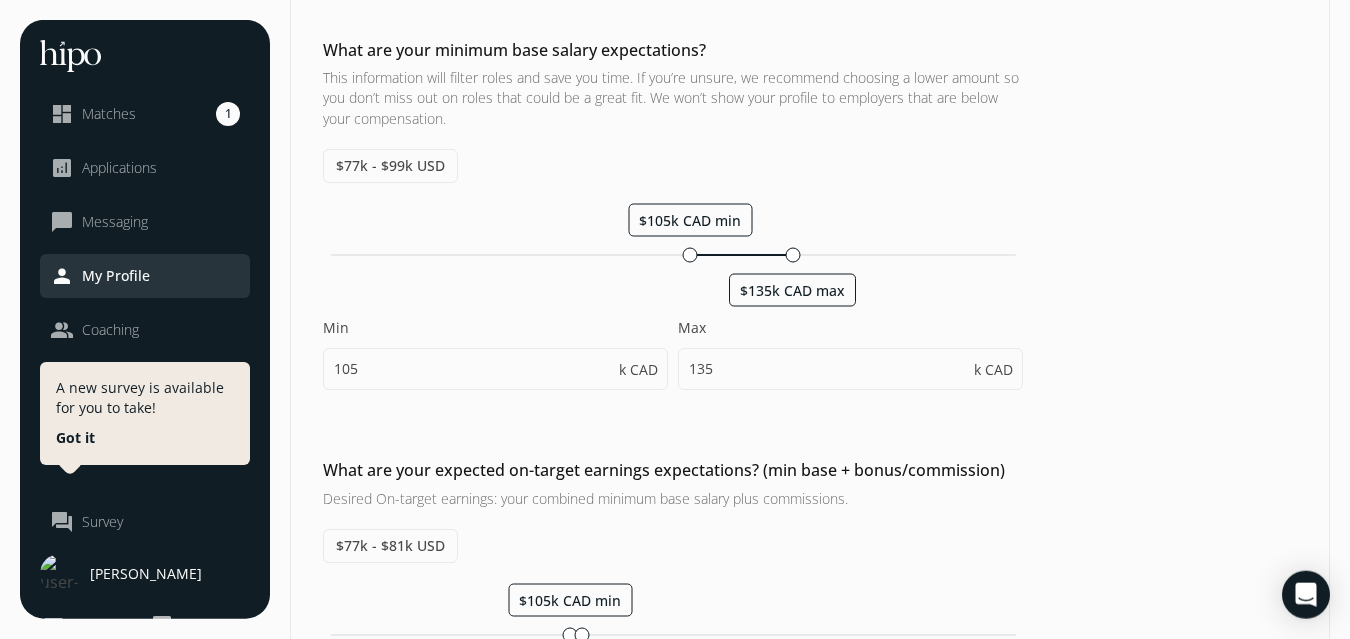 scroll, scrollTop: 595, scrollLeft: 0, axis: vertical 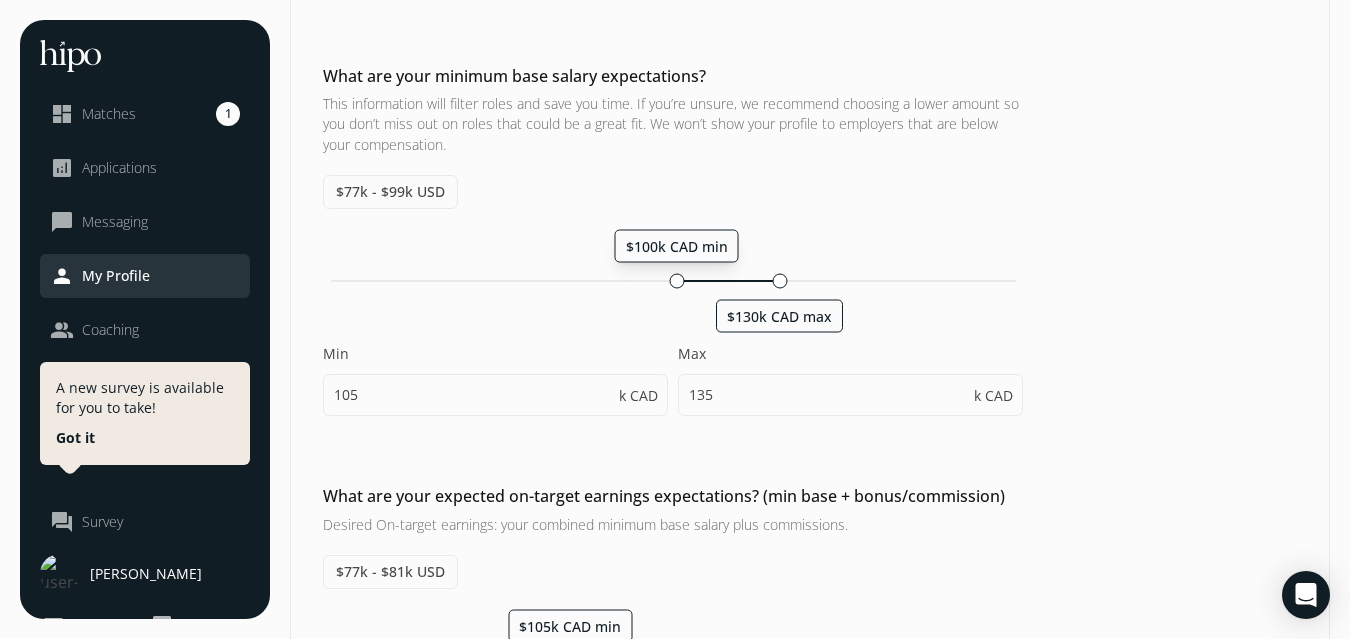 click 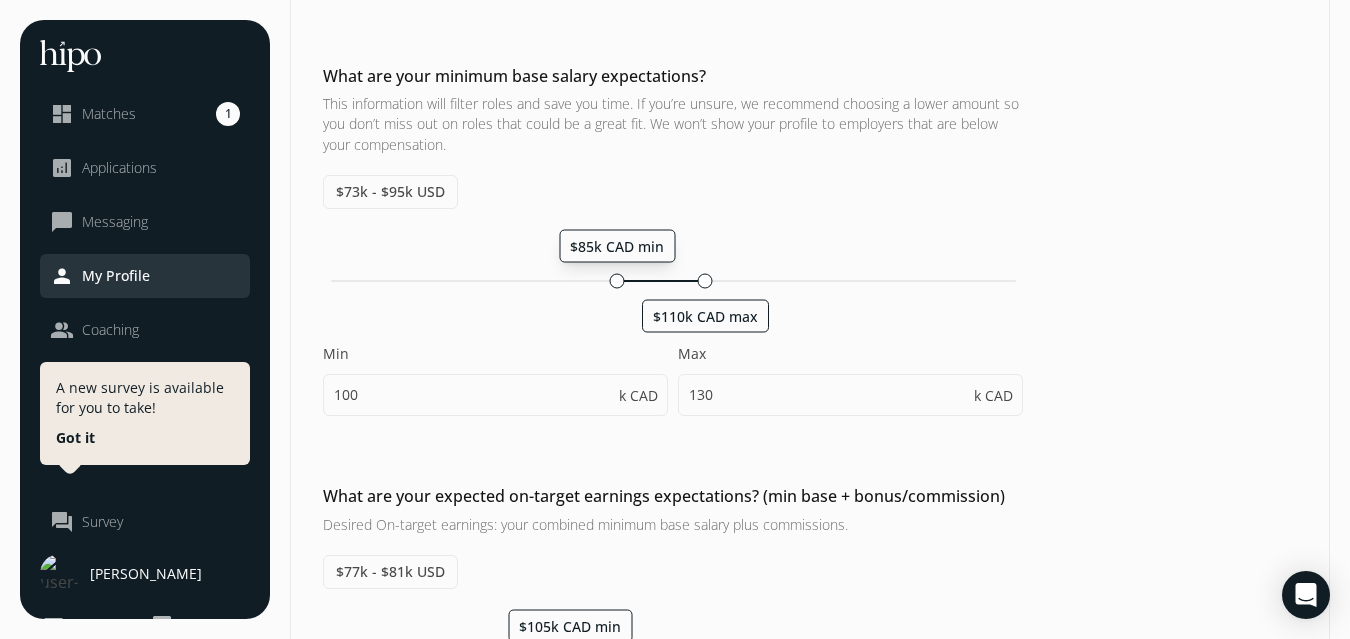 drag, startPoint x: 671, startPoint y: 284, endPoint x: 616, endPoint y: 285, distance: 55.00909 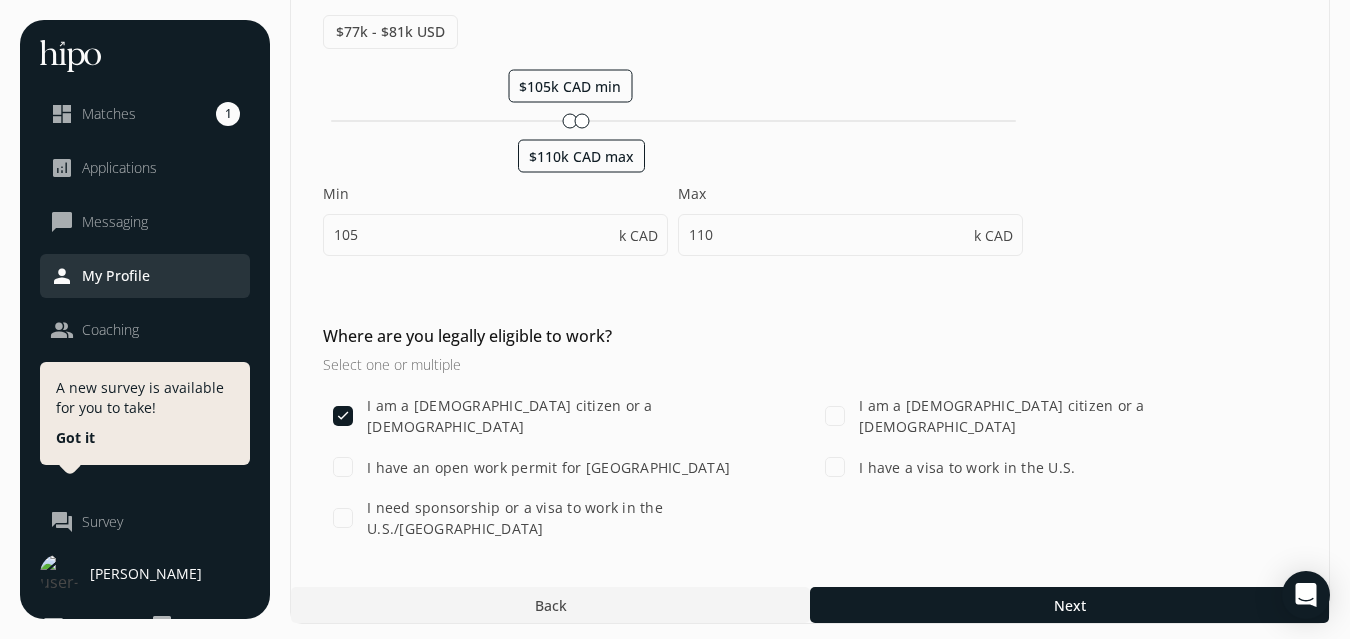 scroll, scrollTop: 1136, scrollLeft: 0, axis: vertical 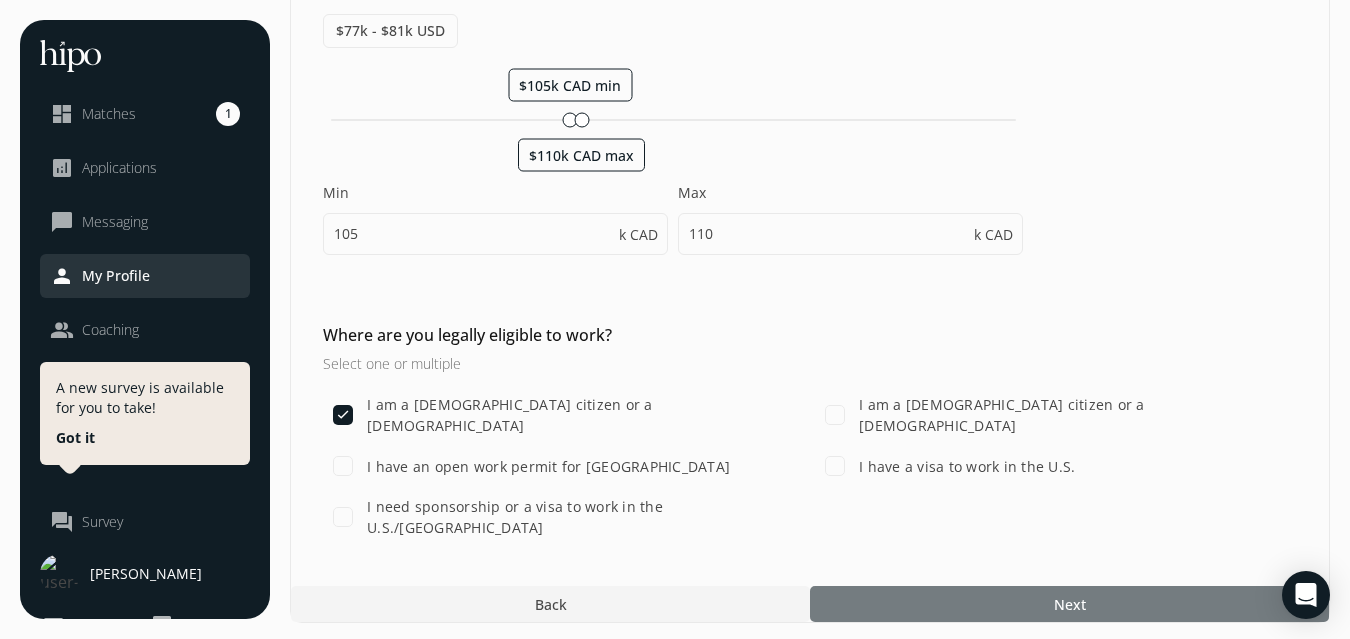 click at bounding box center [1069, 604] 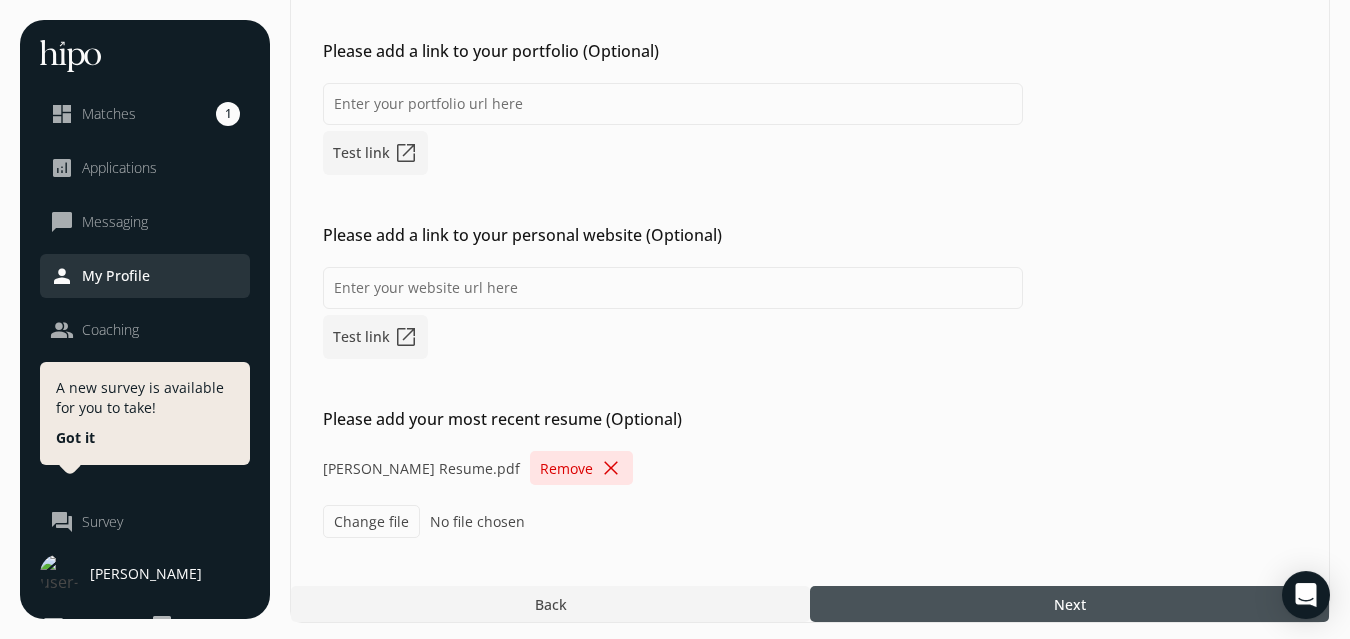 scroll, scrollTop: 502, scrollLeft: 0, axis: vertical 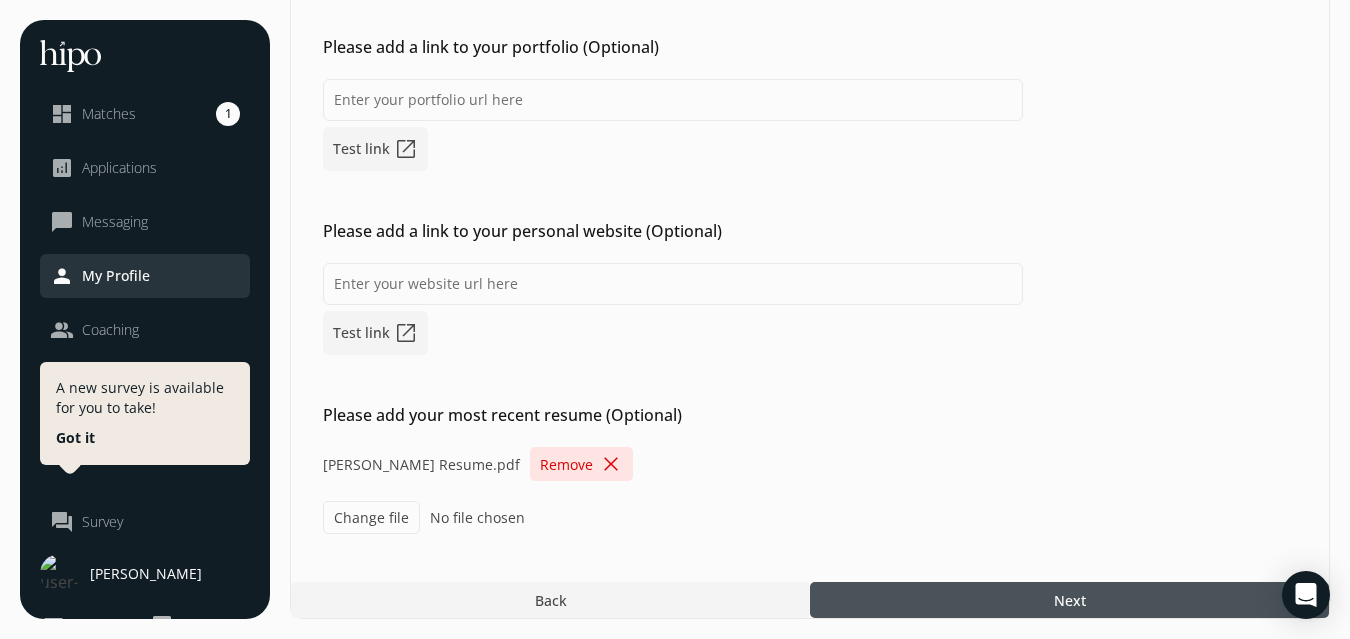 click on "Next" at bounding box center [1070, 600] 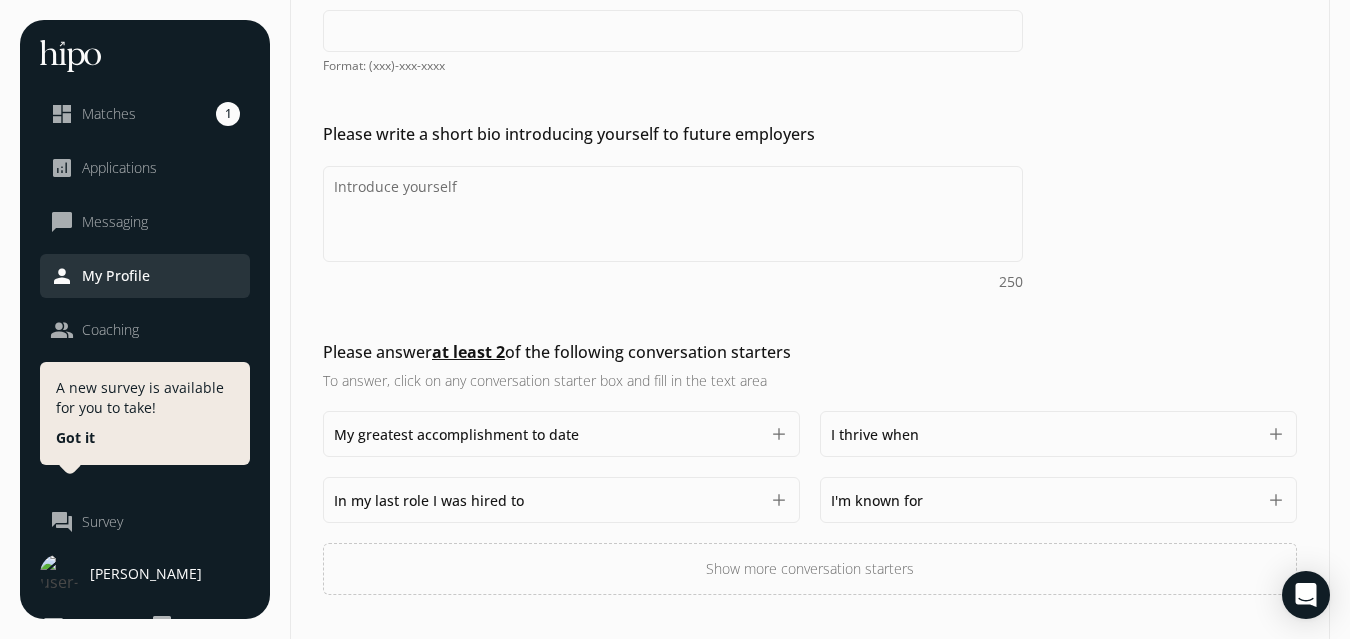 scroll, scrollTop: 537, scrollLeft: 0, axis: vertical 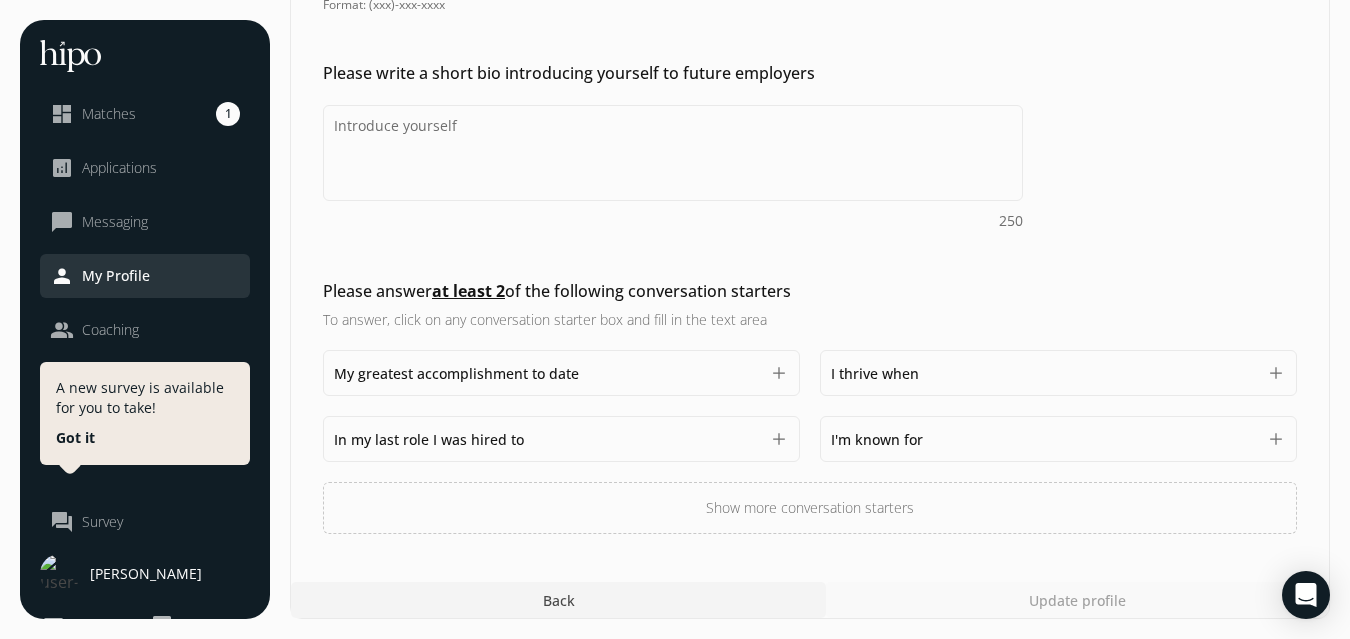 click on "Update profile" at bounding box center [1077, 600] 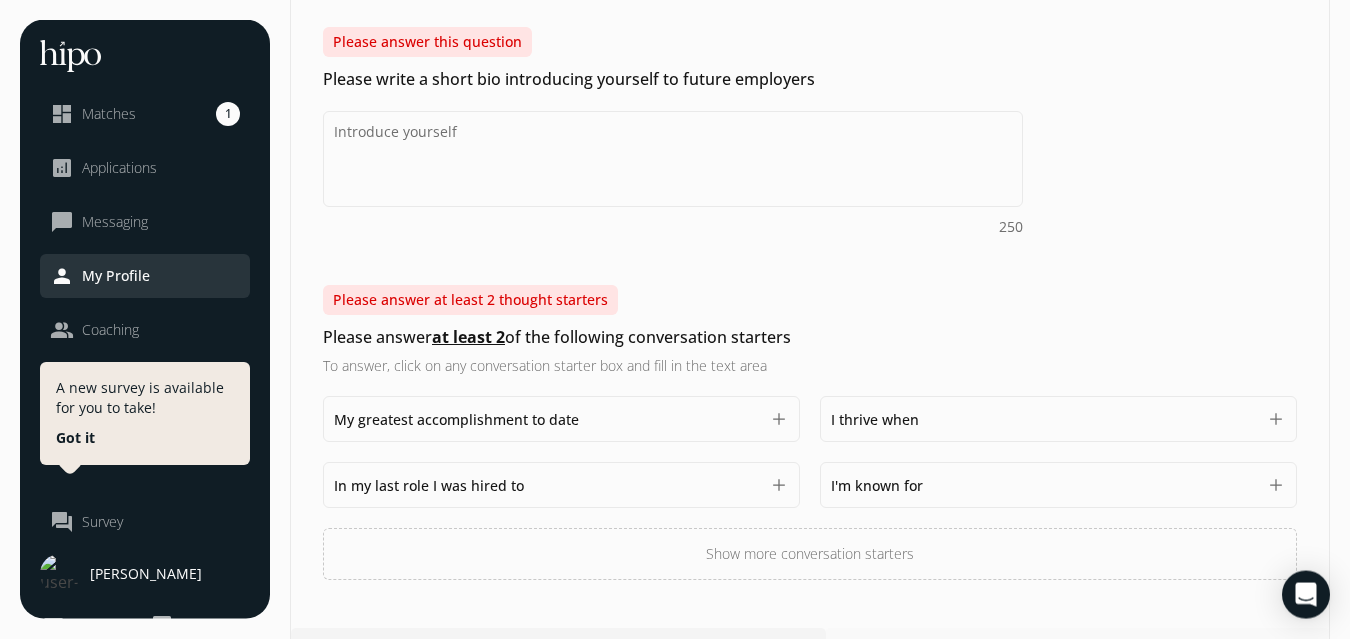 scroll, scrollTop: 677, scrollLeft: 0, axis: vertical 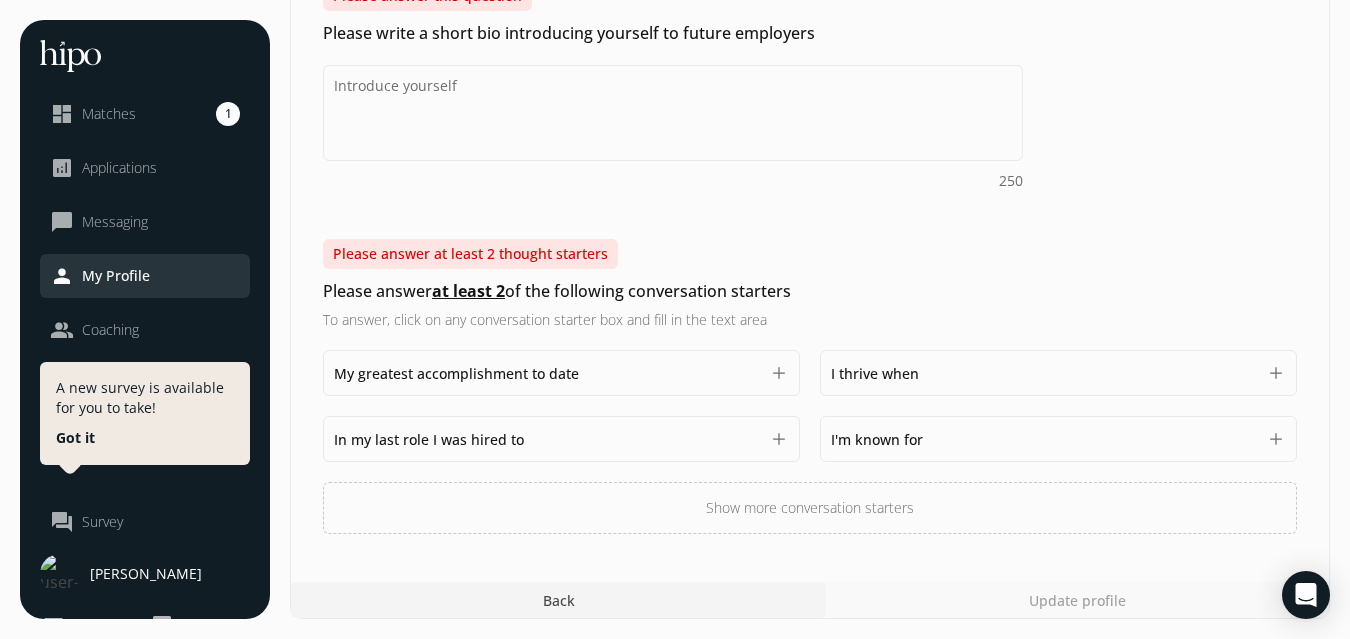 click on "Update profile" at bounding box center [1077, 600] 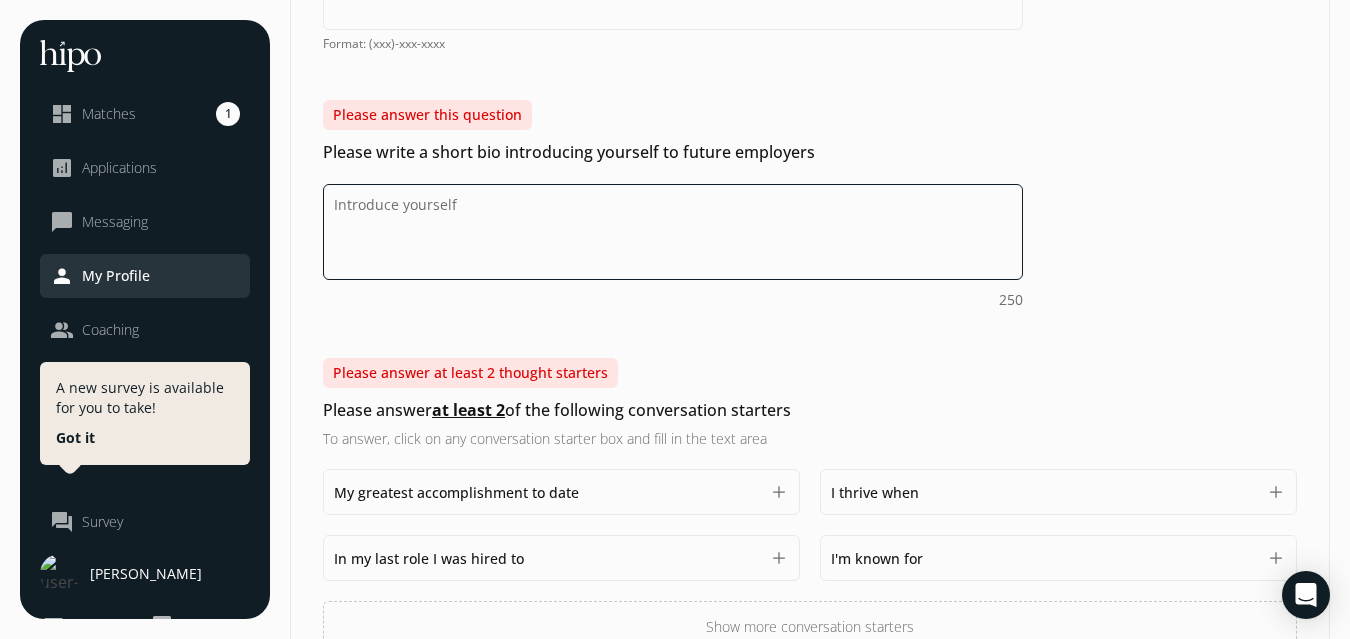 click on "Do you feel like we missed asking any questions that would improve your profile or experience?" at bounding box center [673, 232] 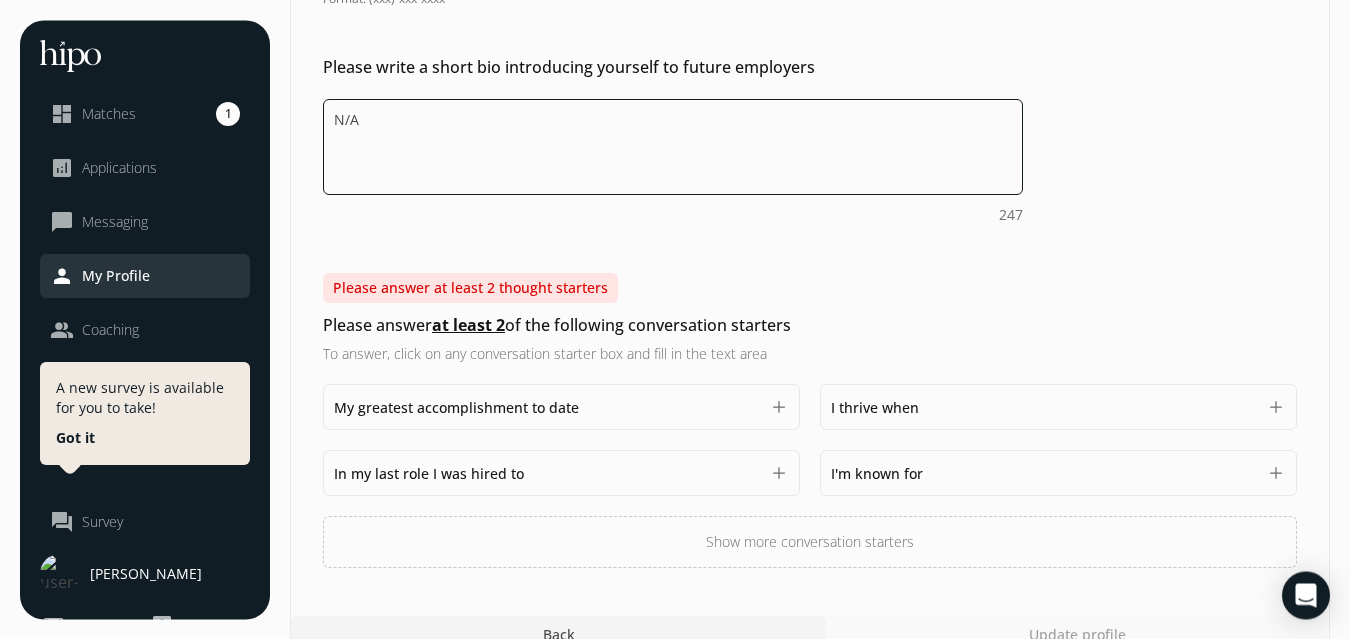 scroll, scrollTop: 637, scrollLeft: 0, axis: vertical 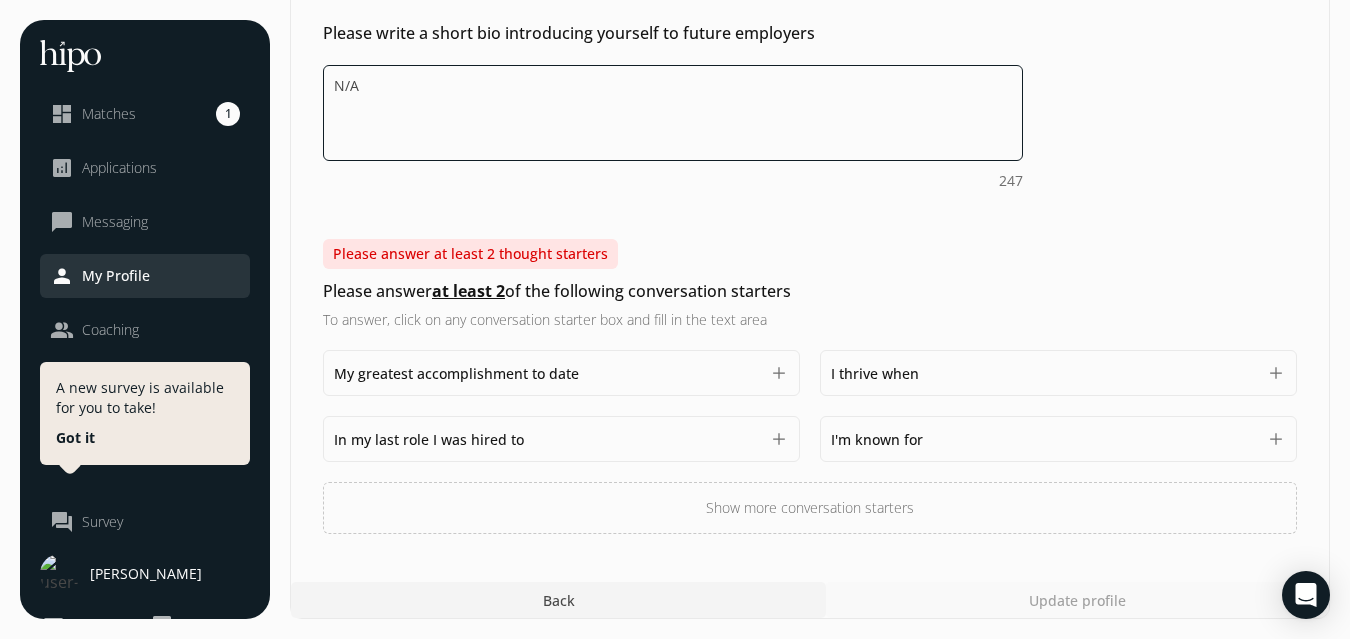 type on "N/A" 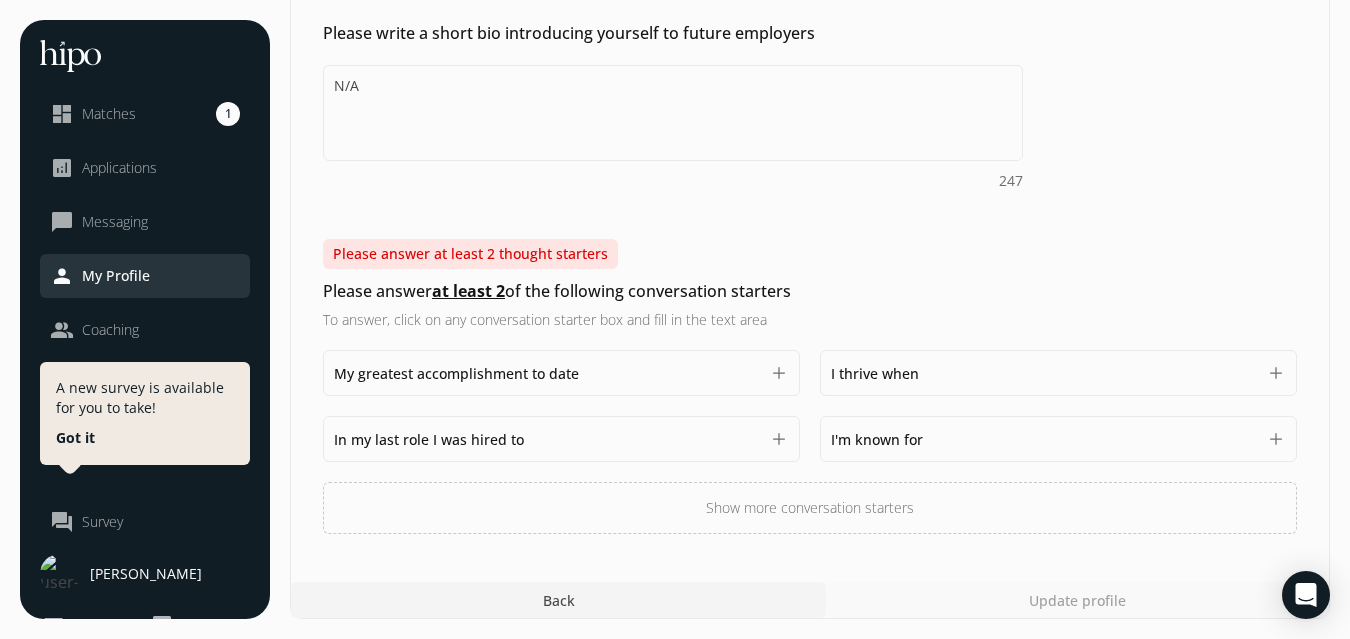 click on "add" 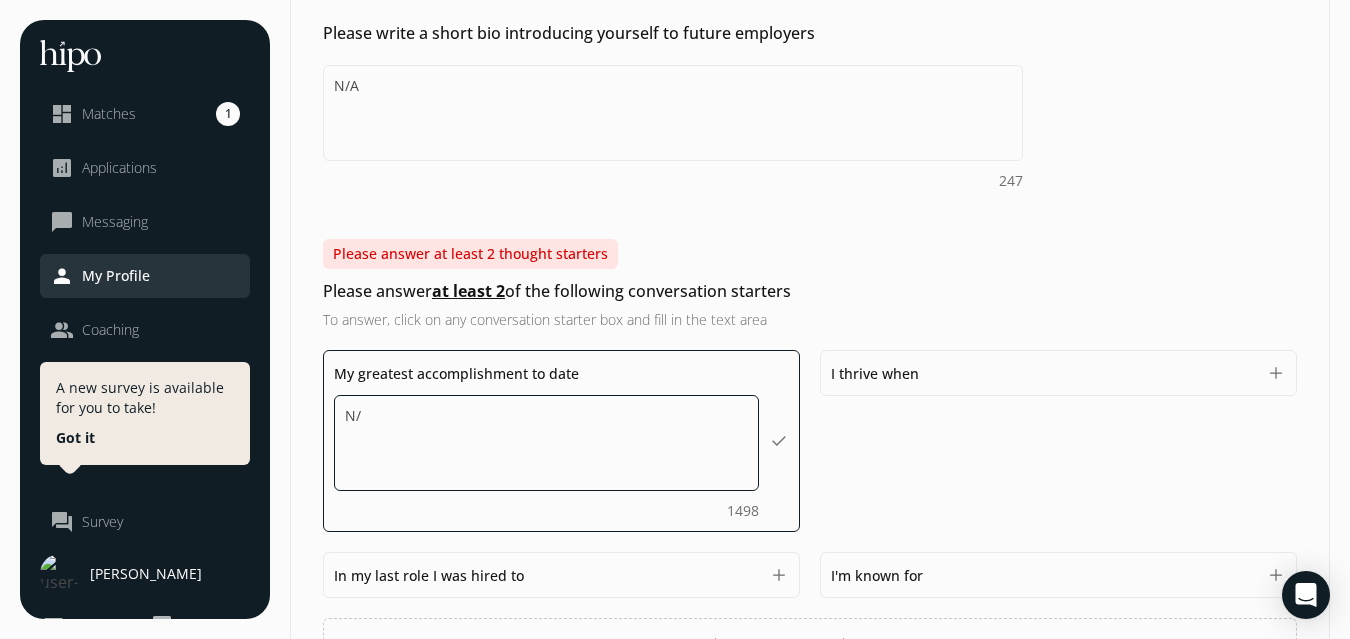 type on "N/A" 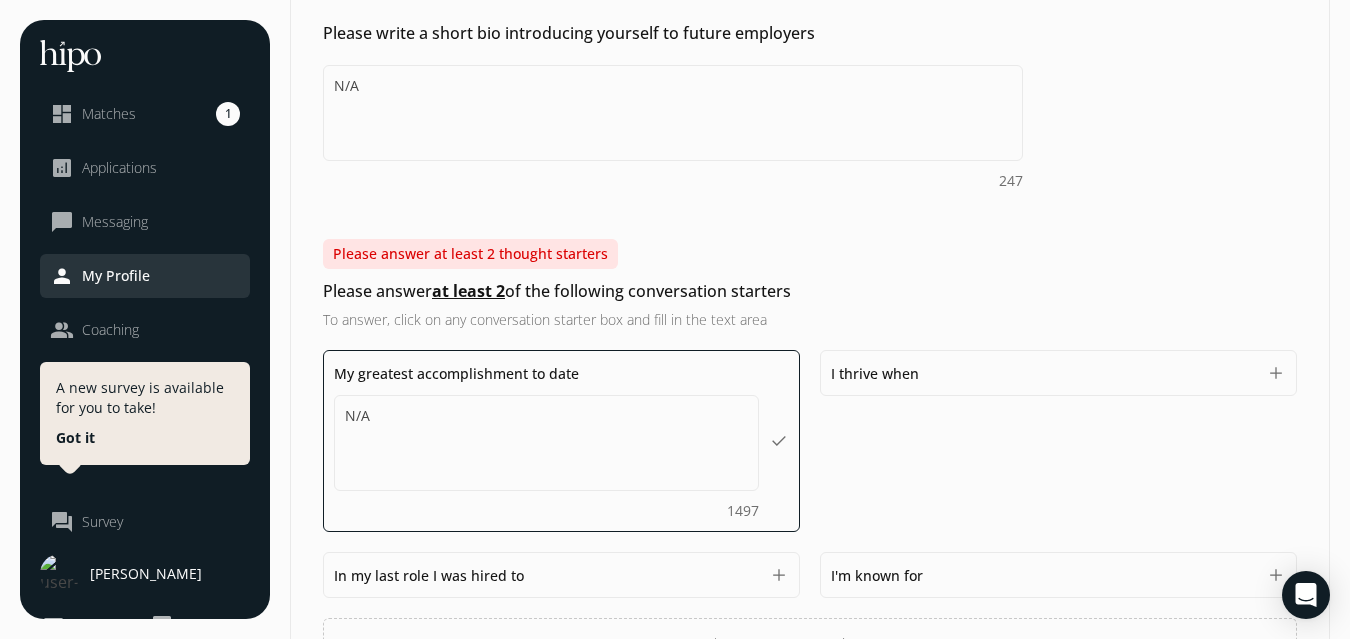 click on "Please answer  at least 2  of the following conversation starters  To answer, click on any conversation starter box and fill in the text area" at bounding box center [673, 304] 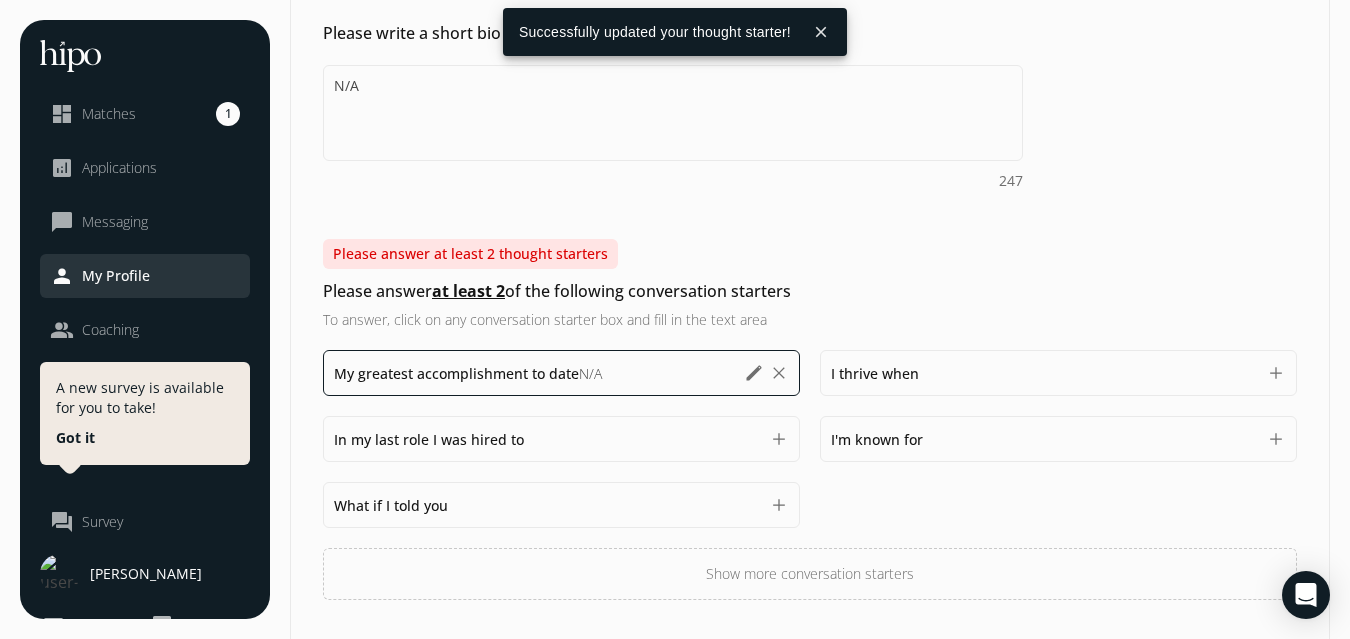 click on "add" 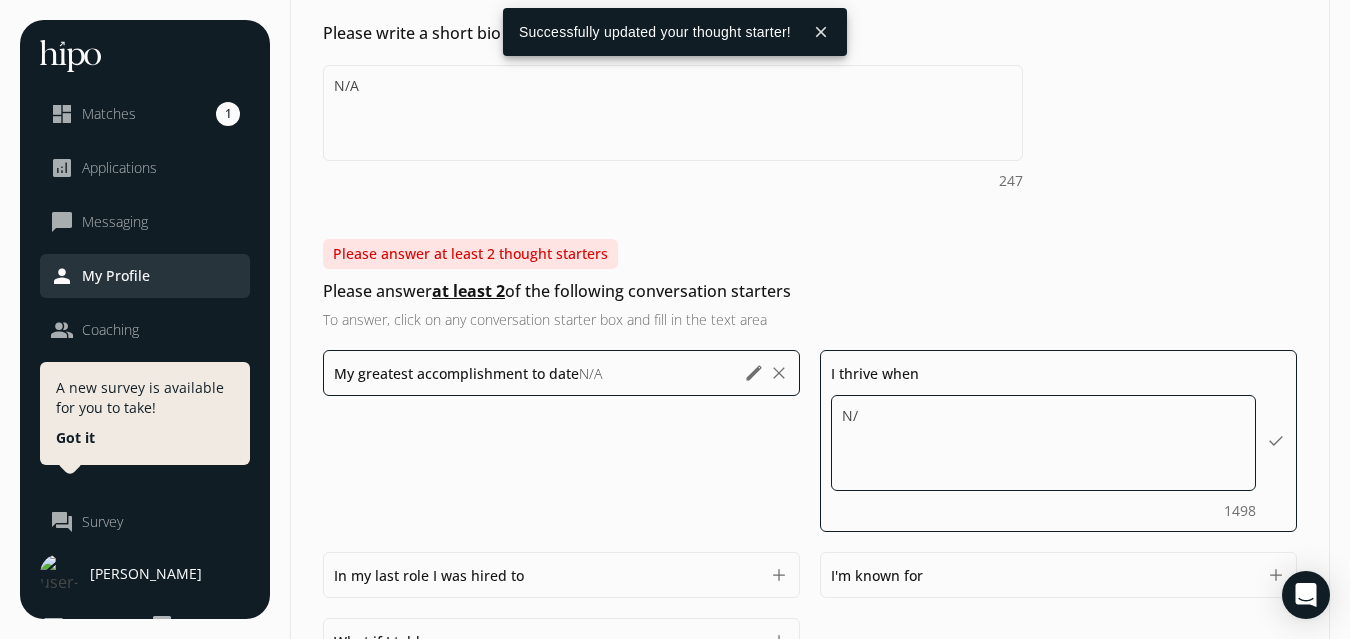 type on "N/A" 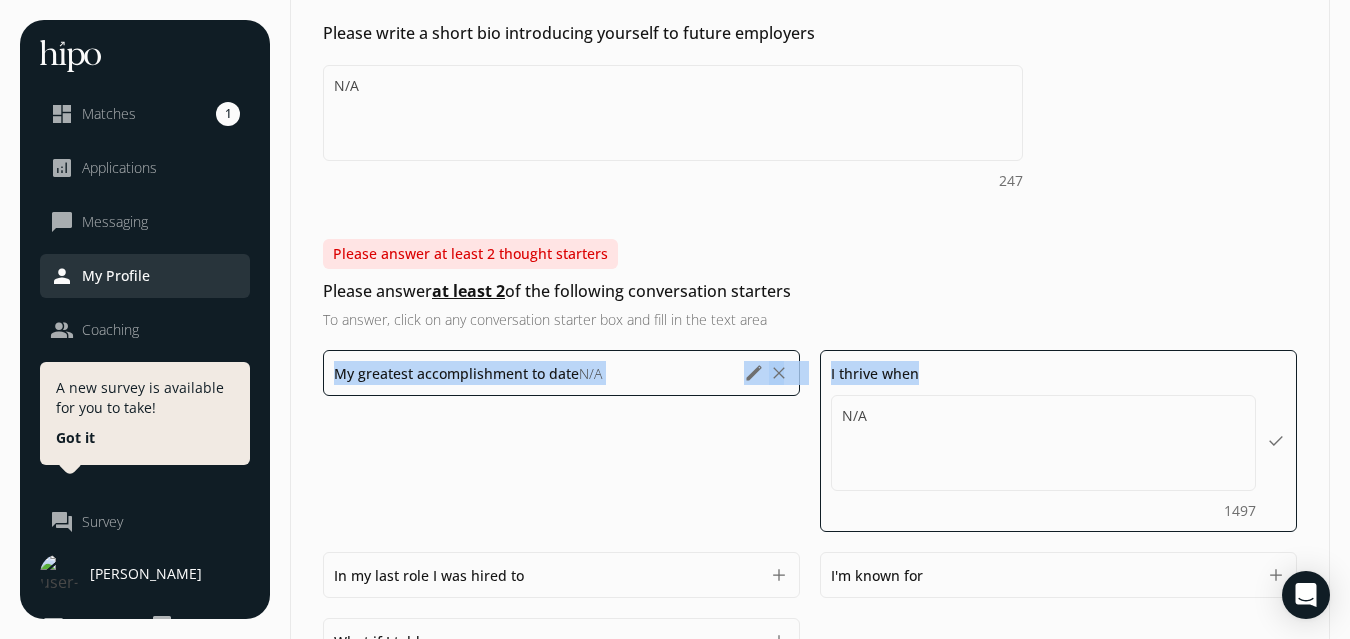 click on "Please answer at least 2 thought starters   Please answer  at least 2  of the following conversation starters  To answer, click on any conversation starter box and fill in the text area  My greatest accomplishment to date  N/A N/A 1497 edit clear I thrive when  N/A N/A 1497 done In my last role I was hired to  1500 add I'm known for  1500 add What if I told you  1500 add  Show more conversation starters" 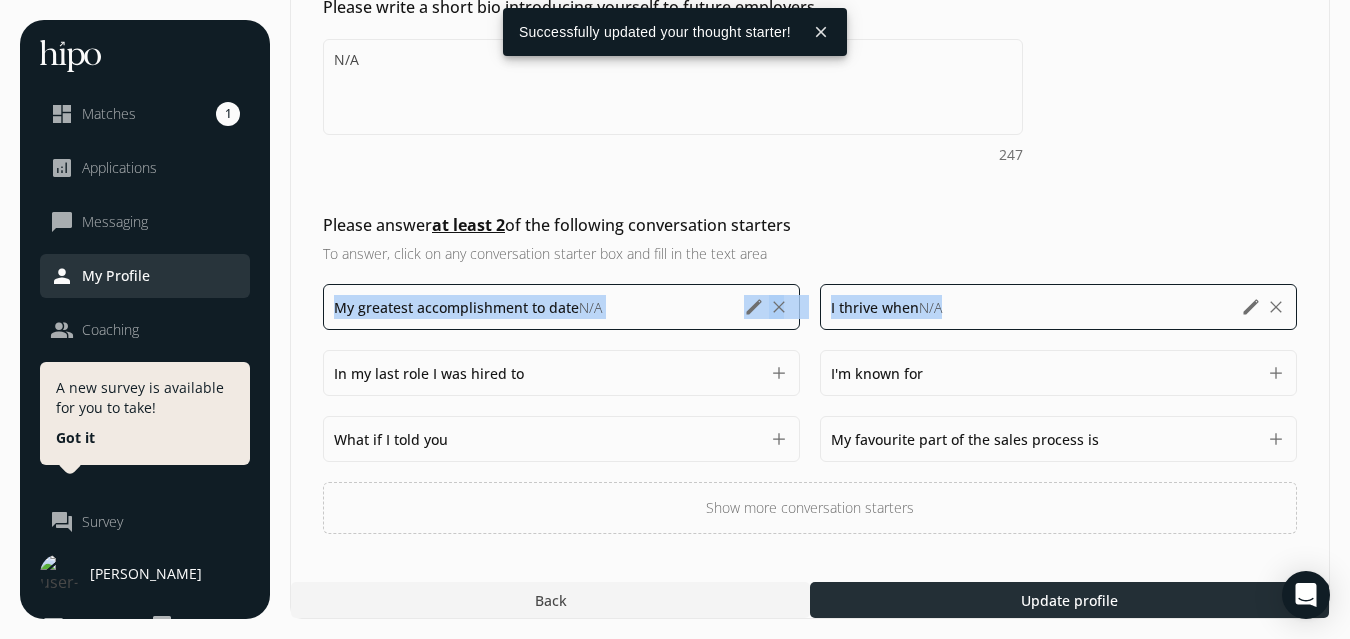 click at bounding box center (1069, 600) 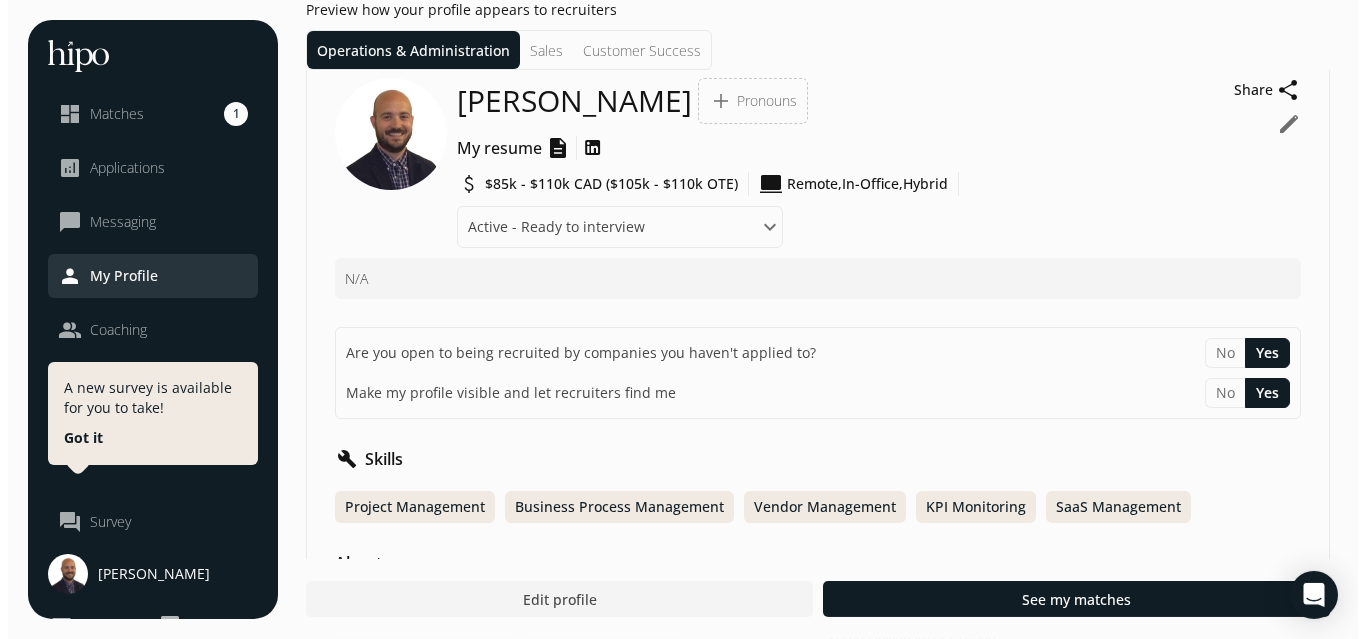 scroll, scrollTop: 0, scrollLeft: 0, axis: both 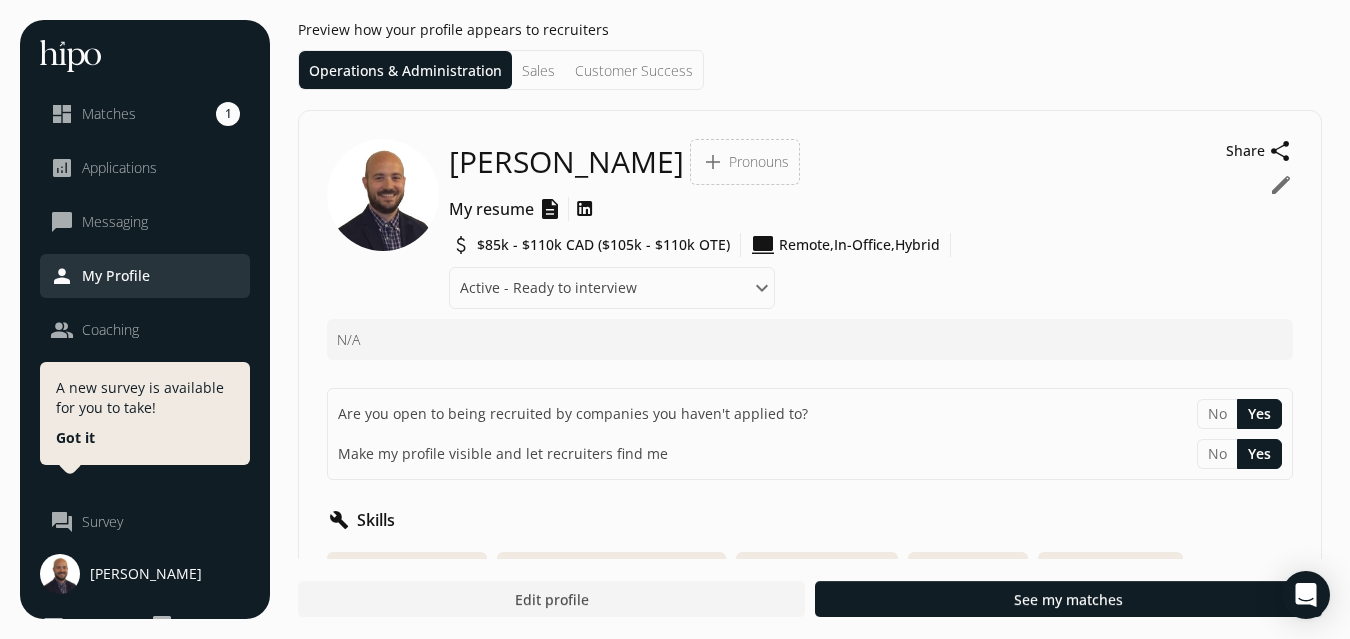 click on "Matches" 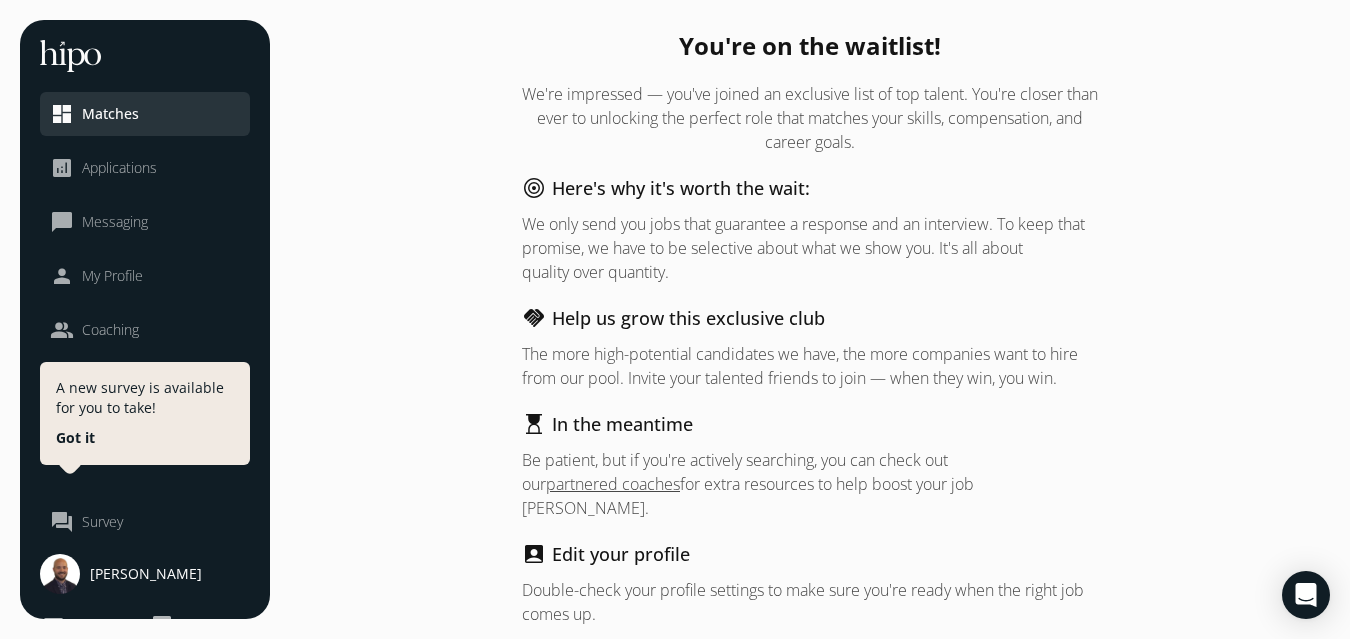 click on "You're on the waitlist!  We're impressed — you've joined an exclusive list of top talent. You're closer than ever to unlocking the perfect role that matches your skills, compensation, and career goals.  target  Here's why it's worth the wait:   We only send you jobs that guarantee a response and an interview. To keep that promise, we have to be selective about what we show you. It's all about quality over quantity.  handshake  Help us grow this exclusive club   The more high-potential candidates we have, the more companies want to hire from our pool. Invite your talented friends to join — when they win, you win.  hourglass_top  In the meantime   Be patient, but if you're actively searching, you can check out our   partnered coaches   for extra resources to help boost your job [PERSON_NAME].  account_box  Edit your profile   Double-check your profile settings to make sure you're ready when the right job comes up.  emergency_heat  Don't miss out  Edit my settings View my profile" 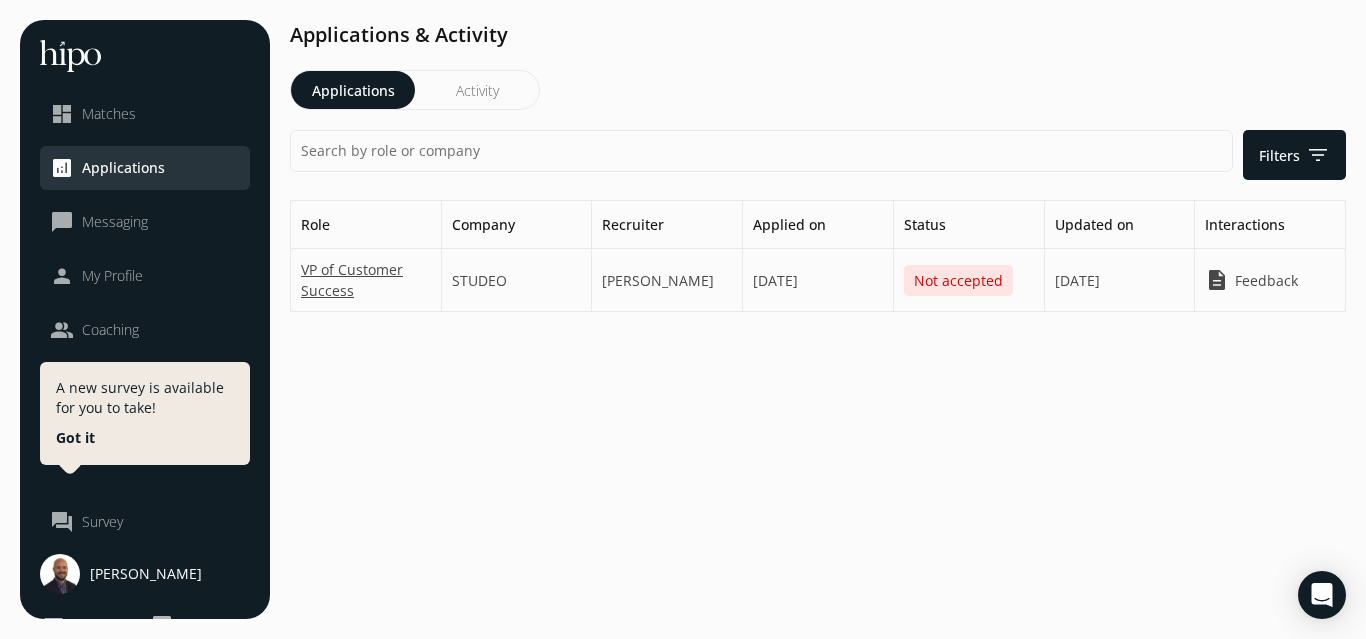 click on "dashboard Matches" at bounding box center (145, 114) 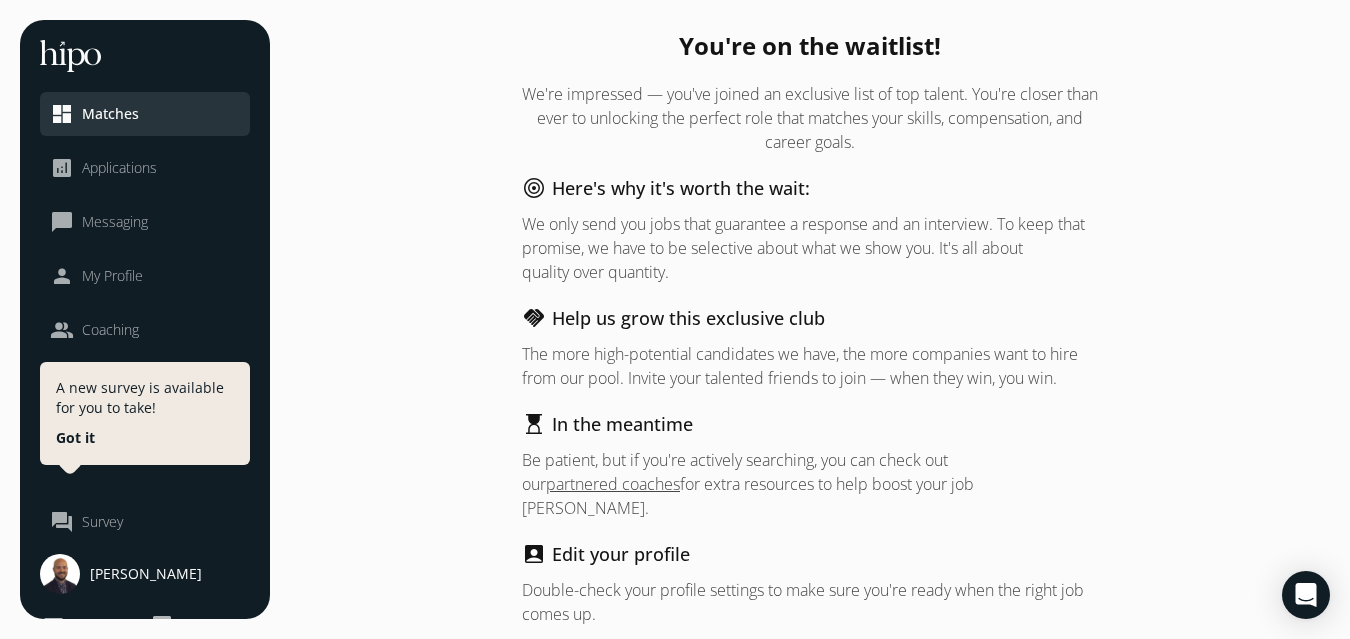 click on "Messaging" 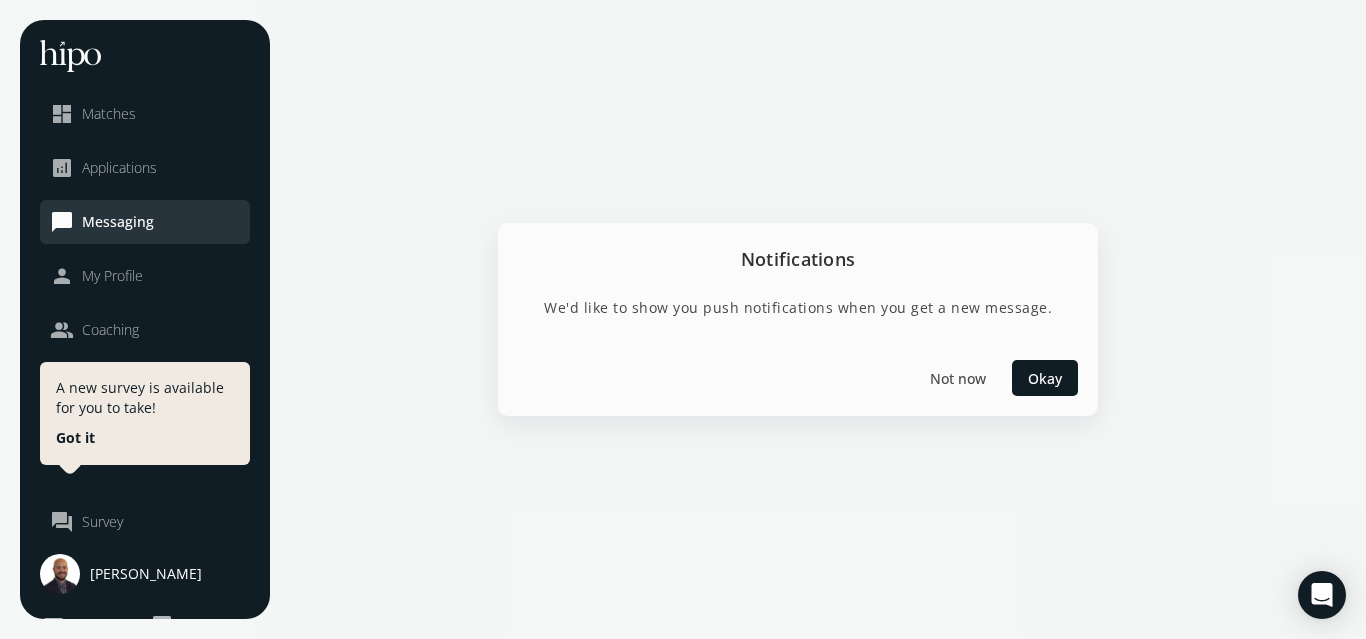 click on "[PERSON_NAME]" 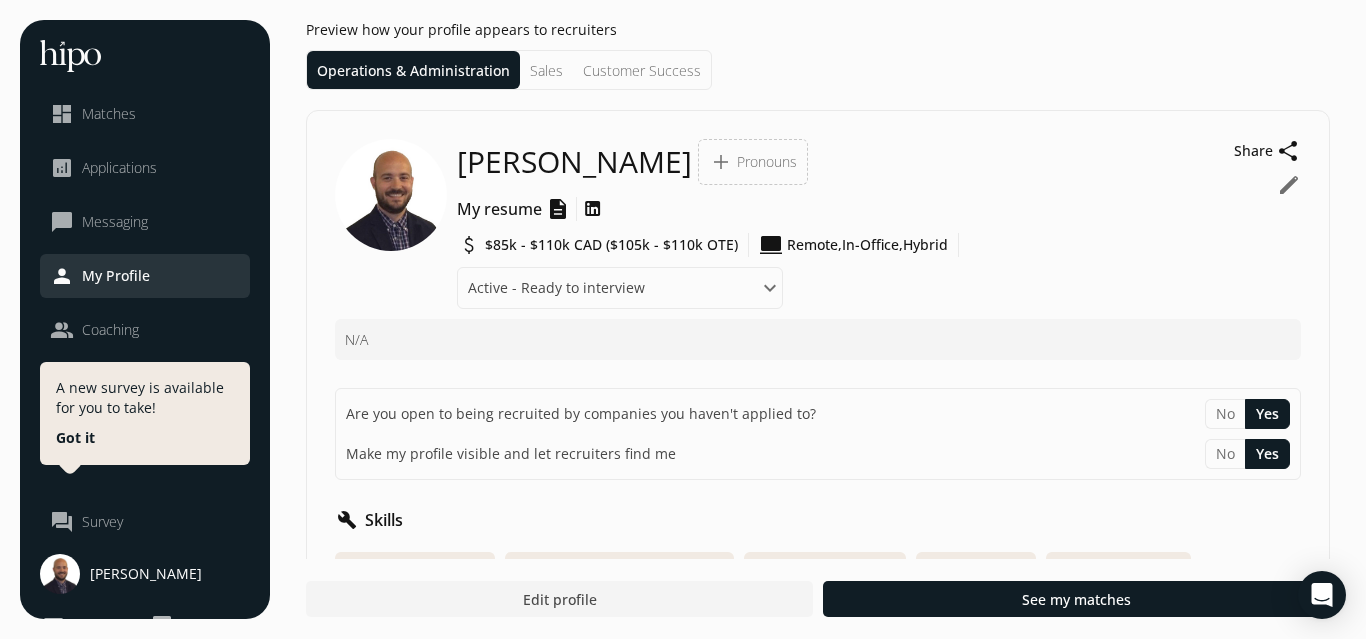 click on "Matches" 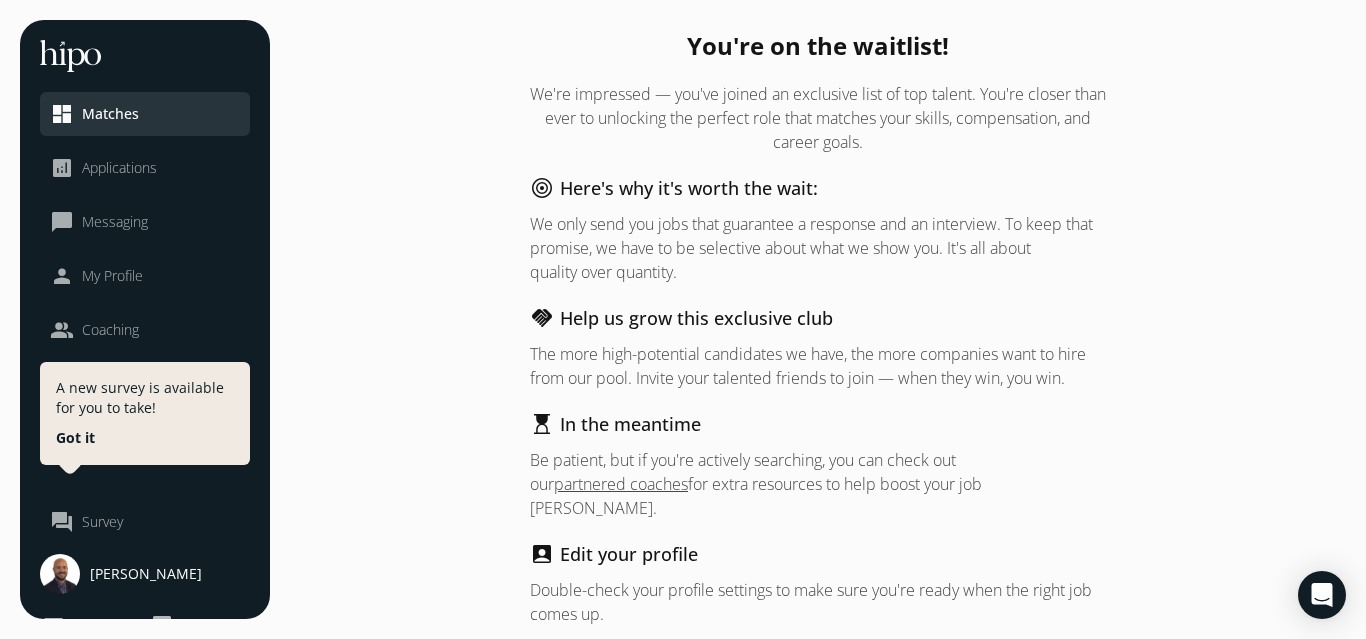 click on "[PERSON_NAME]" 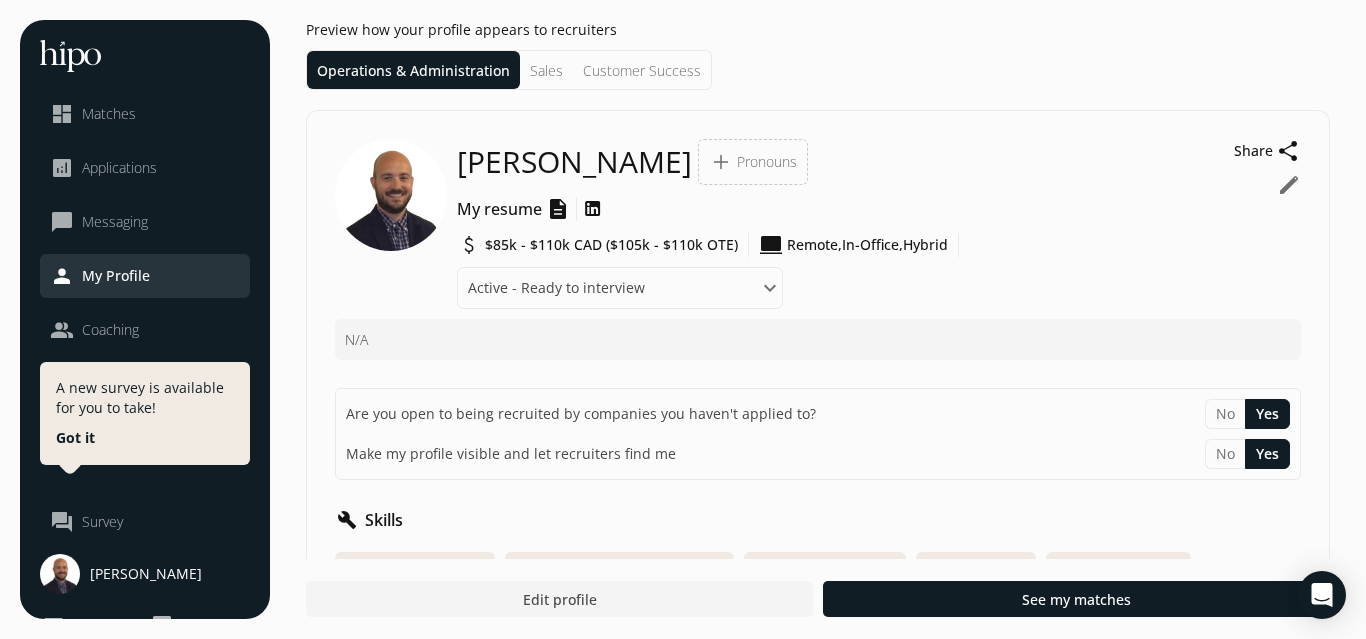click on "edit" 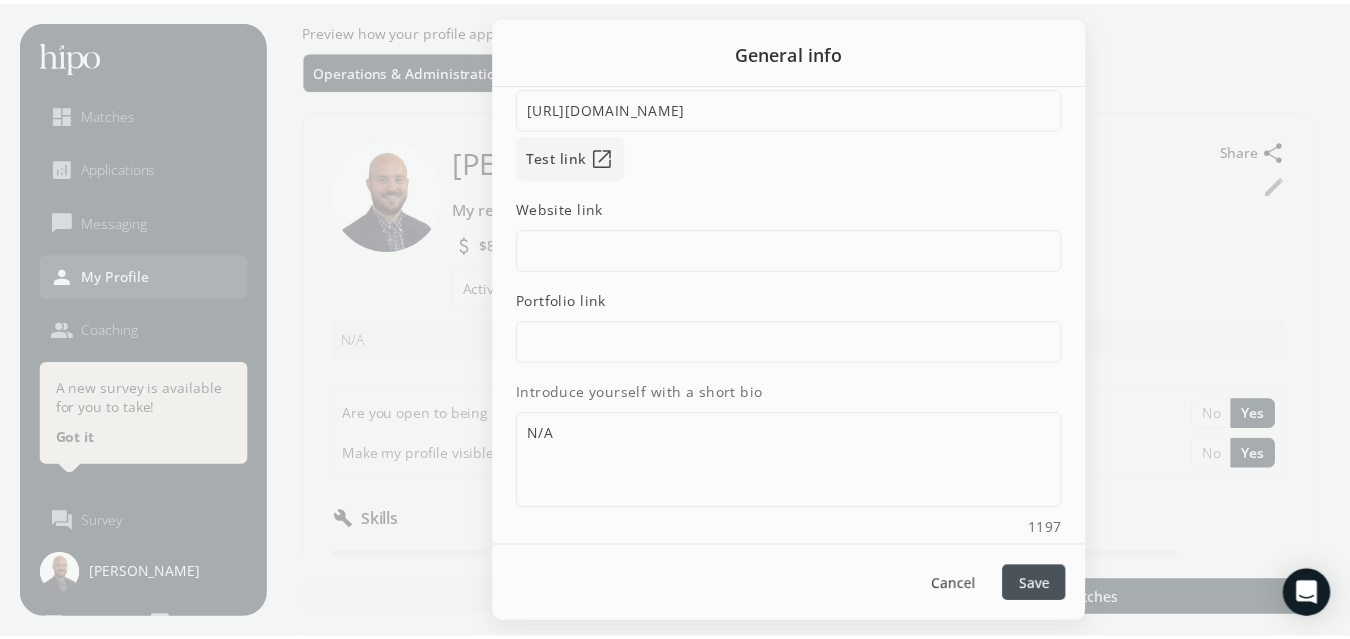 scroll, scrollTop: 270, scrollLeft: 0, axis: vertical 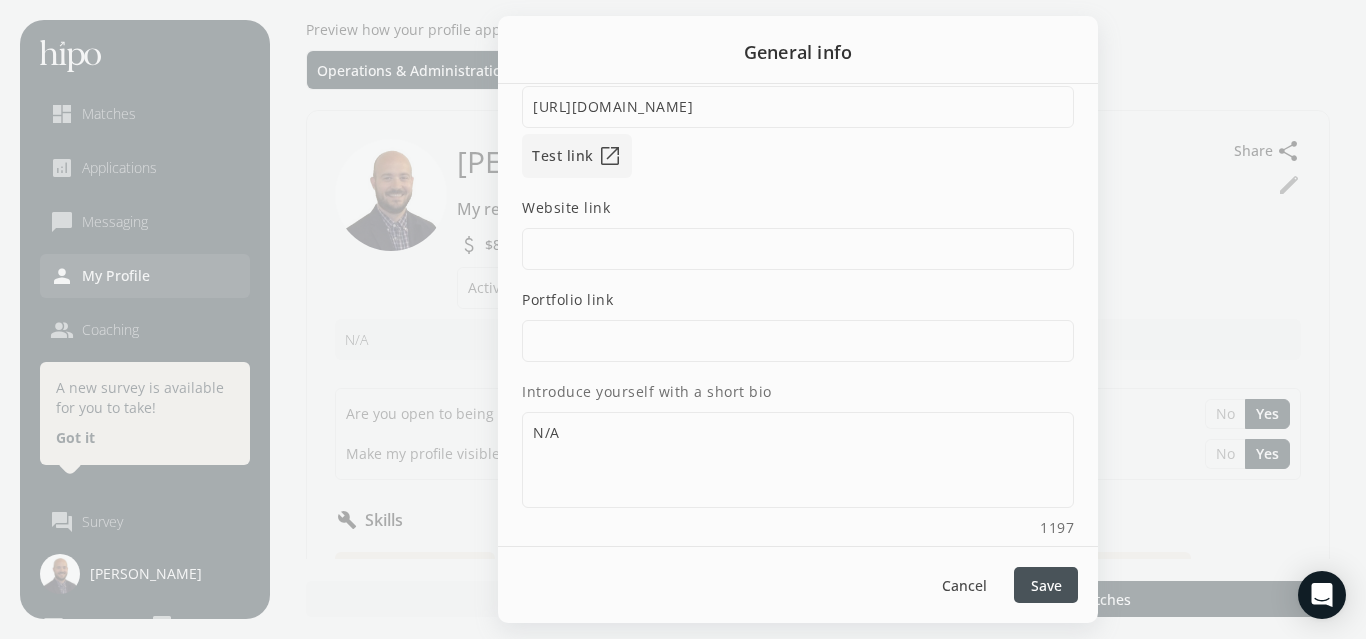 click on "Save" at bounding box center [1046, 585] 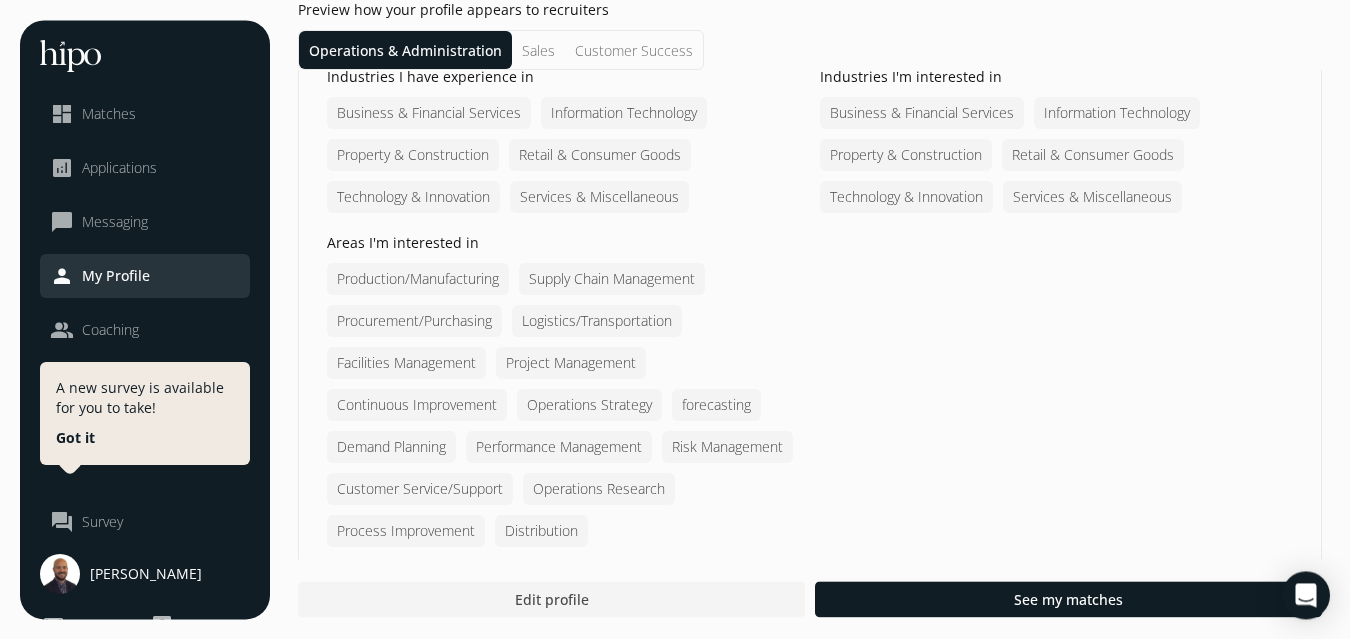 scroll, scrollTop: 1150, scrollLeft: 0, axis: vertical 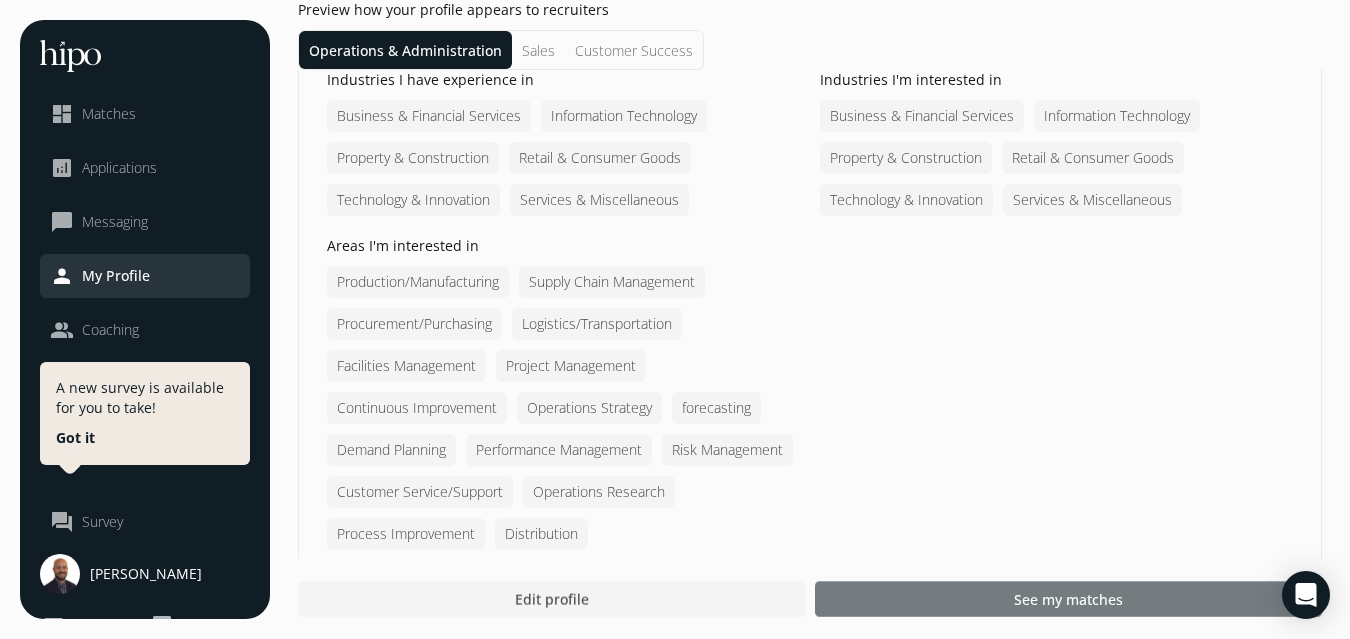 click on "See my matches" at bounding box center (1068, 599) 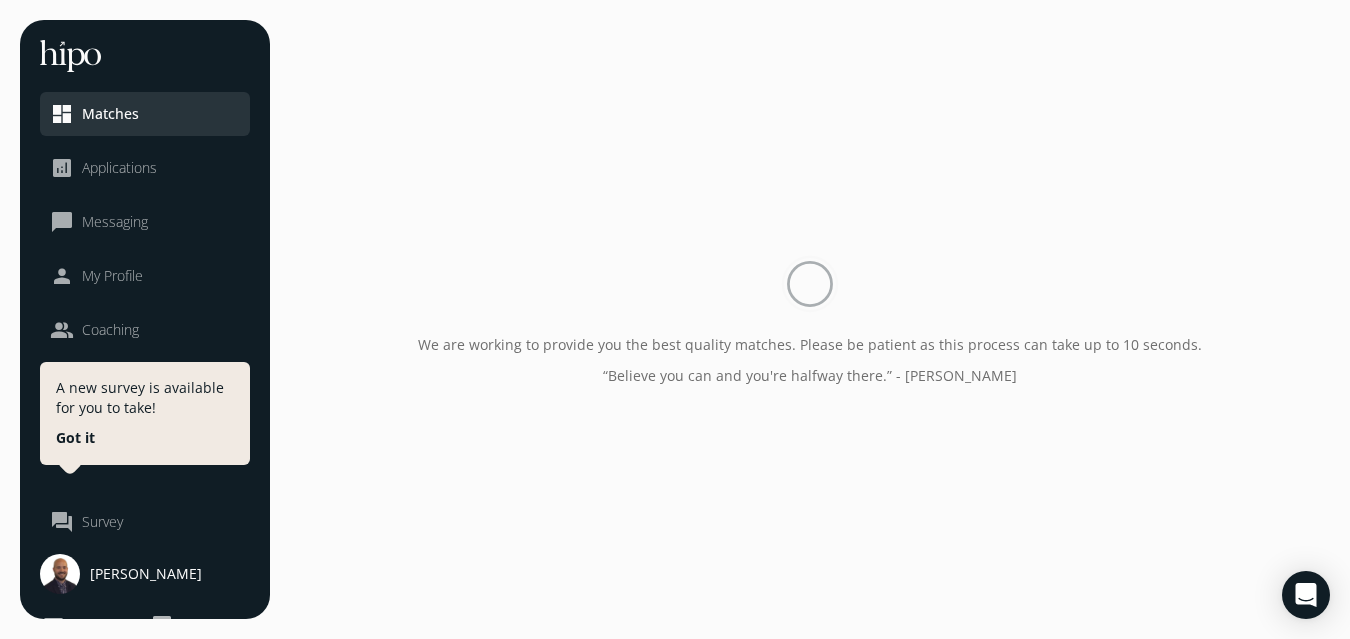 scroll, scrollTop: 0, scrollLeft: 0, axis: both 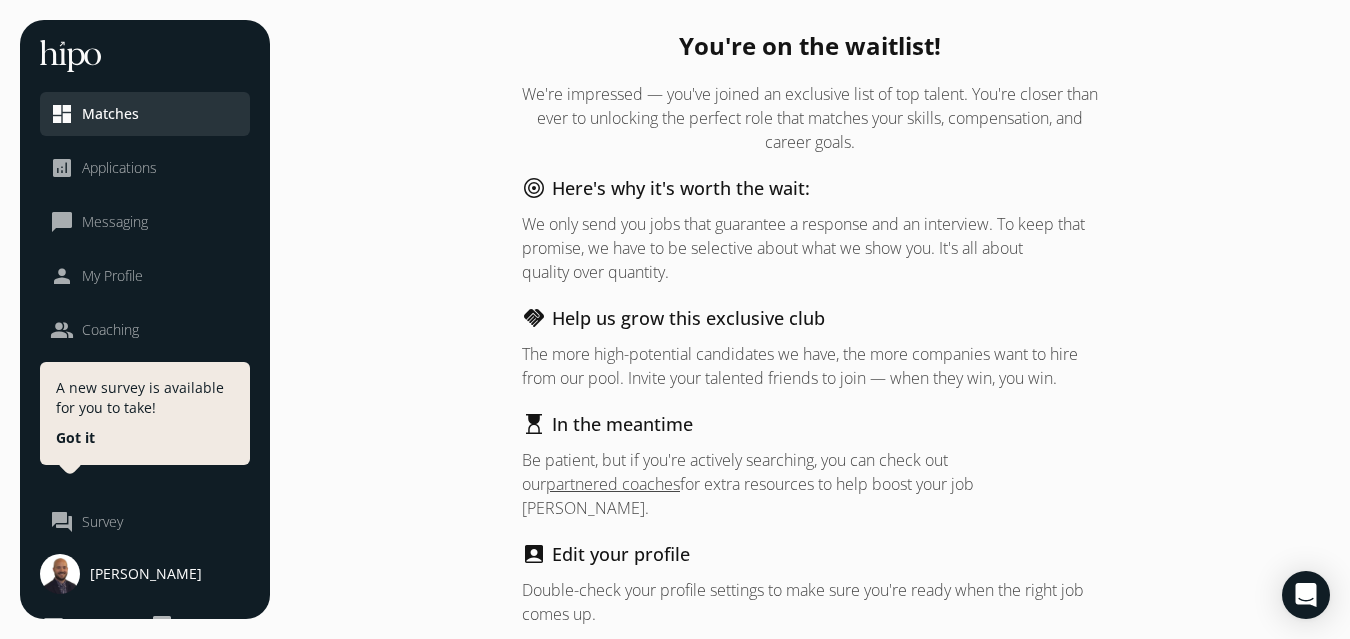 click on "My Profile" 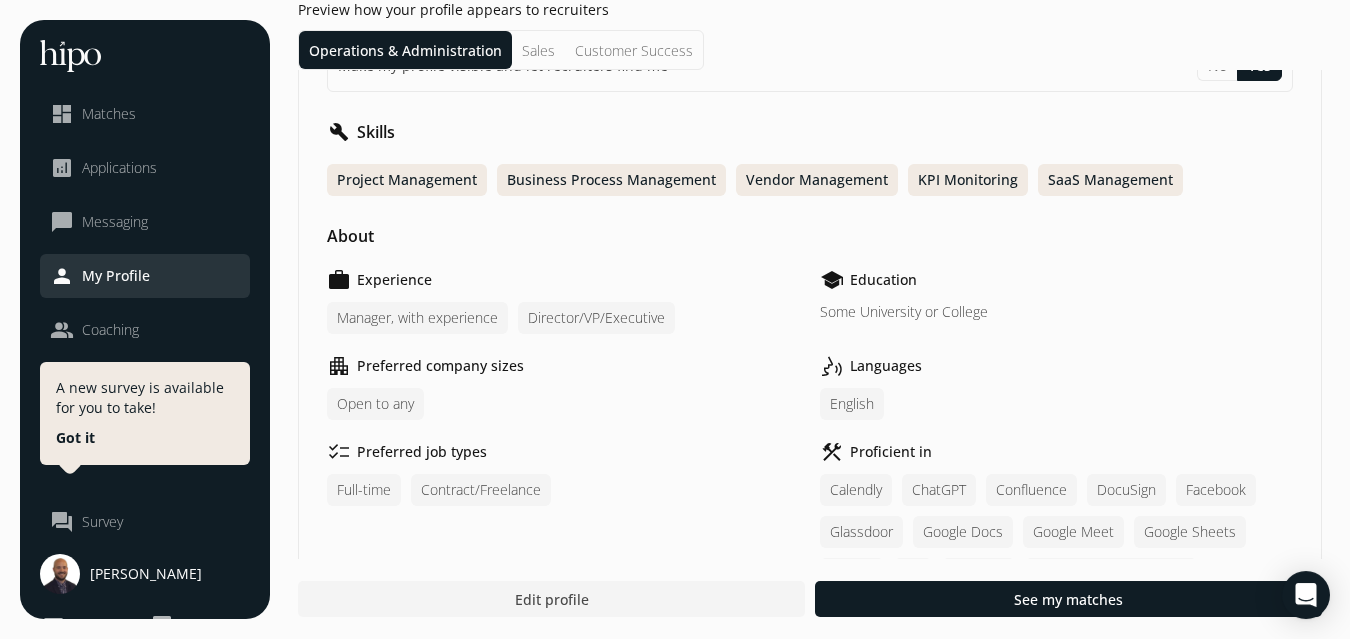 scroll, scrollTop: 476, scrollLeft: 0, axis: vertical 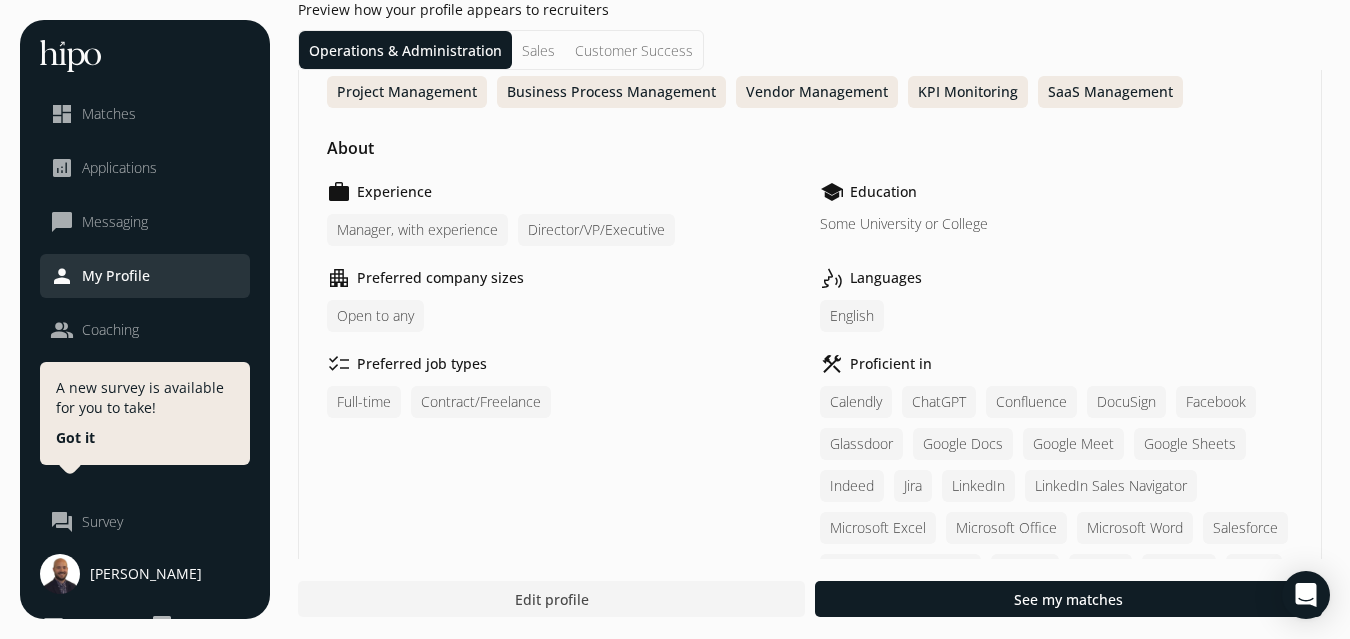 click on "Some University or College" 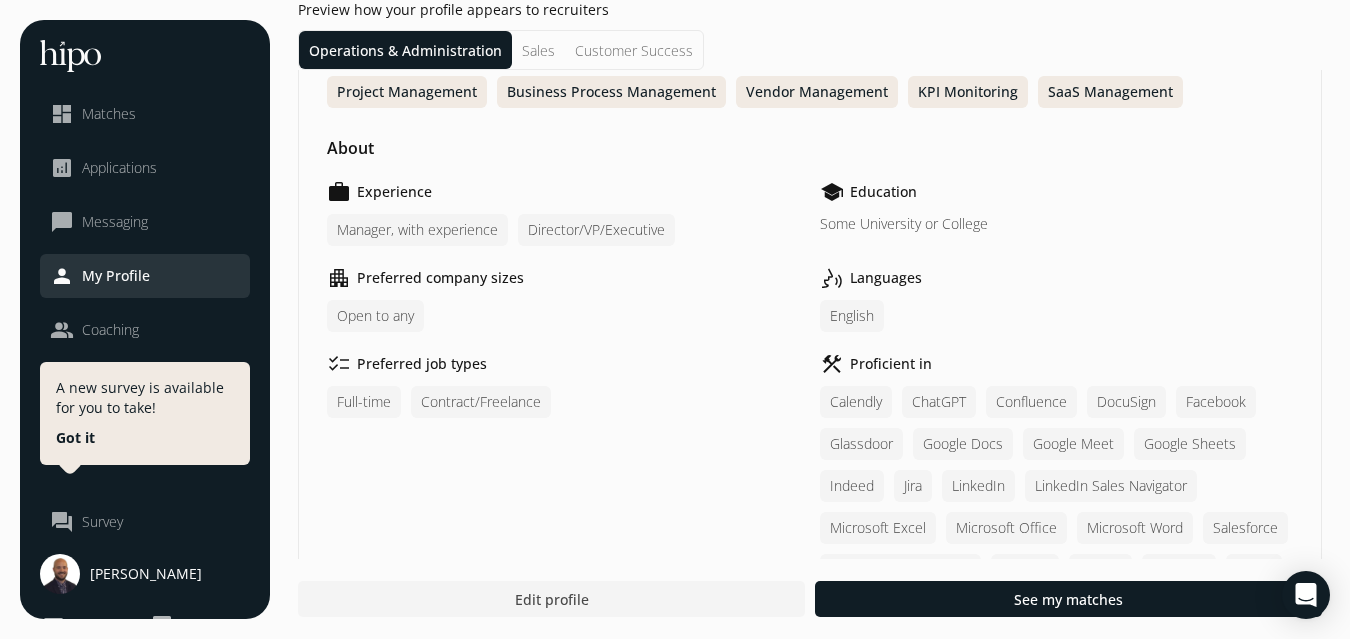 scroll, scrollTop: 357, scrollLeft: 0, axis: vertical 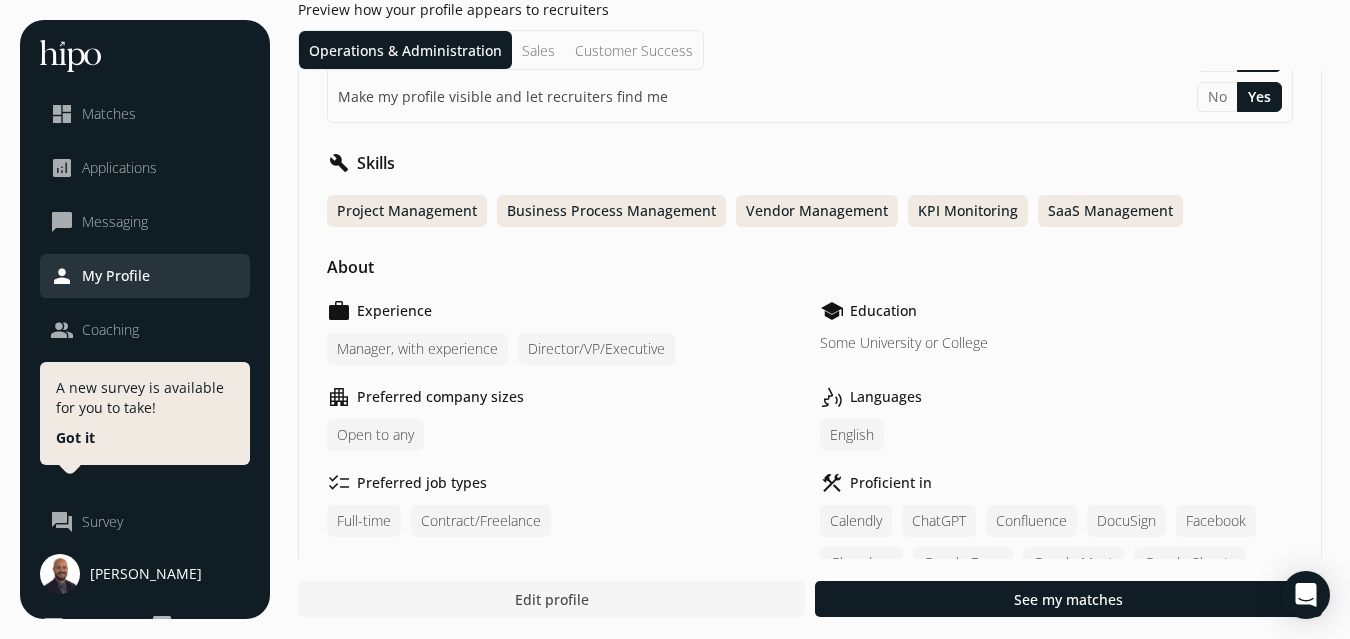 click at bounding box center [551, 599] 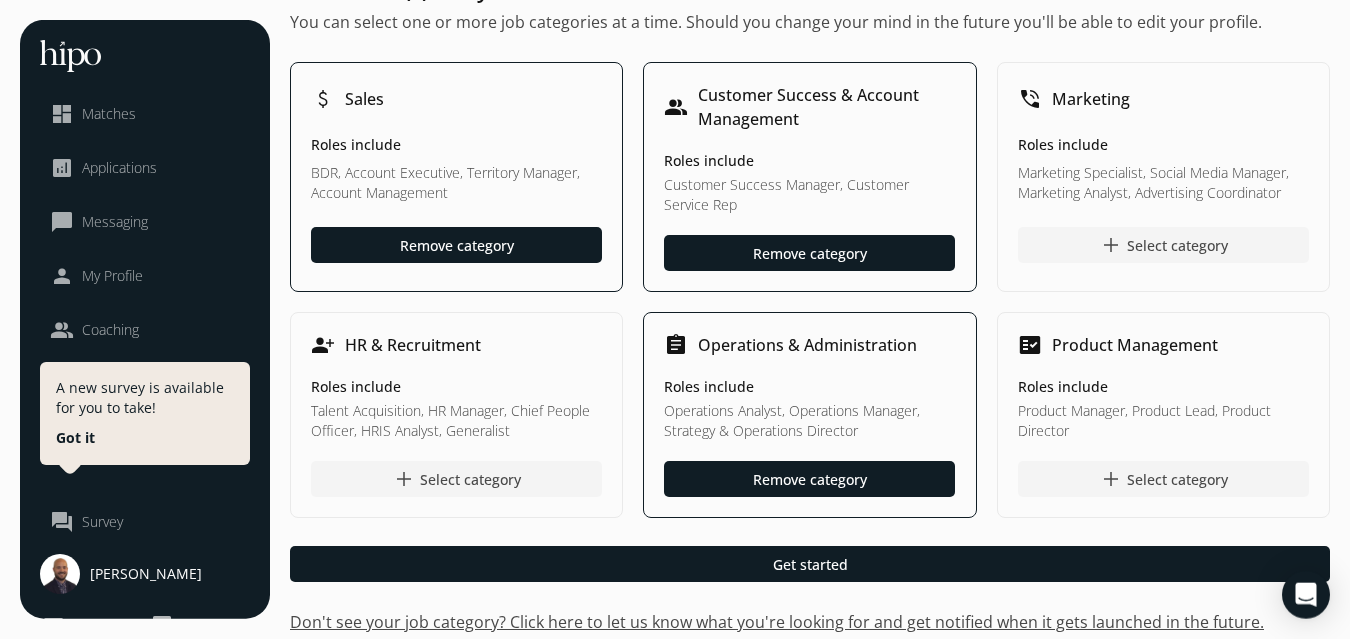 scroll, scrollTop: 62, scrollLeft: 0, axis: vertical 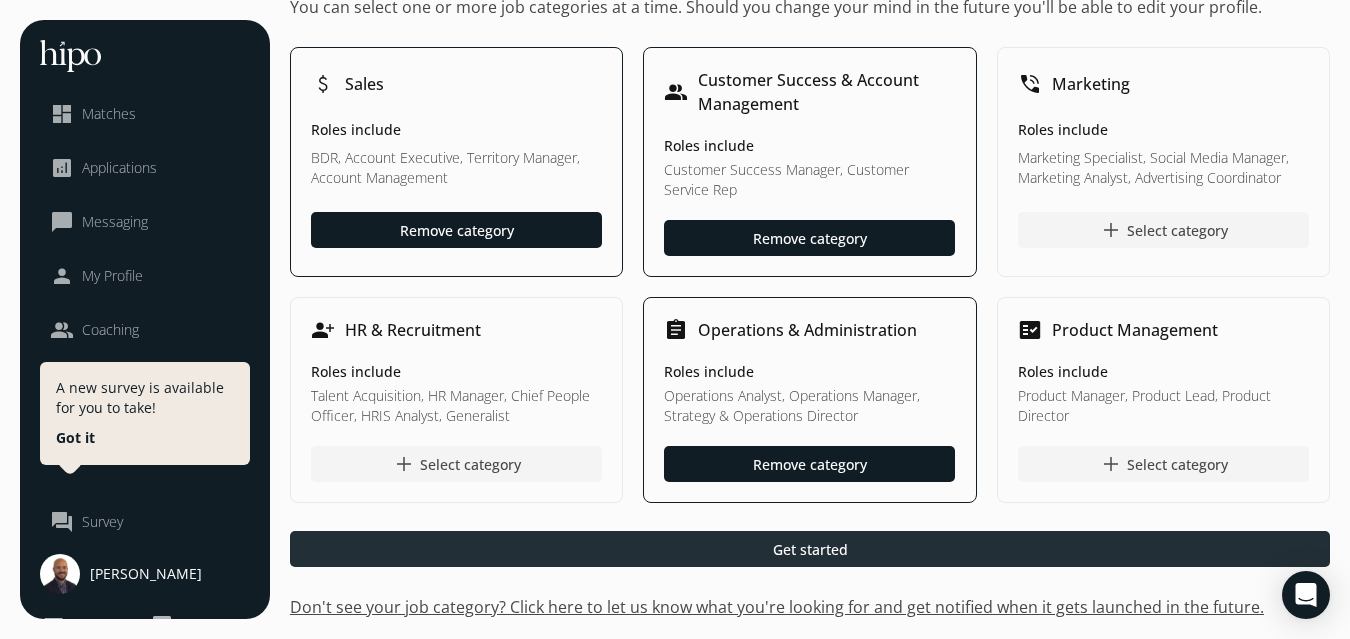 click at bounding box center (810, 549) 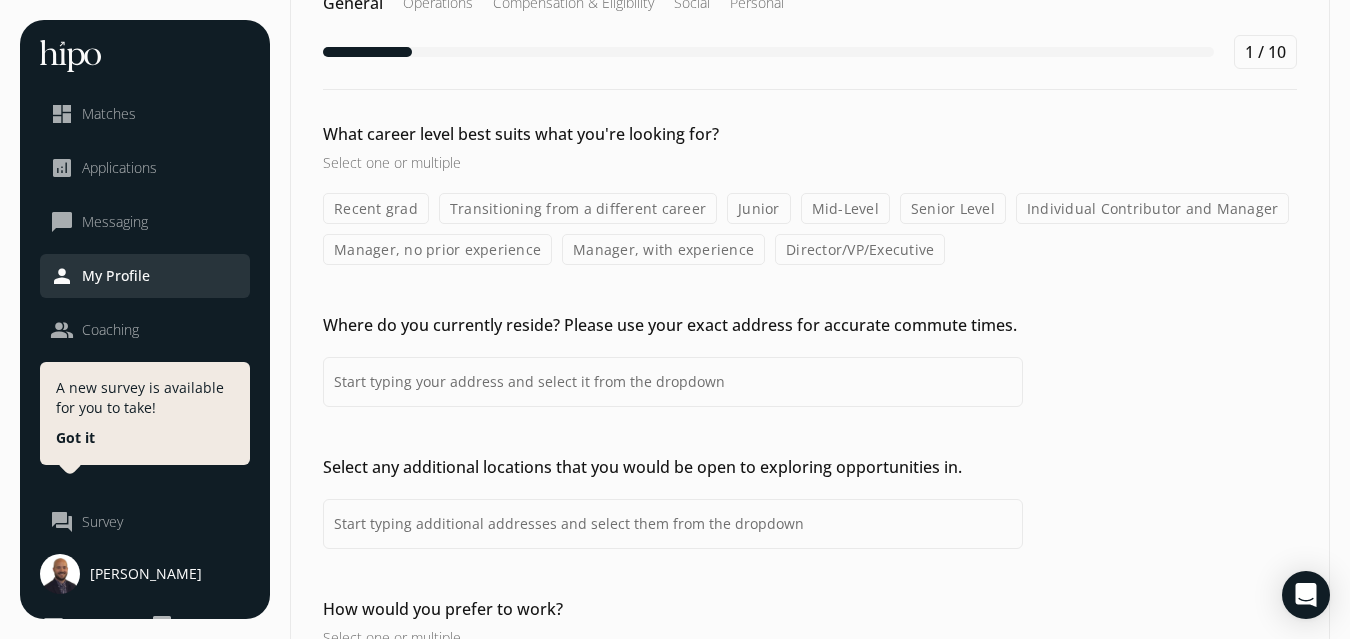 type on "[GEOGRAPHIC_DATA], [GEOGRAPHIC_DATA], [GEOGRAPHIC_DATA]" 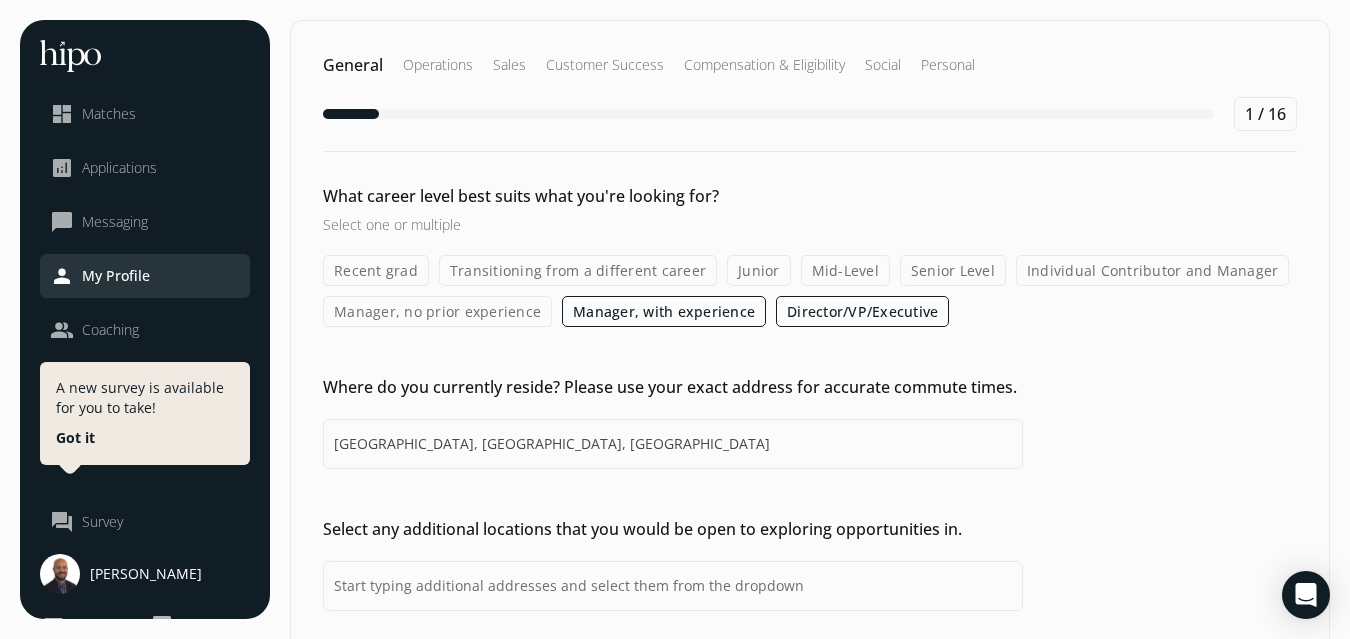 scroll, scrollTop: 227, scrollLeft: 0, axis: vertical 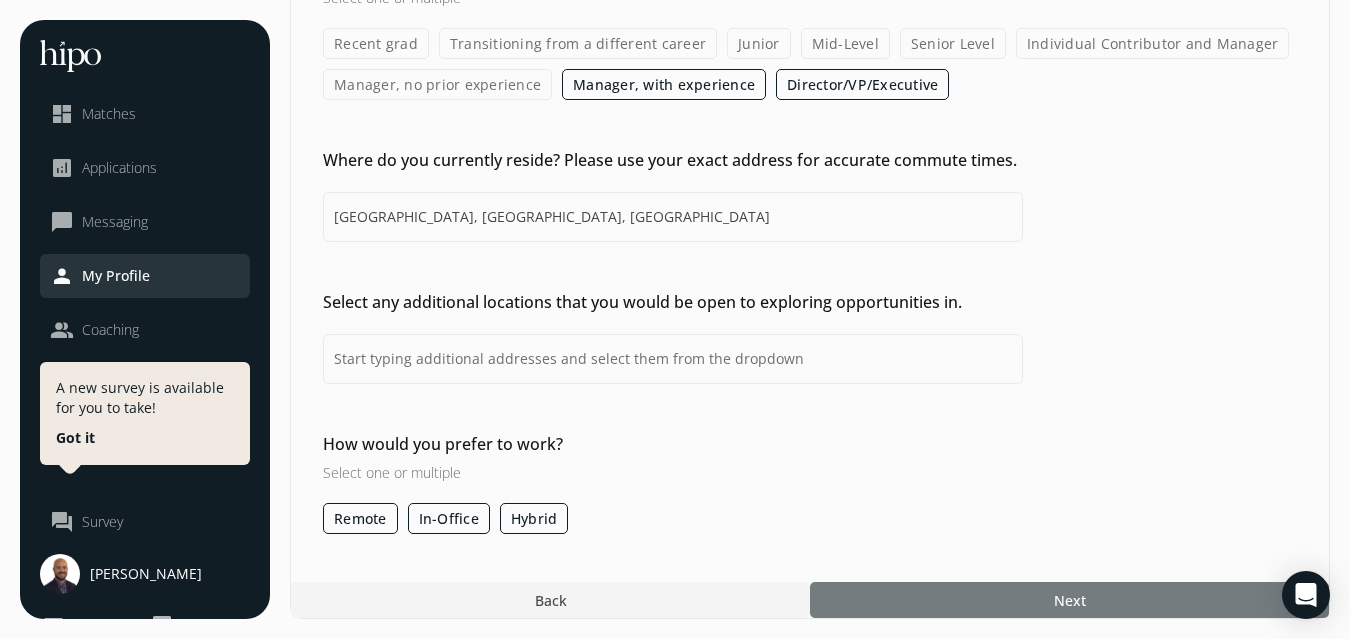 click on "Next" at bounding box center (1070, 600) 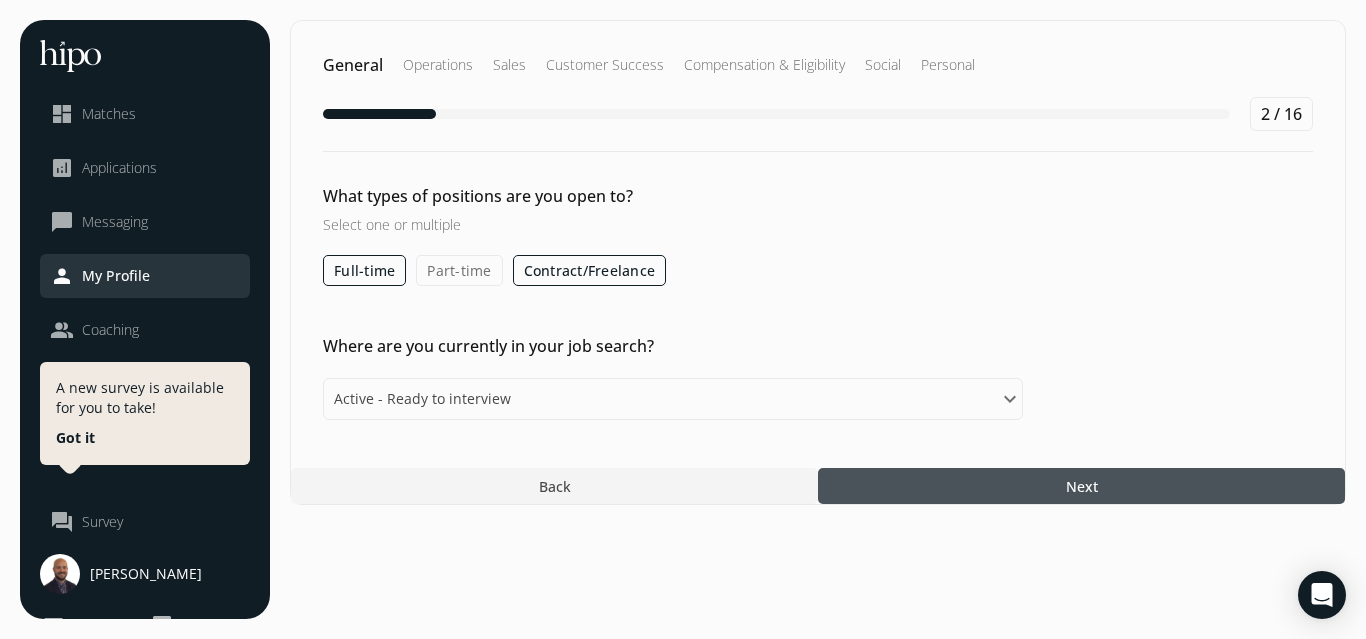 click on "Next" at bounding box center (1082, 486) 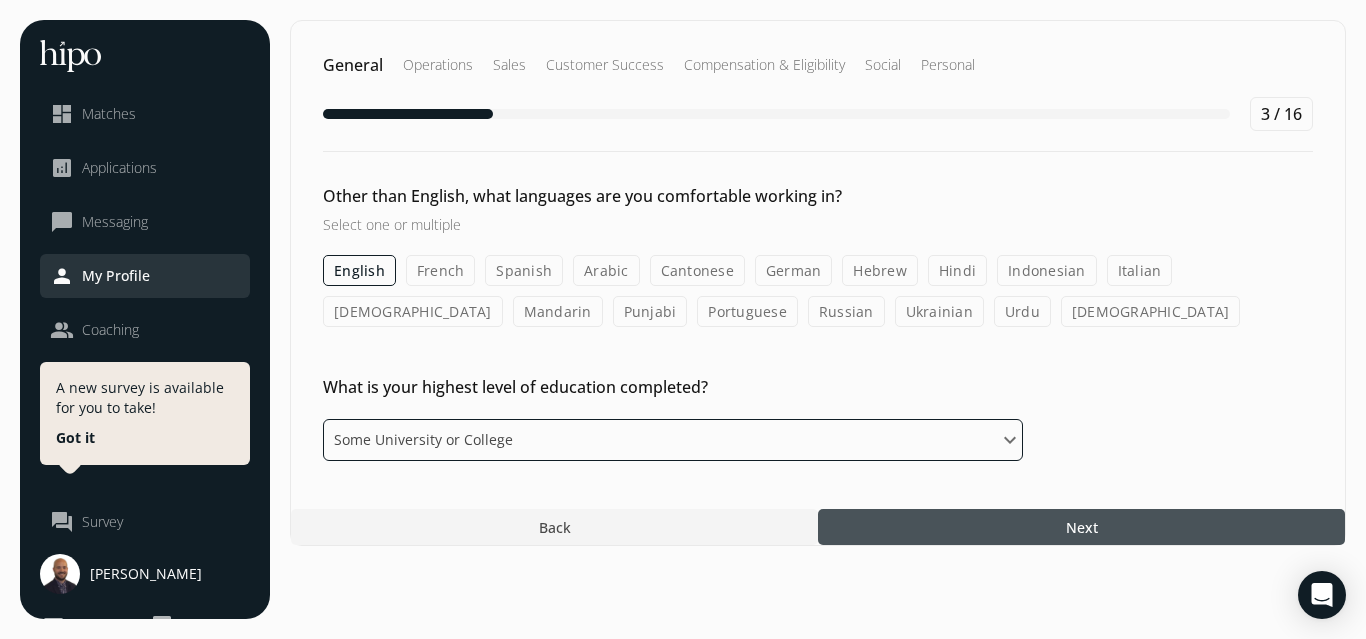 click on "Please select an option Some High School High School Diploma Some University or College Diploma Bachelors Degree Masters Ph. D." 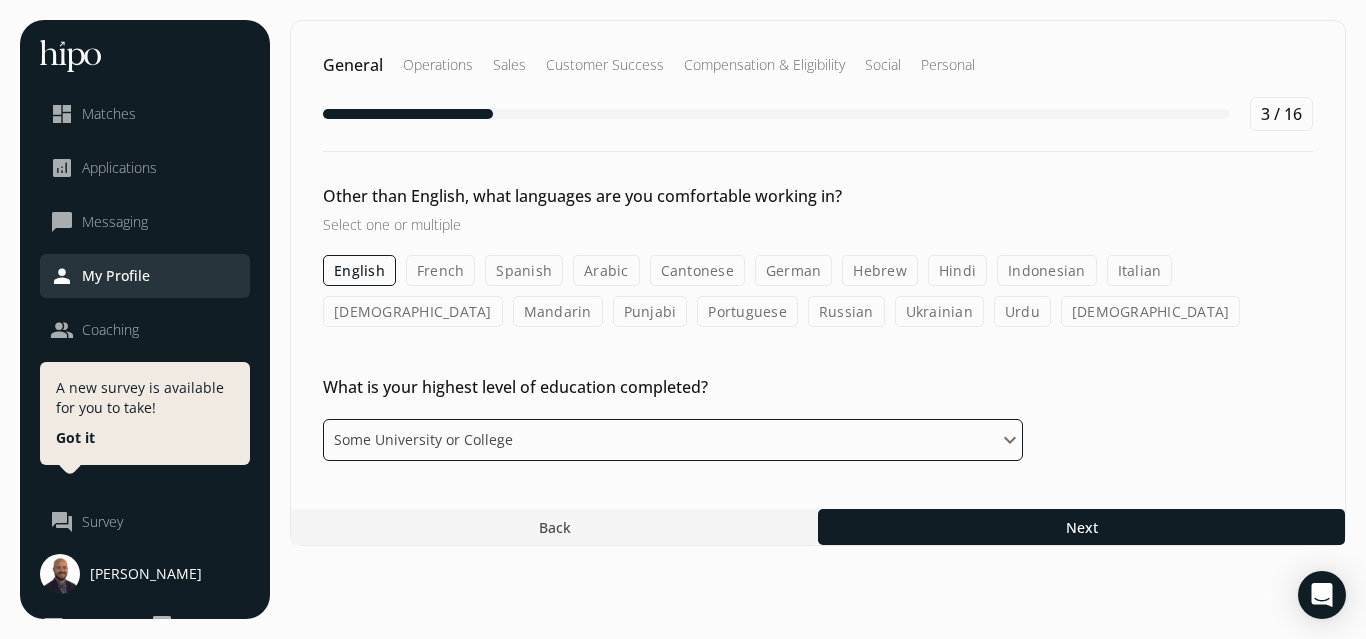 select on "bachelor" 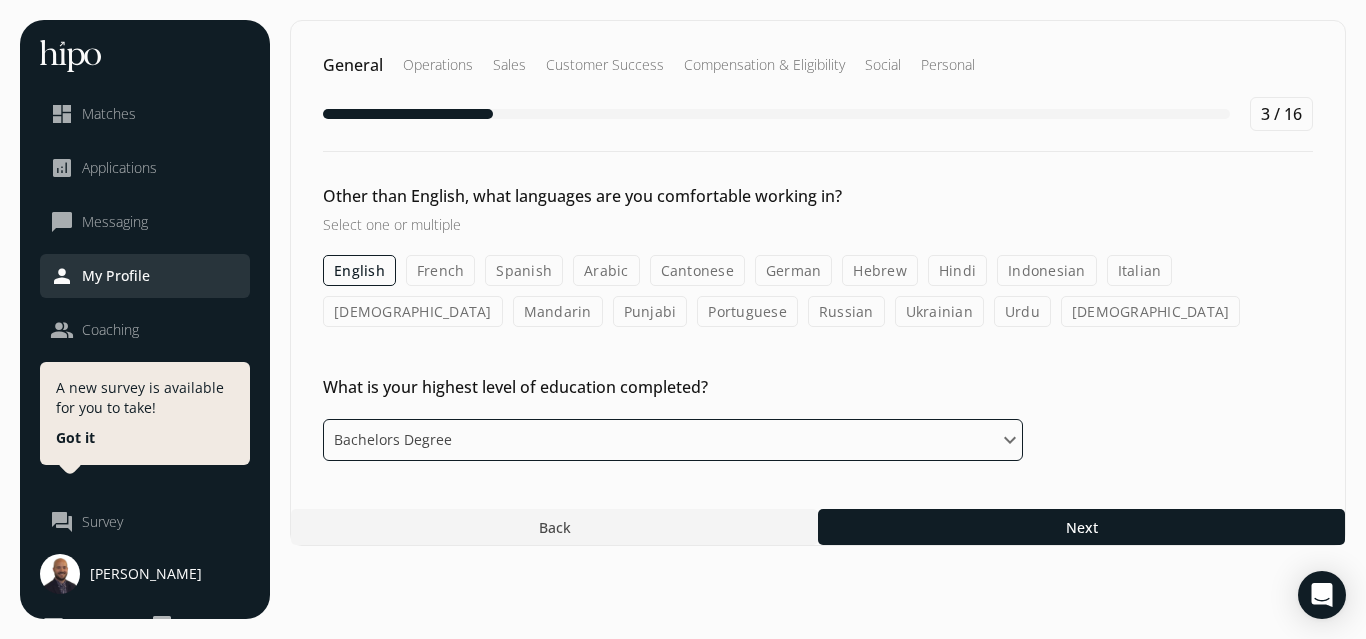 click on "Bachelors Degree" 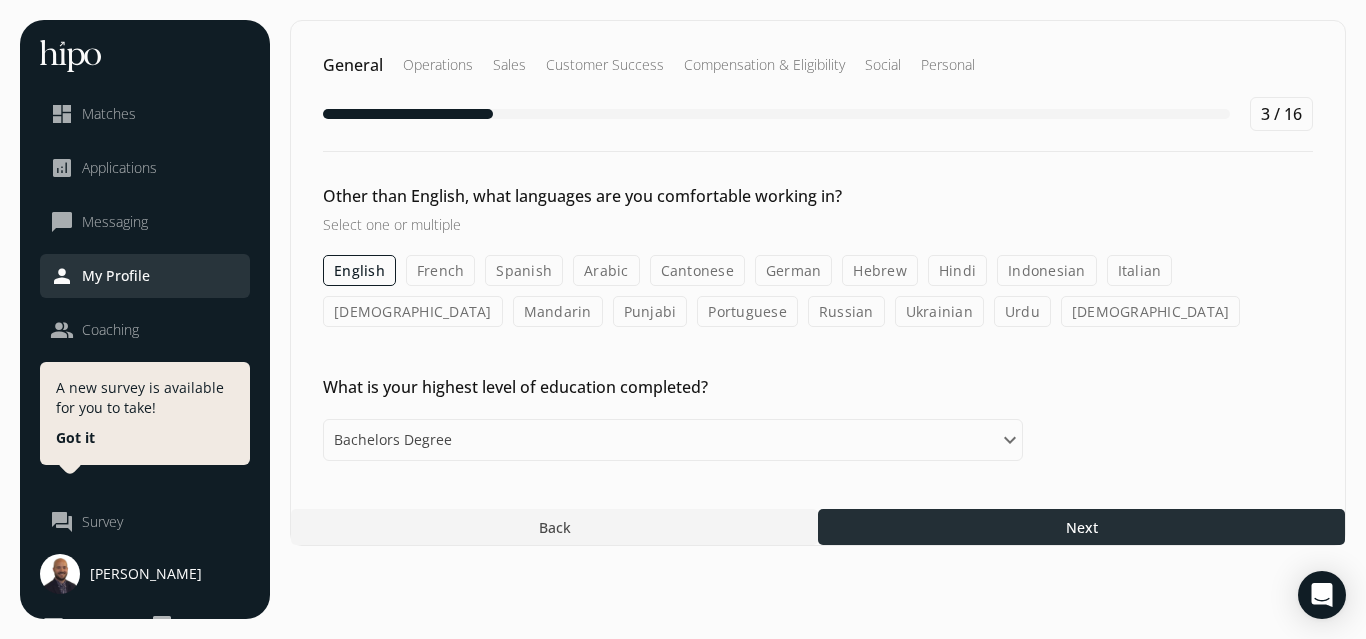 click at bounding box center [1081, 527] 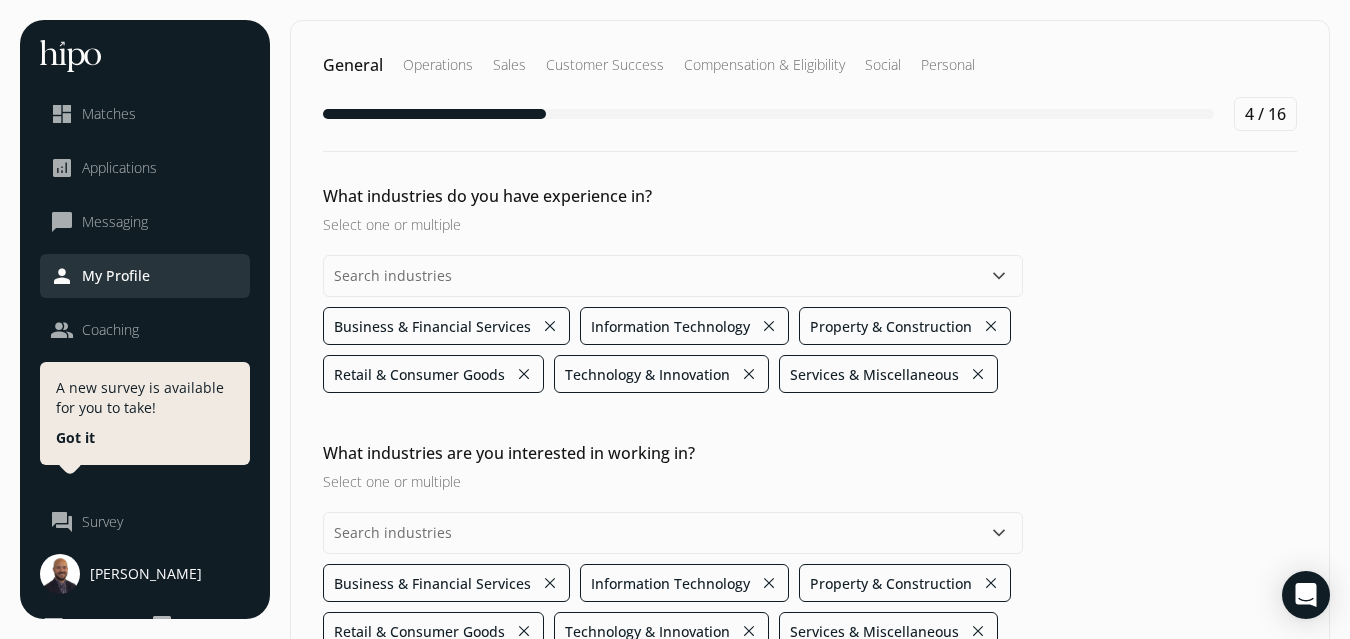 scroll, scrollTop: 116, scrollLeft: 0, axis: vertical 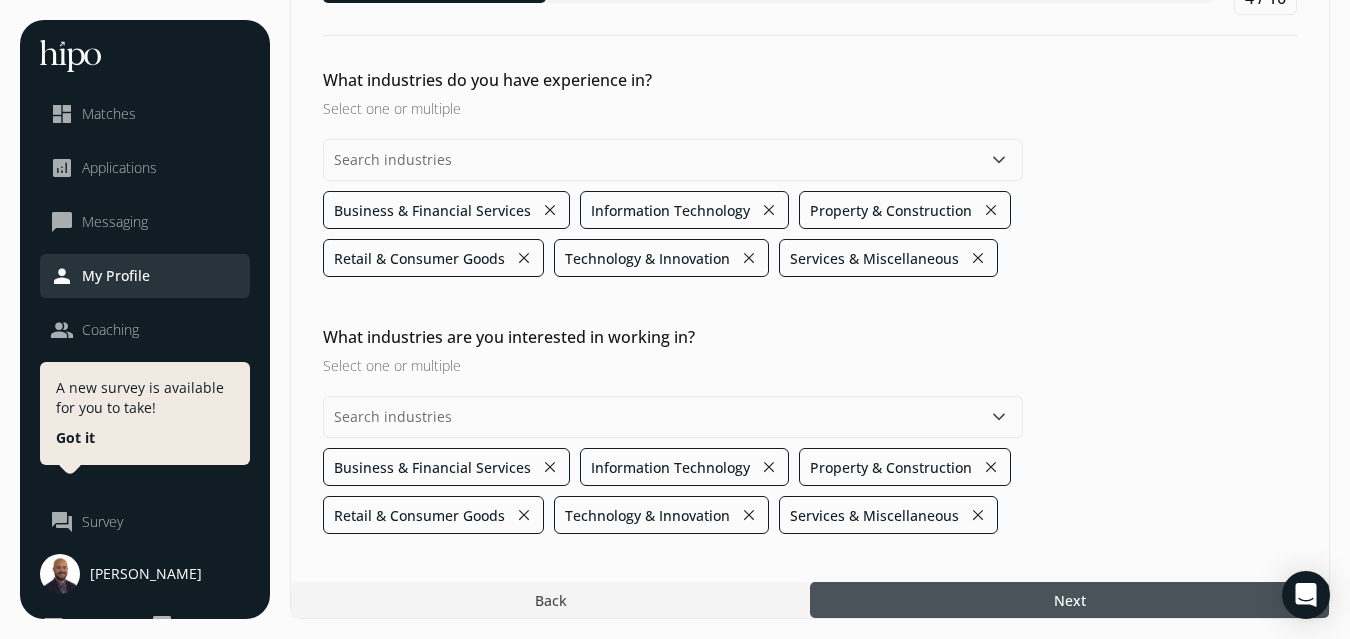 click at bounding box center [1069, 600] 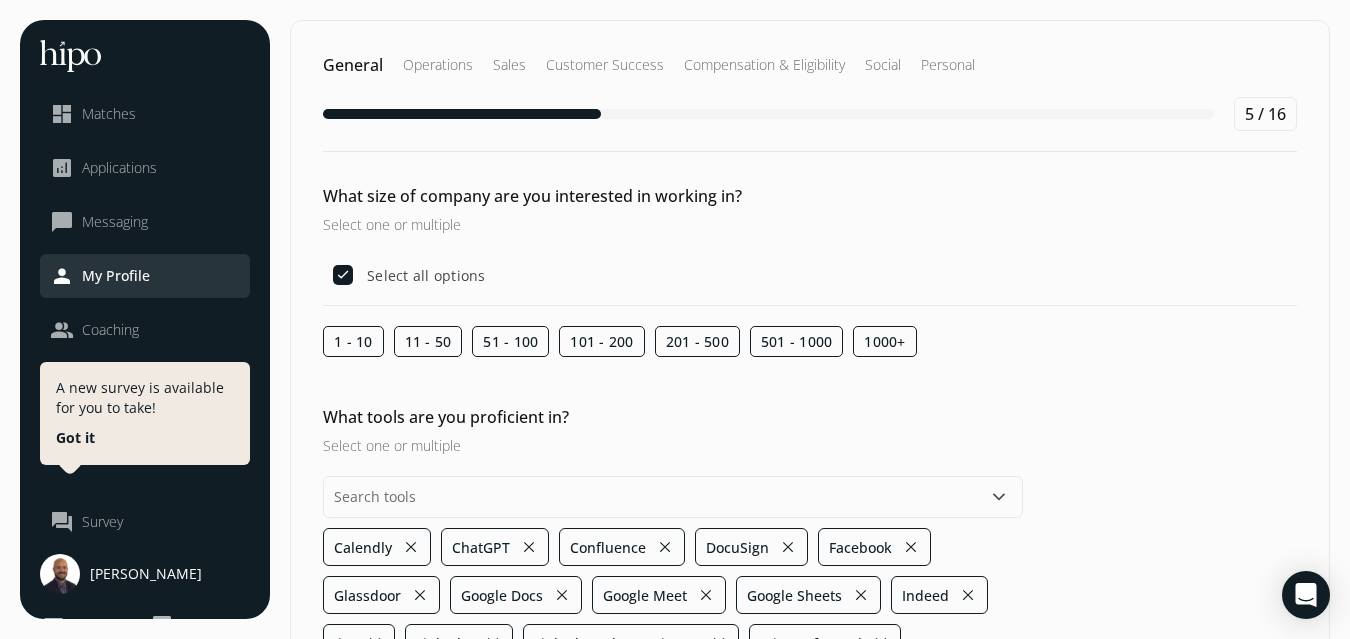 scroll, scrollTop: 224, scrollLeft: 0, axis: vertical 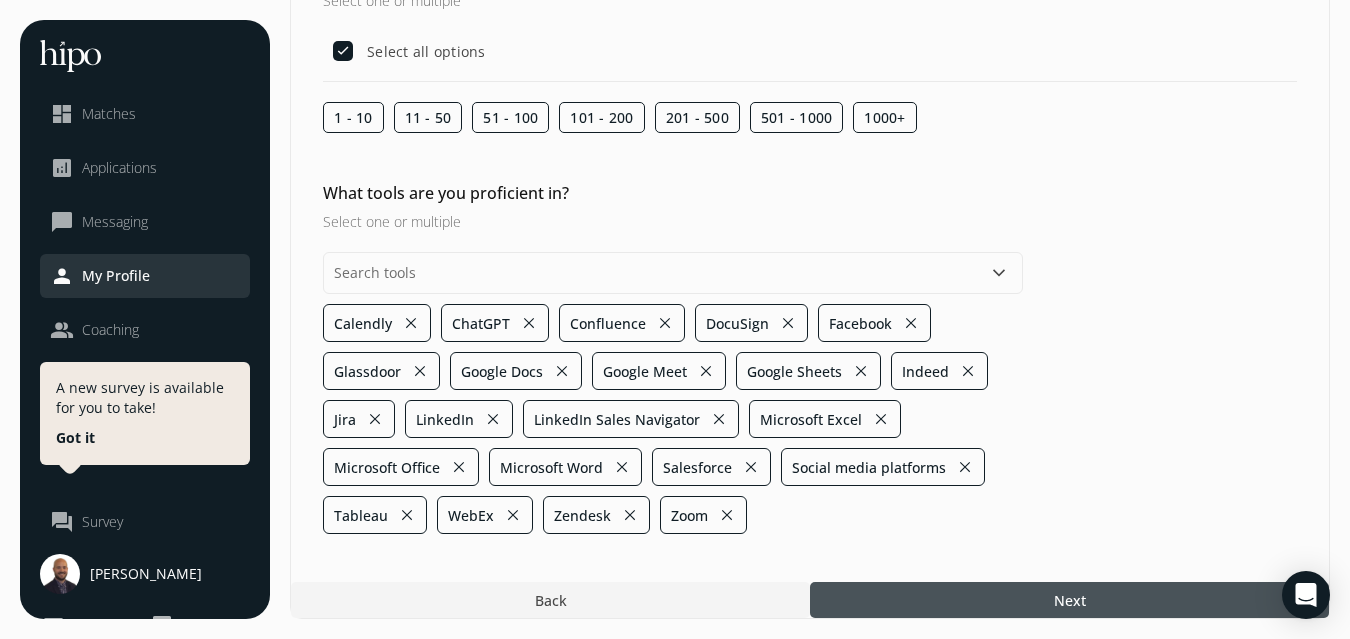 click at bounding box center [1069, 600] 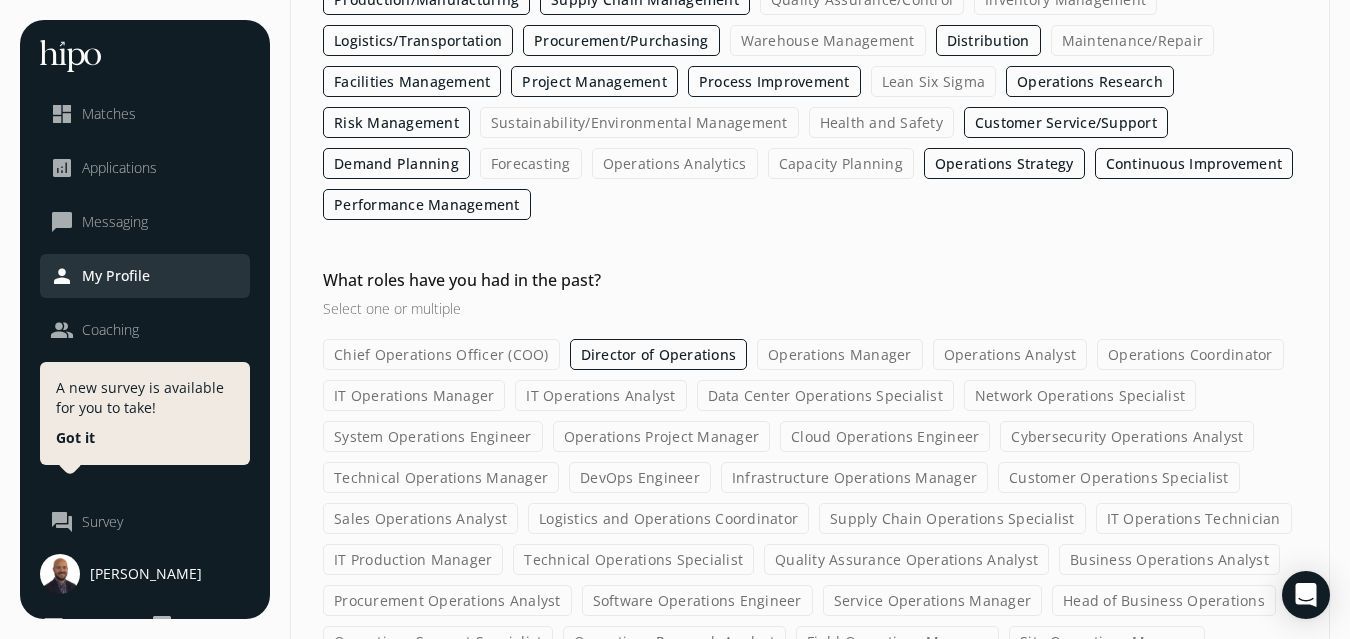scroll, scrollTop: 640, scrollLeft: 0, axis: vertical 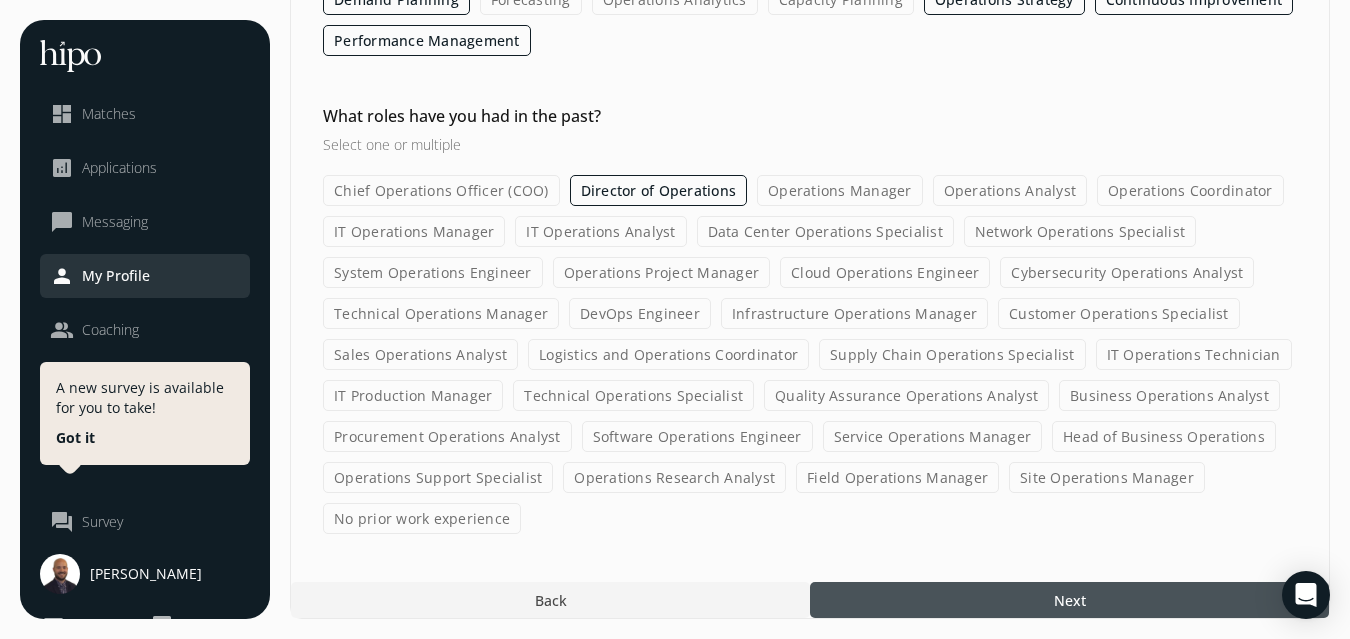 click at bounding box center [1069, 600] 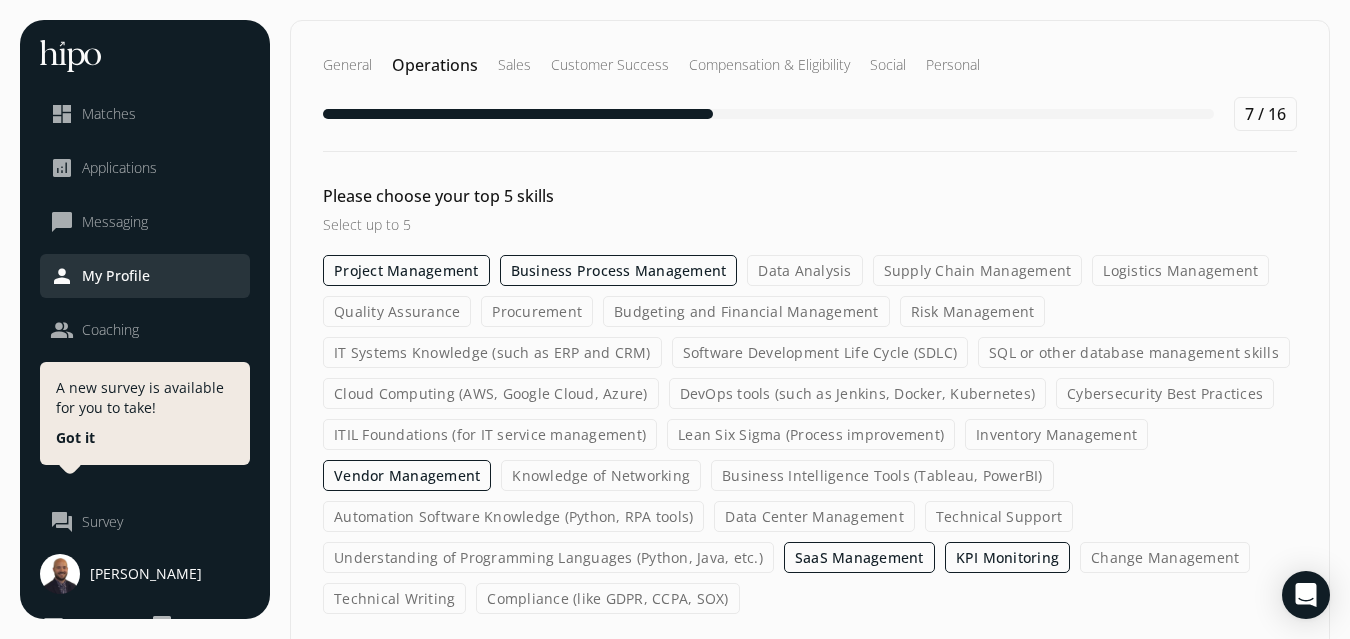 scroll, scrollTop: 80, scrollLeft: 0, axis: vertical 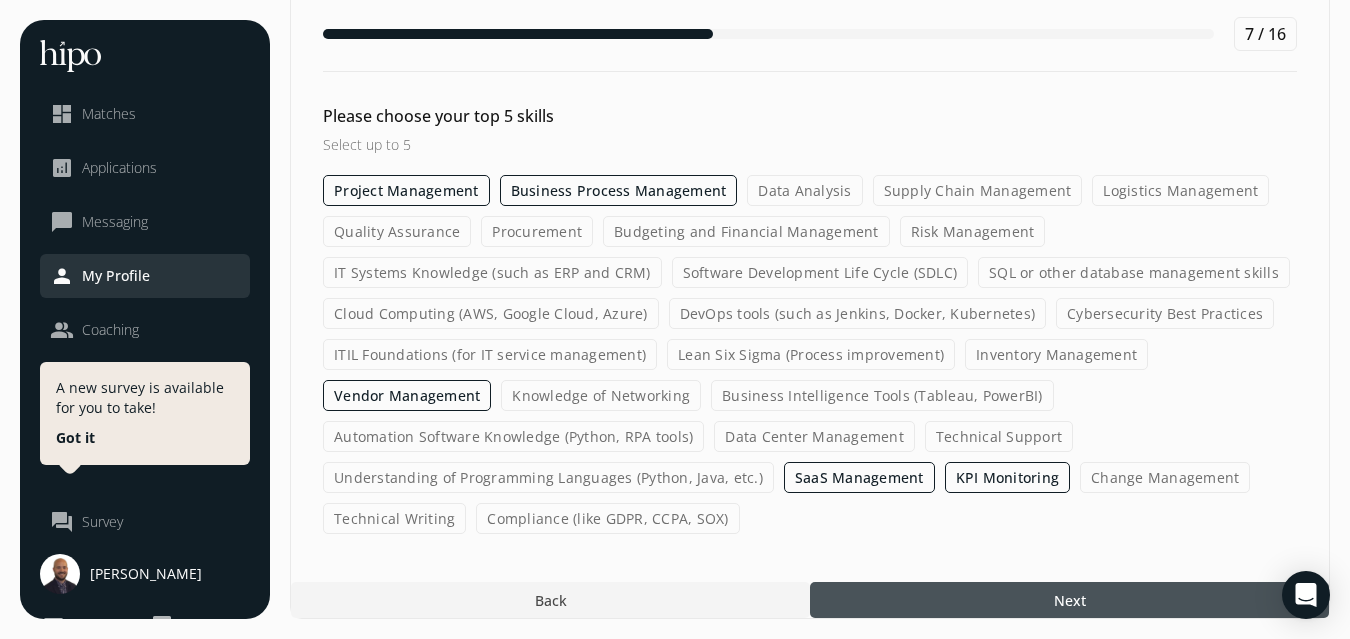 click at bounding box center (1069, 600) 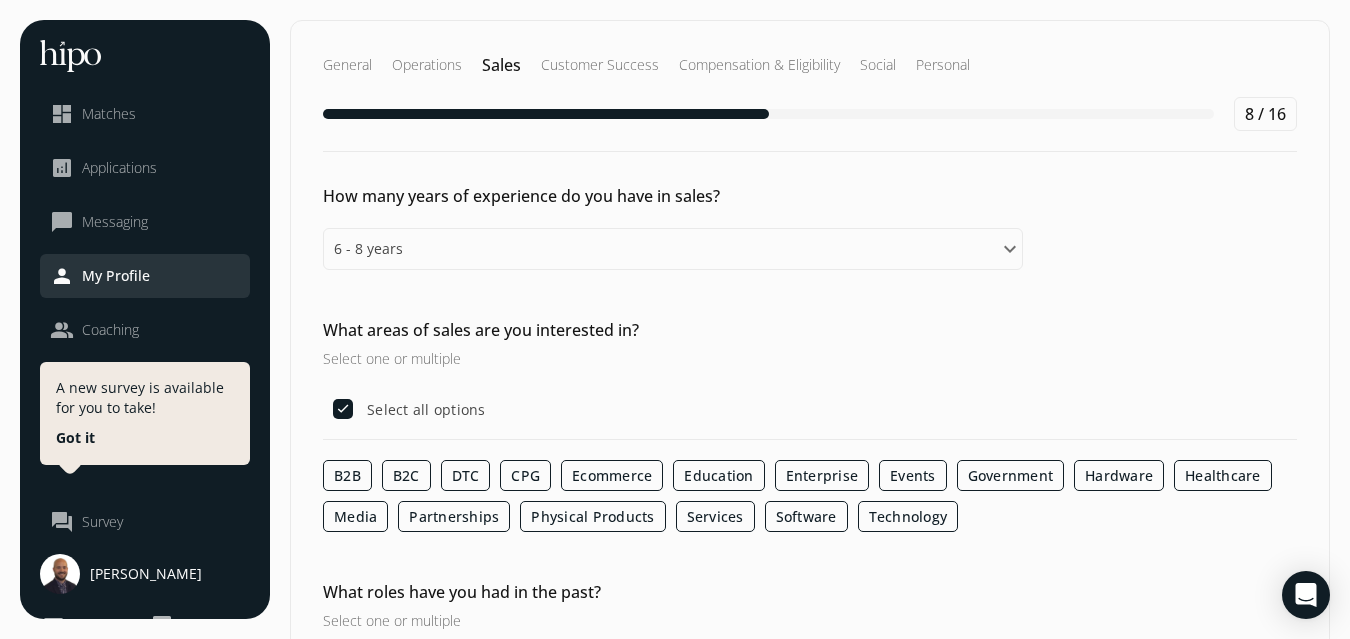 scroll, scrollTop: 394, scrollLeft: 0, axis: vertical 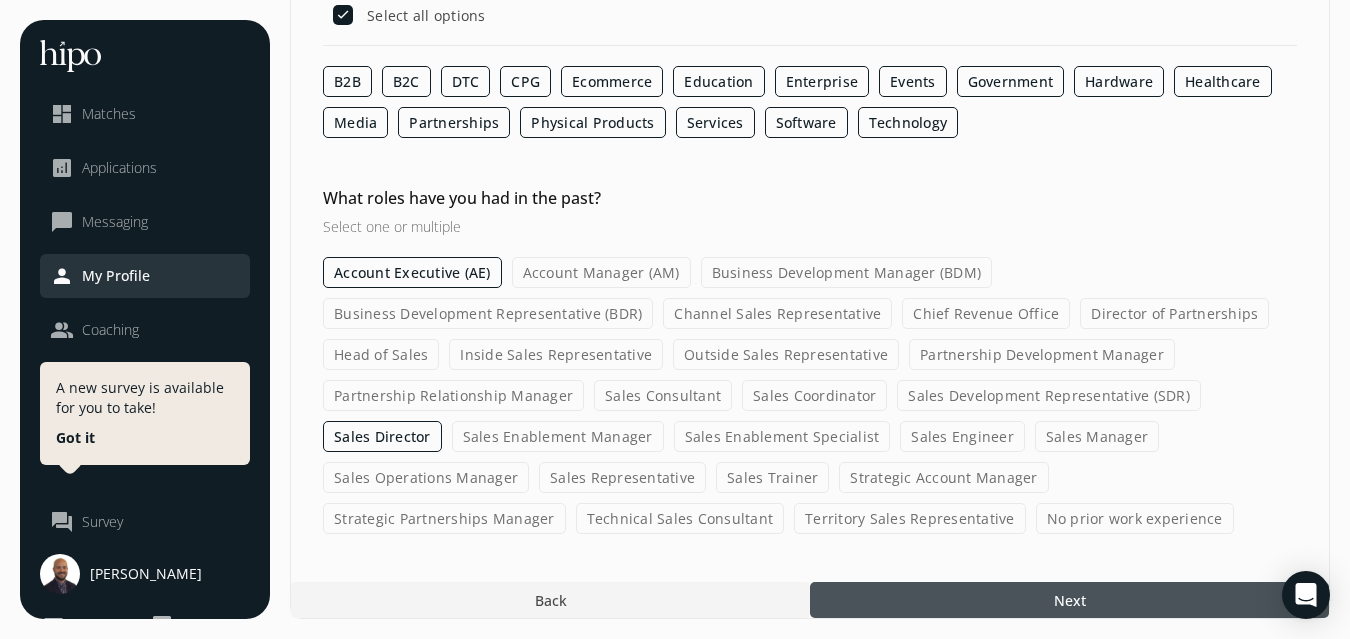 click at bounding box center [1069, 600] 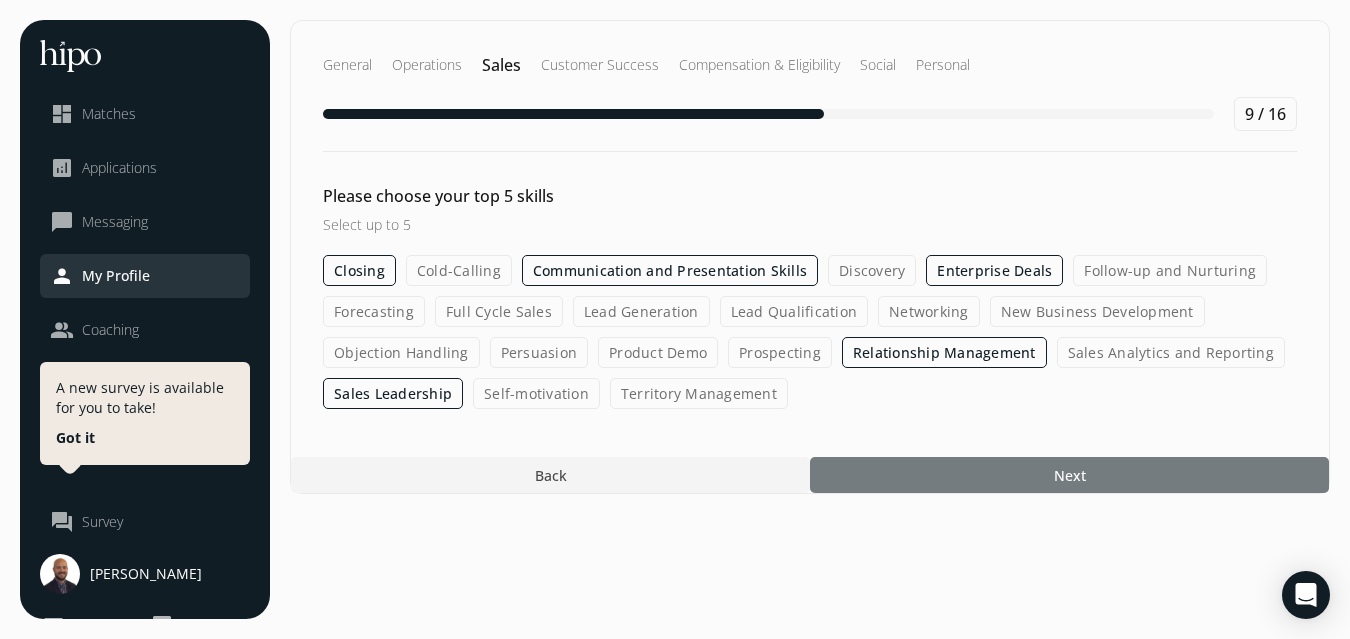 scroll, scrollTop: 0, scrollLeft: 0, axis: both 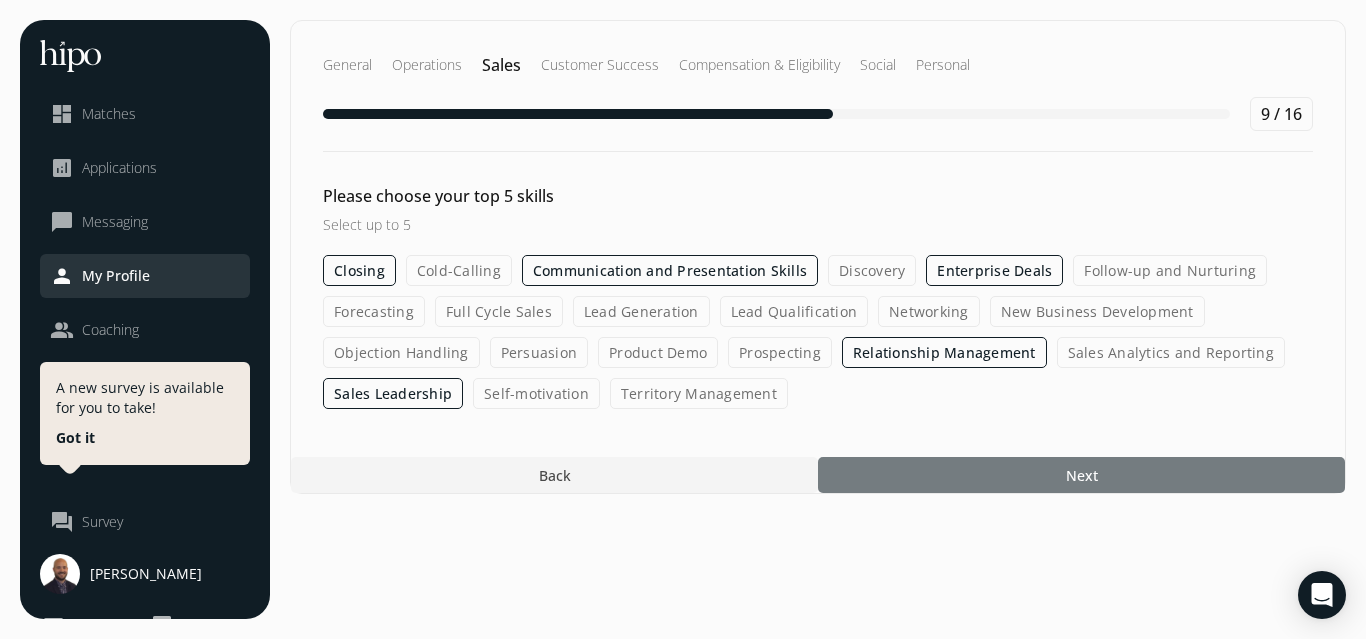 click at bounding box center (1081, 475) 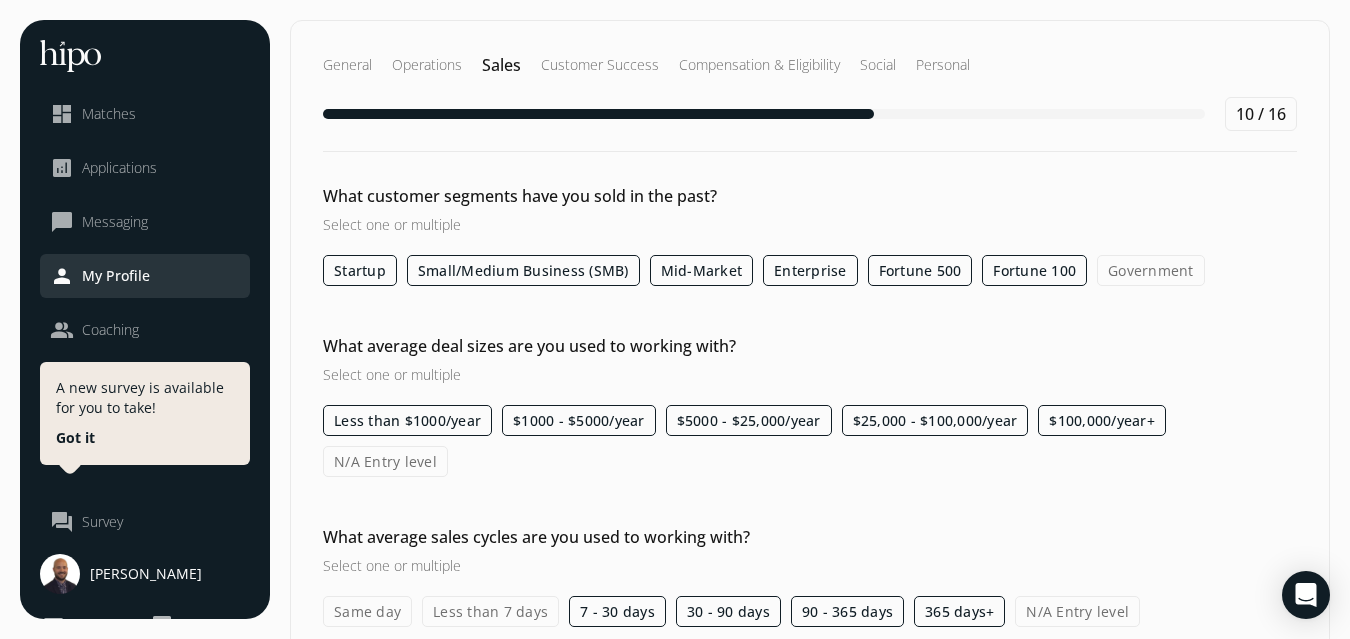 scroll, scrollTop: 52, scrollLeft: 0, axis: vertical 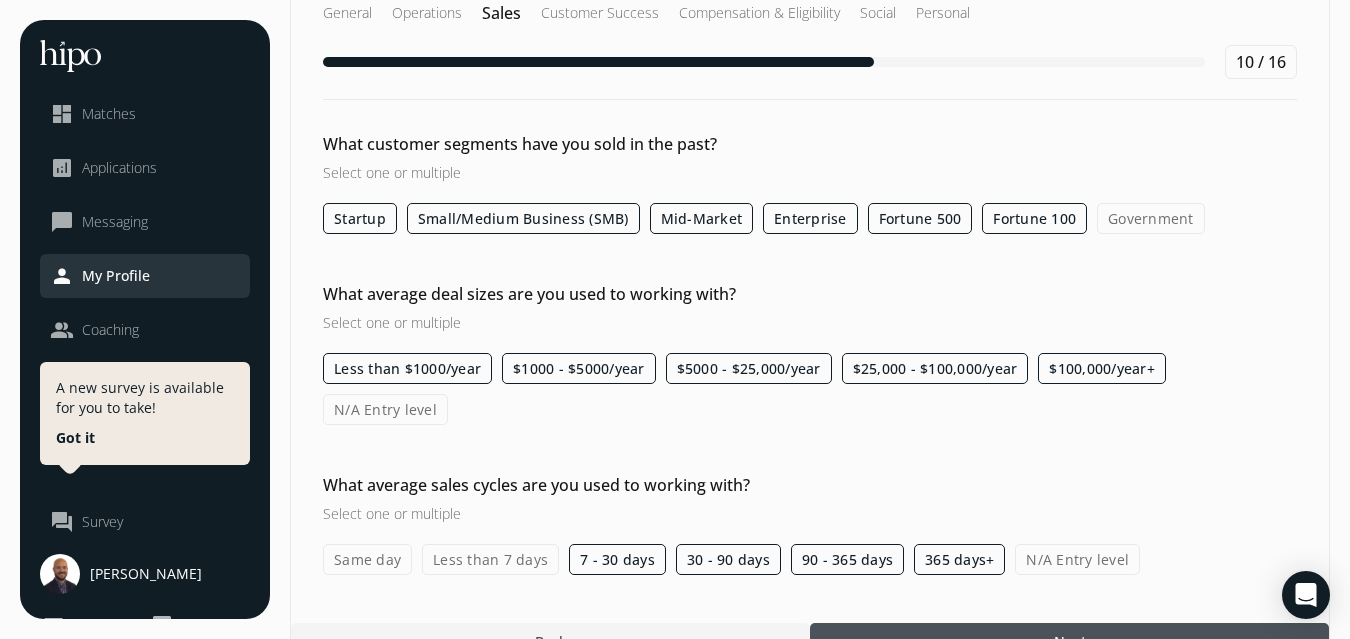click at bounding box center [1069, 641] 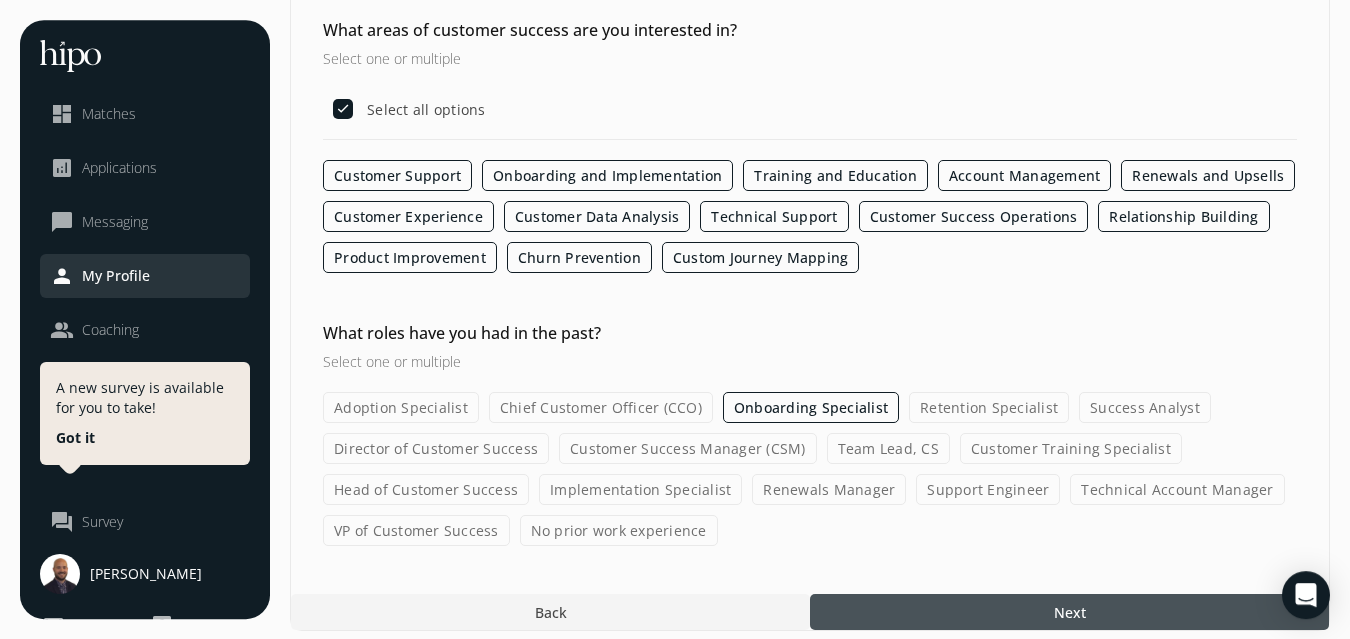 scroll, scrollTop: 312, scrollLeft: 0, axis: vertical 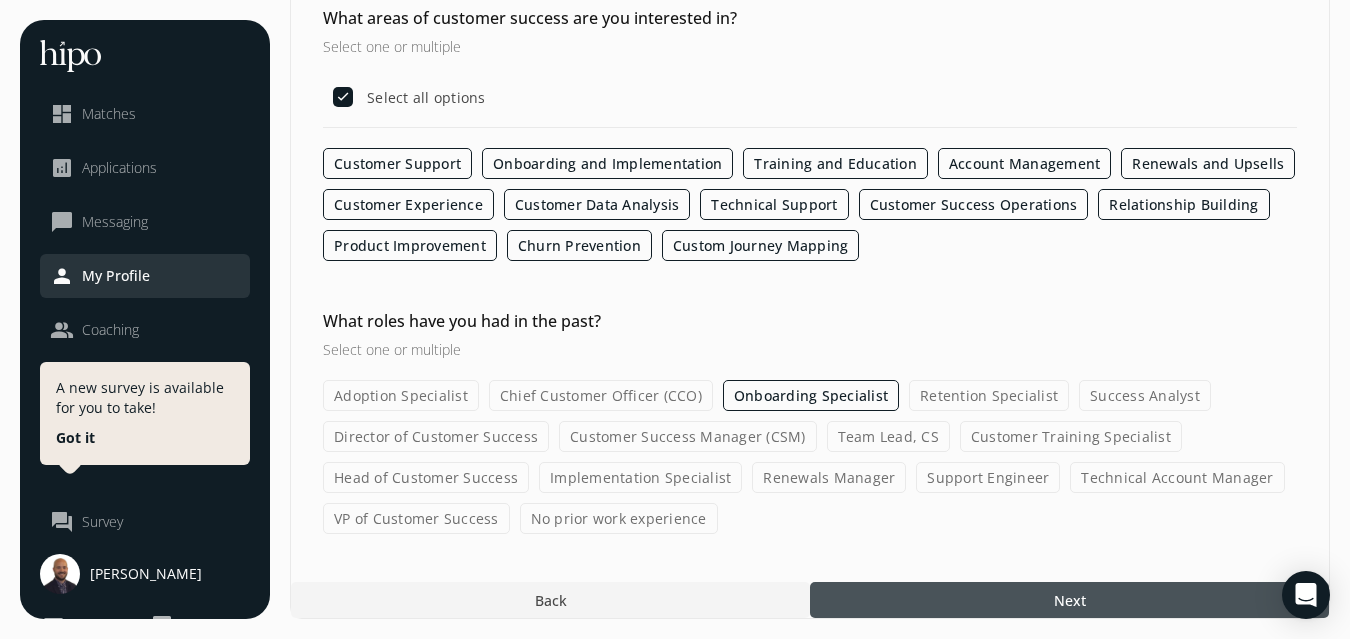 click at bounding box center [1069, 600] 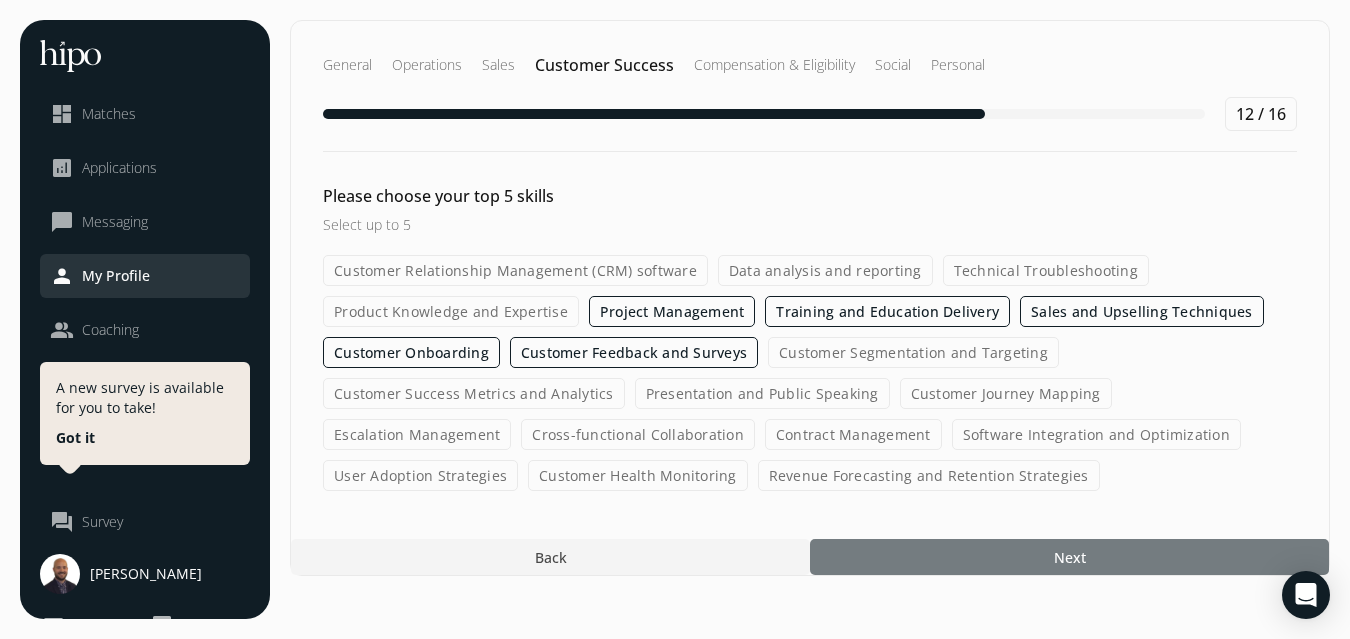 scroll, scrollTop: 0, scrollLeft: 0, axis: both 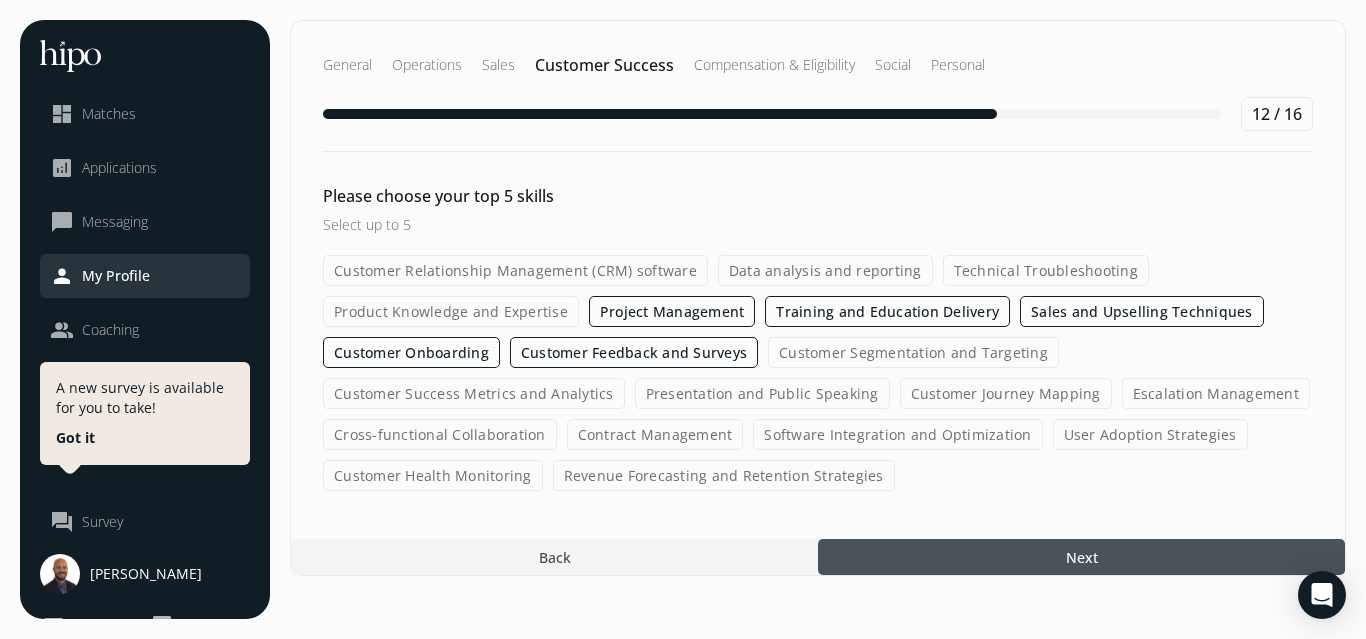 click at bounding box center [1081, 557] 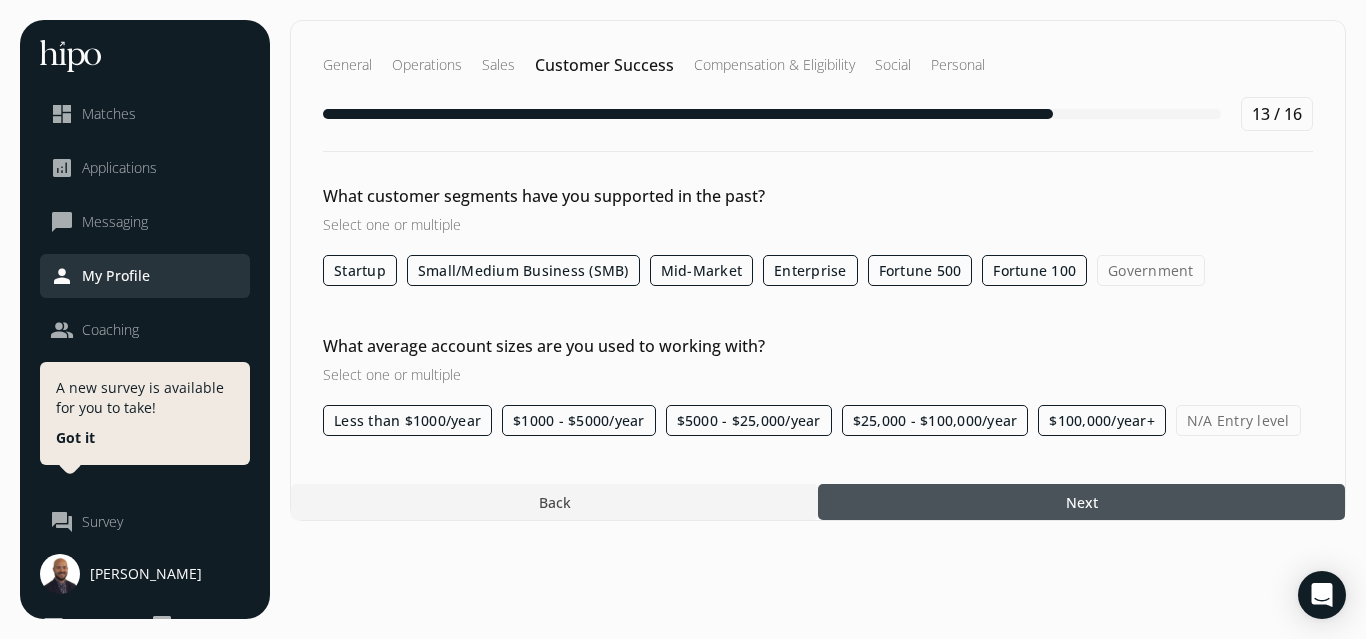 click at bounding box center (1081, 502) 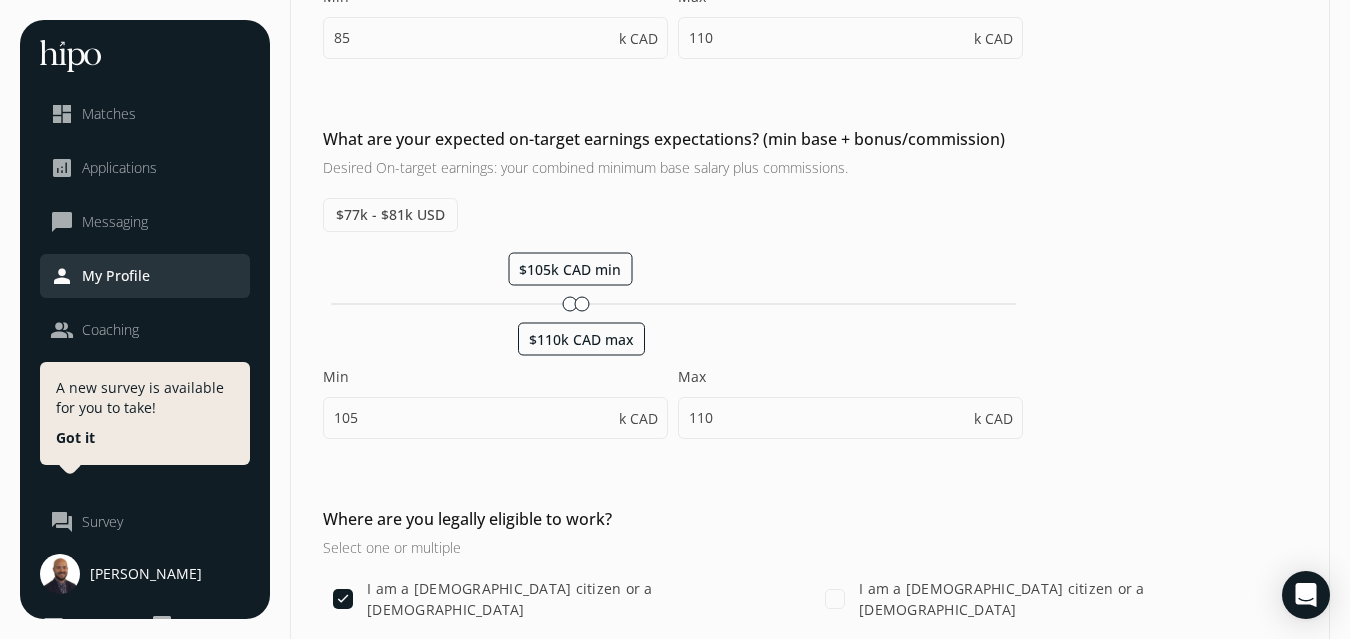 scroll, scrollTop: 1136, scrollLeft: 0, axis: vertical 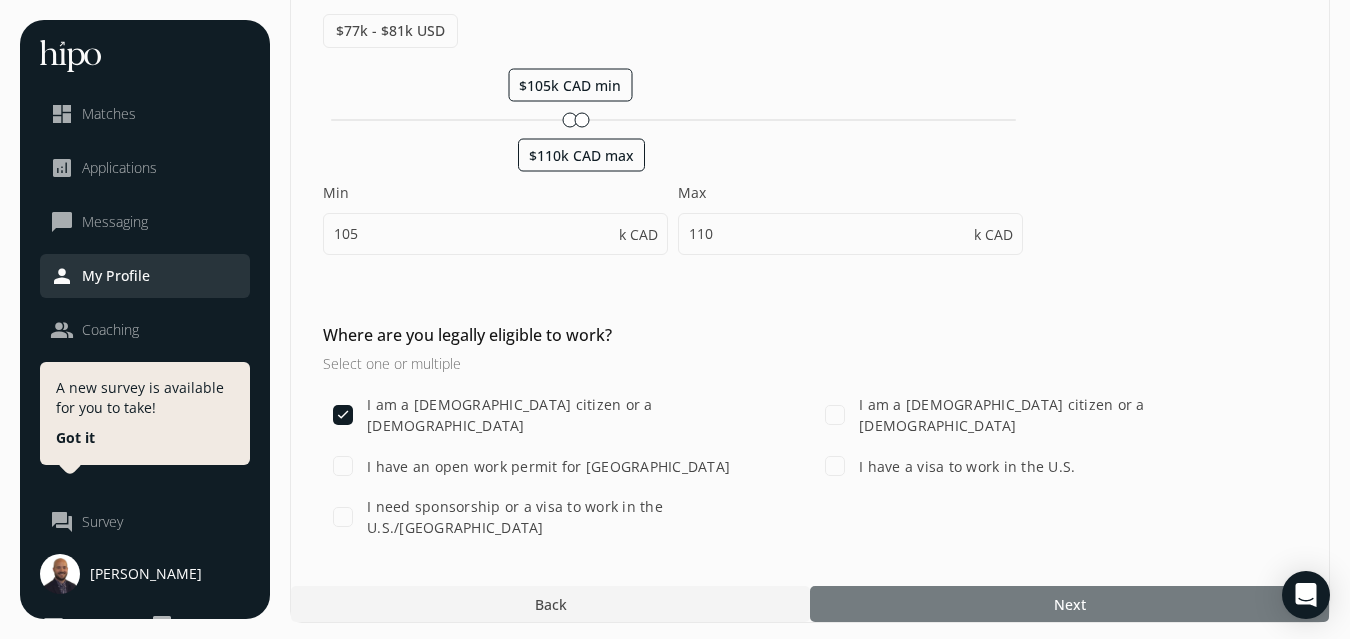 click on "Next" at bounding box center (1070, 604) 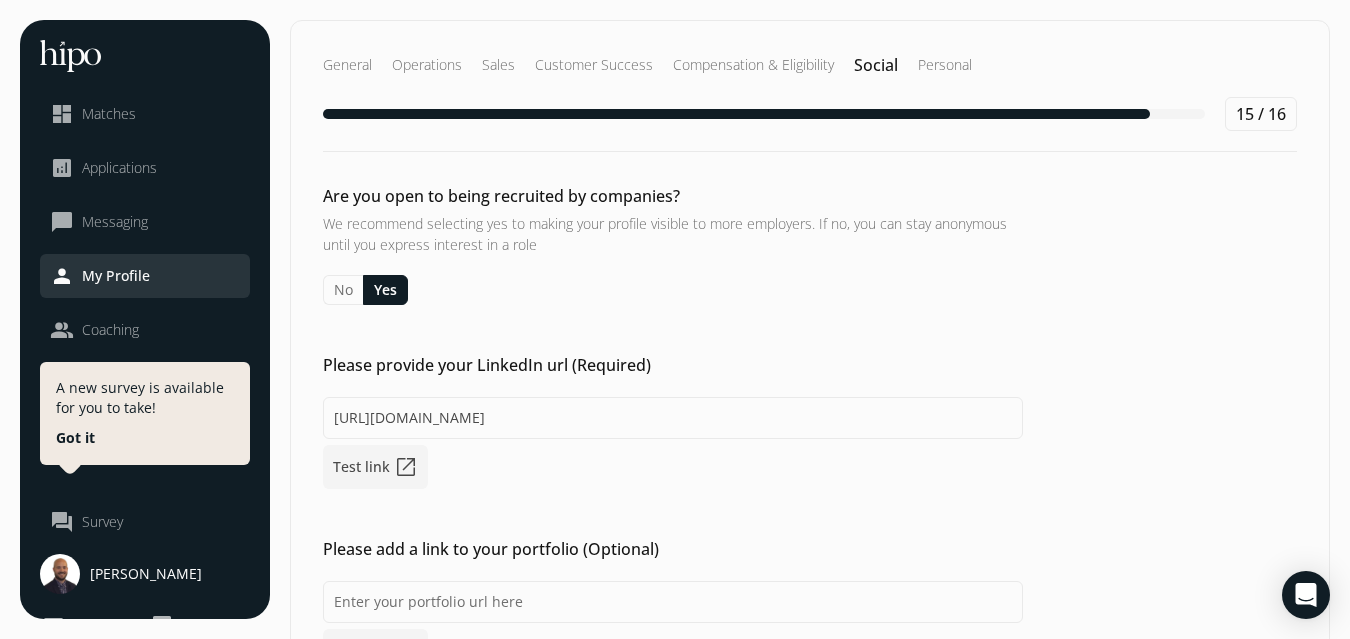 scroll, scrollTop: 502, scrollLeft: 0, axis: vertical 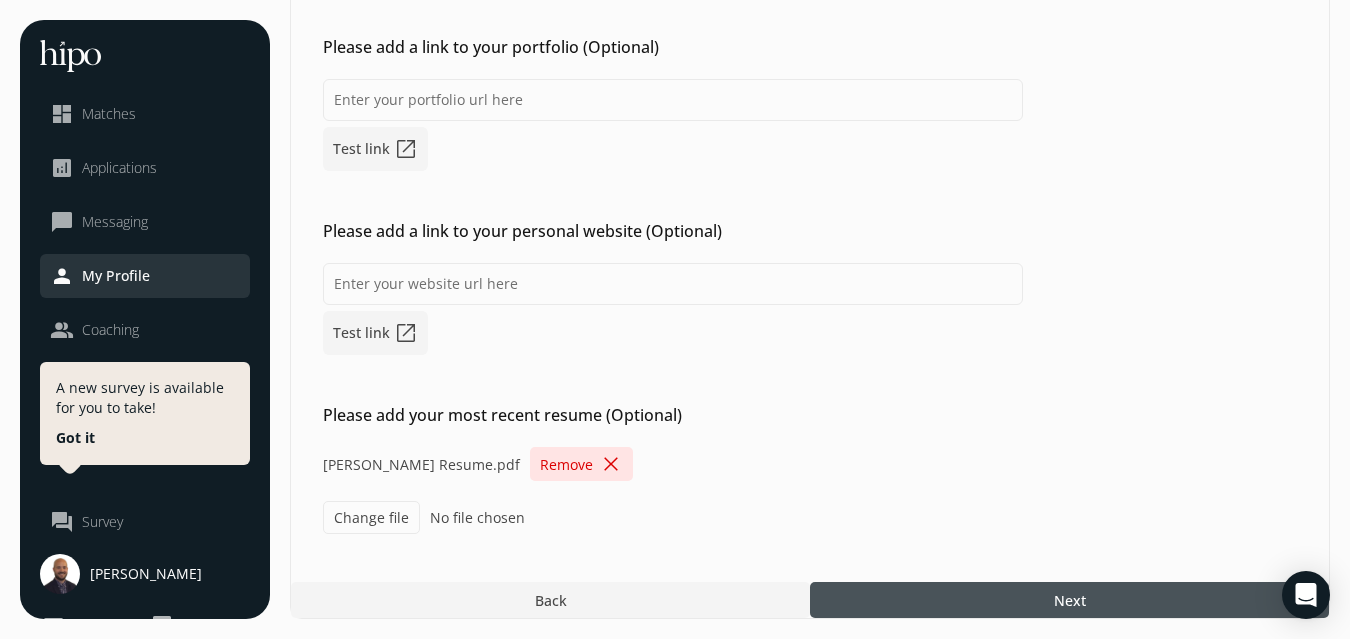 click on "Next" at bounding box center (1070, 600) 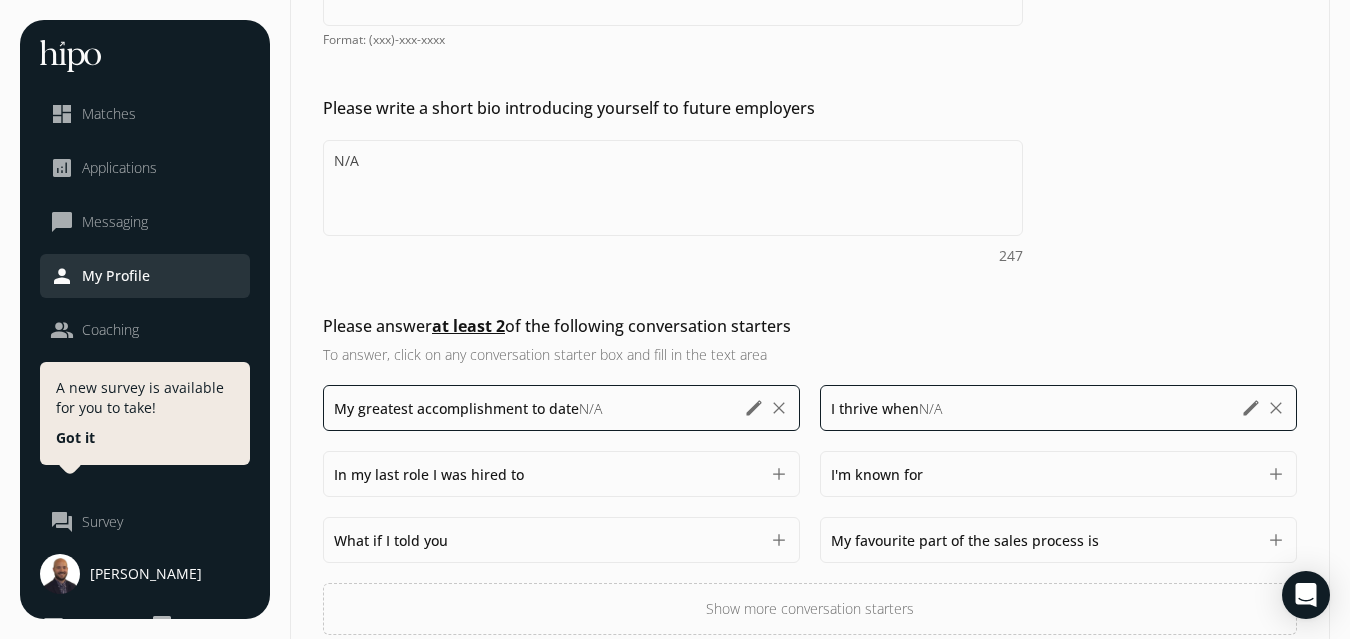 scroll 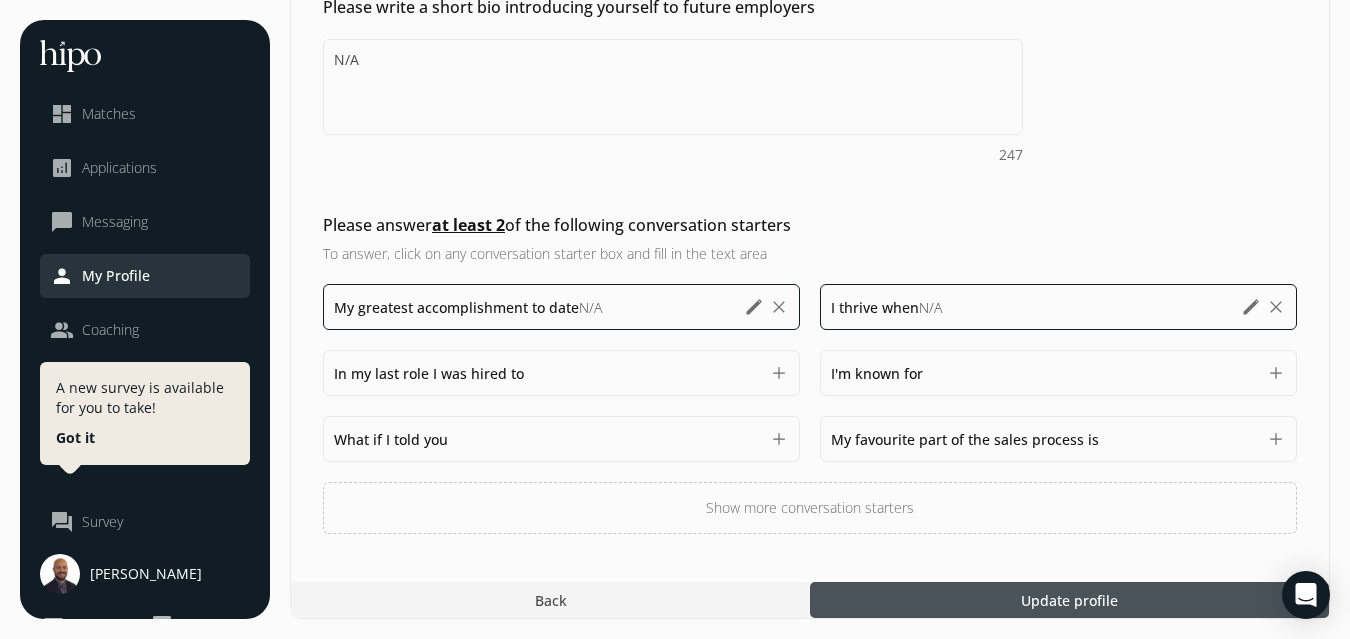 click on "Update profile" at bounding box center [1069, 600] 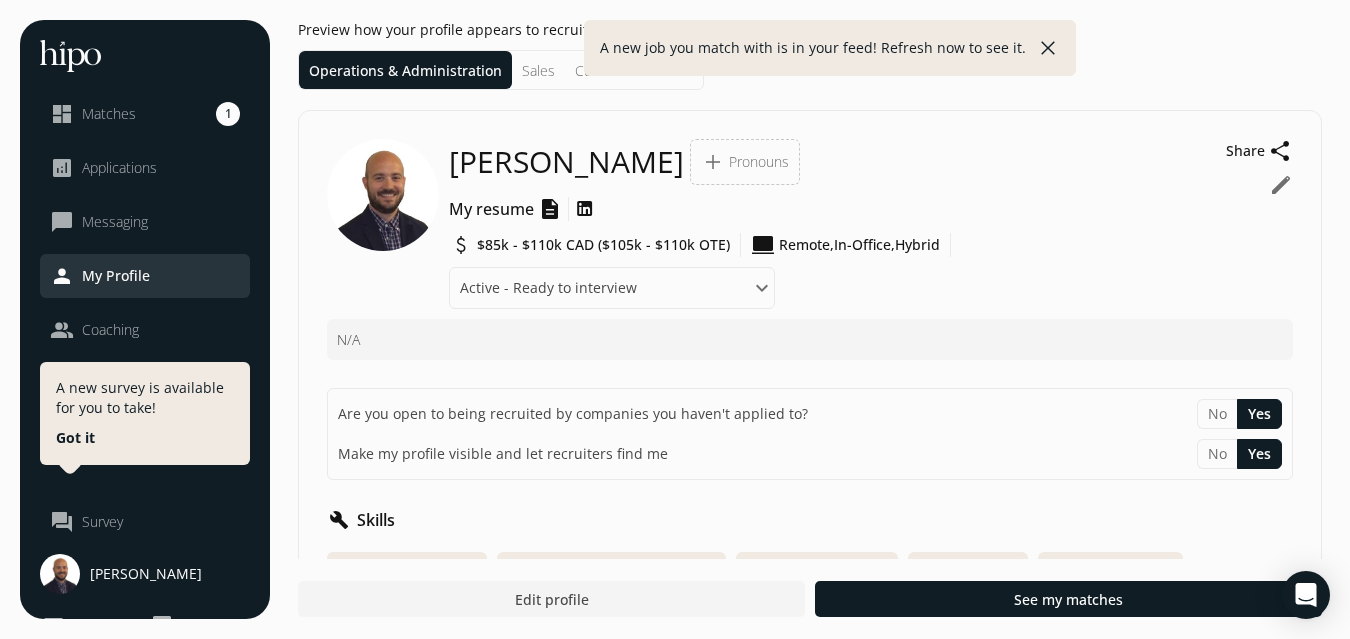 click on "Matches" 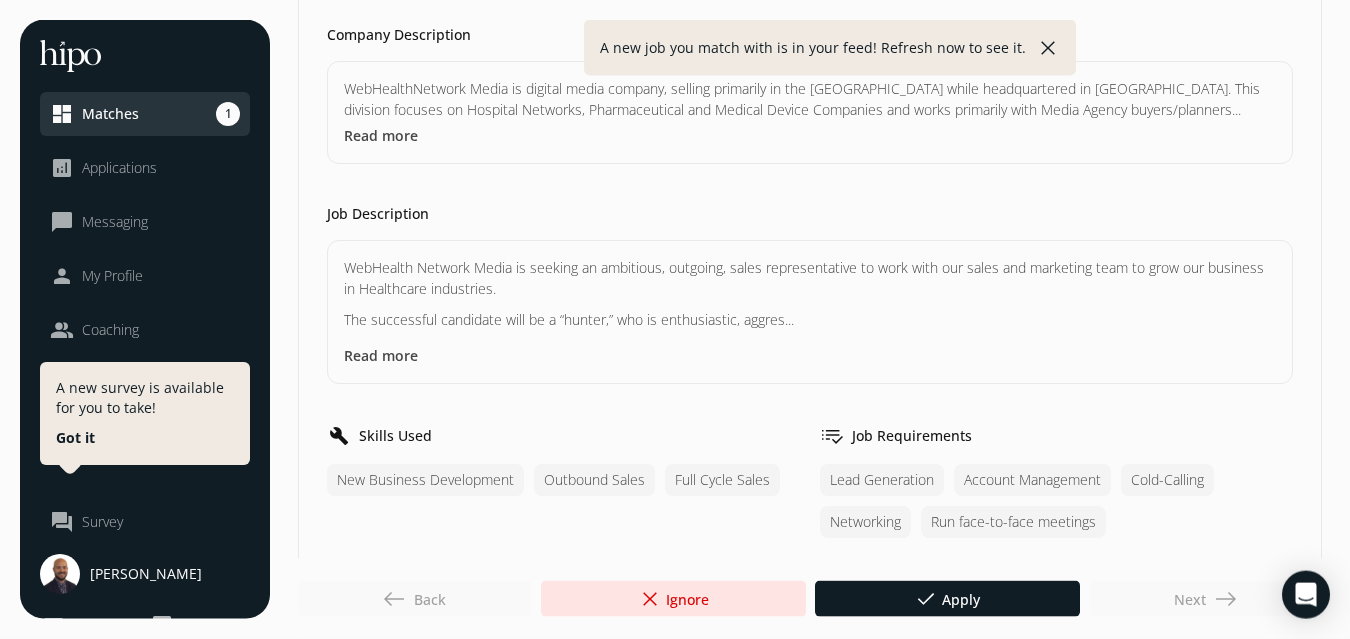 scroll, scrollTop: 357, scrollLeft: 0, axis: vertical 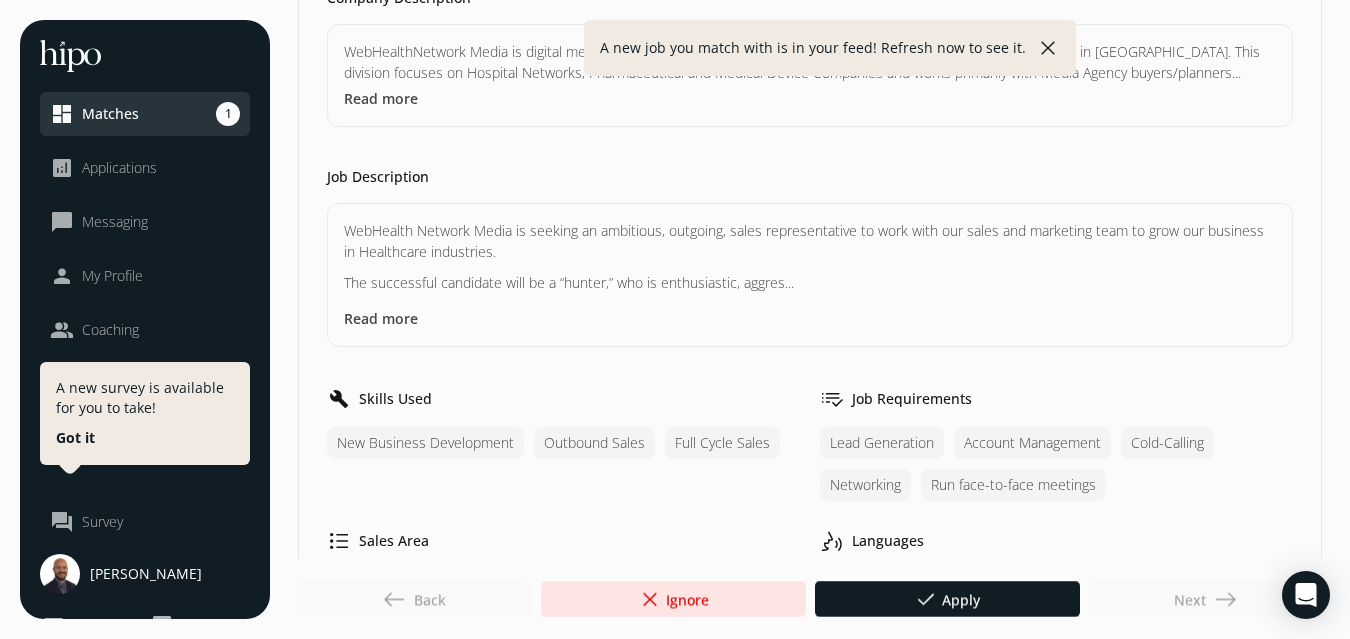 click on "Read more" at bounding box center (381, 318) 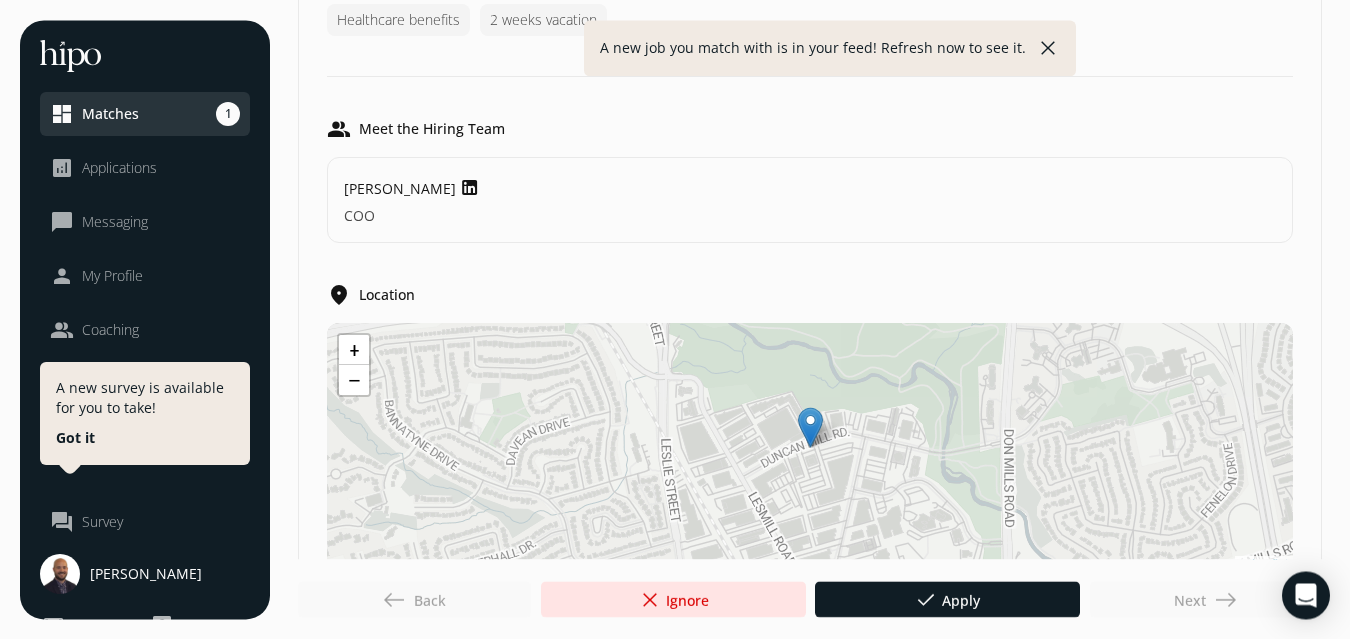scroll, scrollTop: 2728, scrollLeft: 0, axis: vertical 